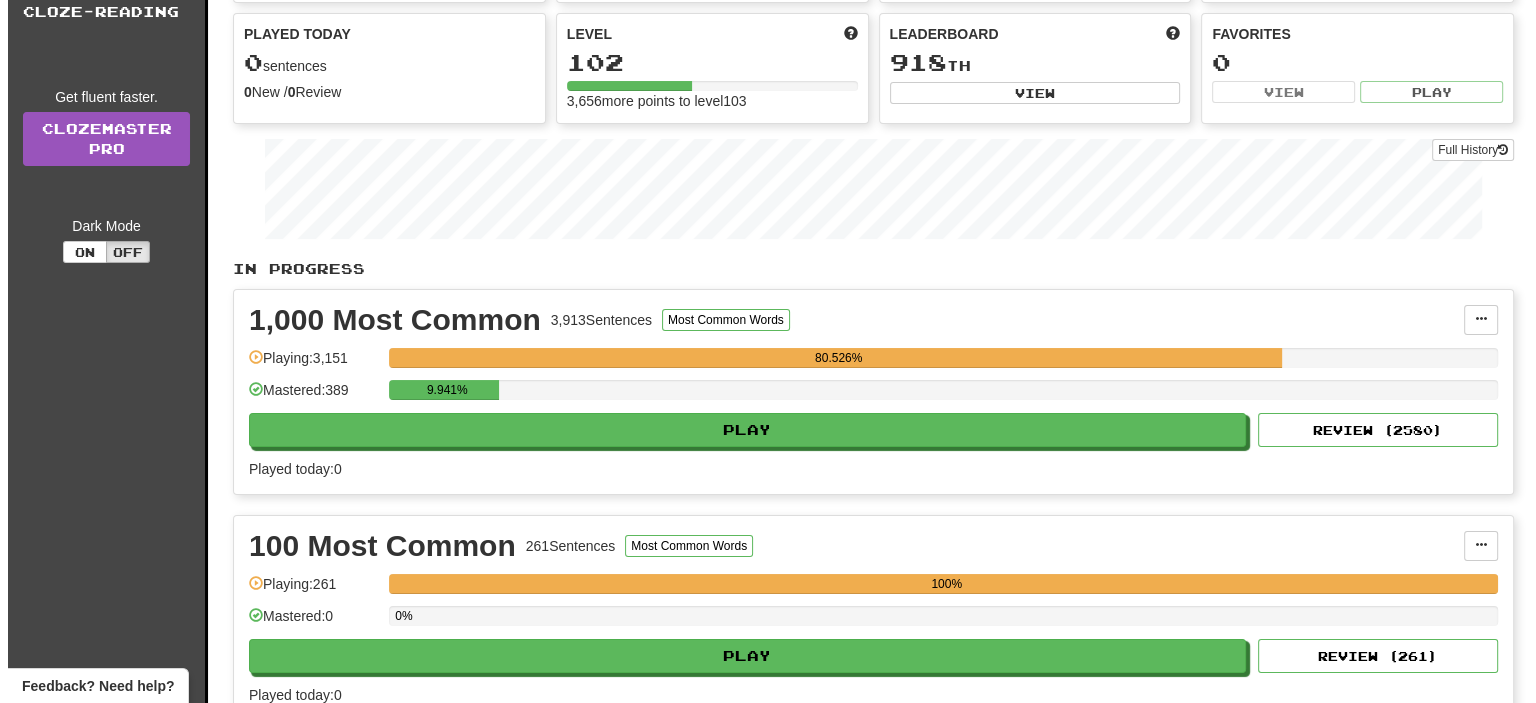 scroll, scrollTop: 200, scrollLeft: 0, axis: vertical 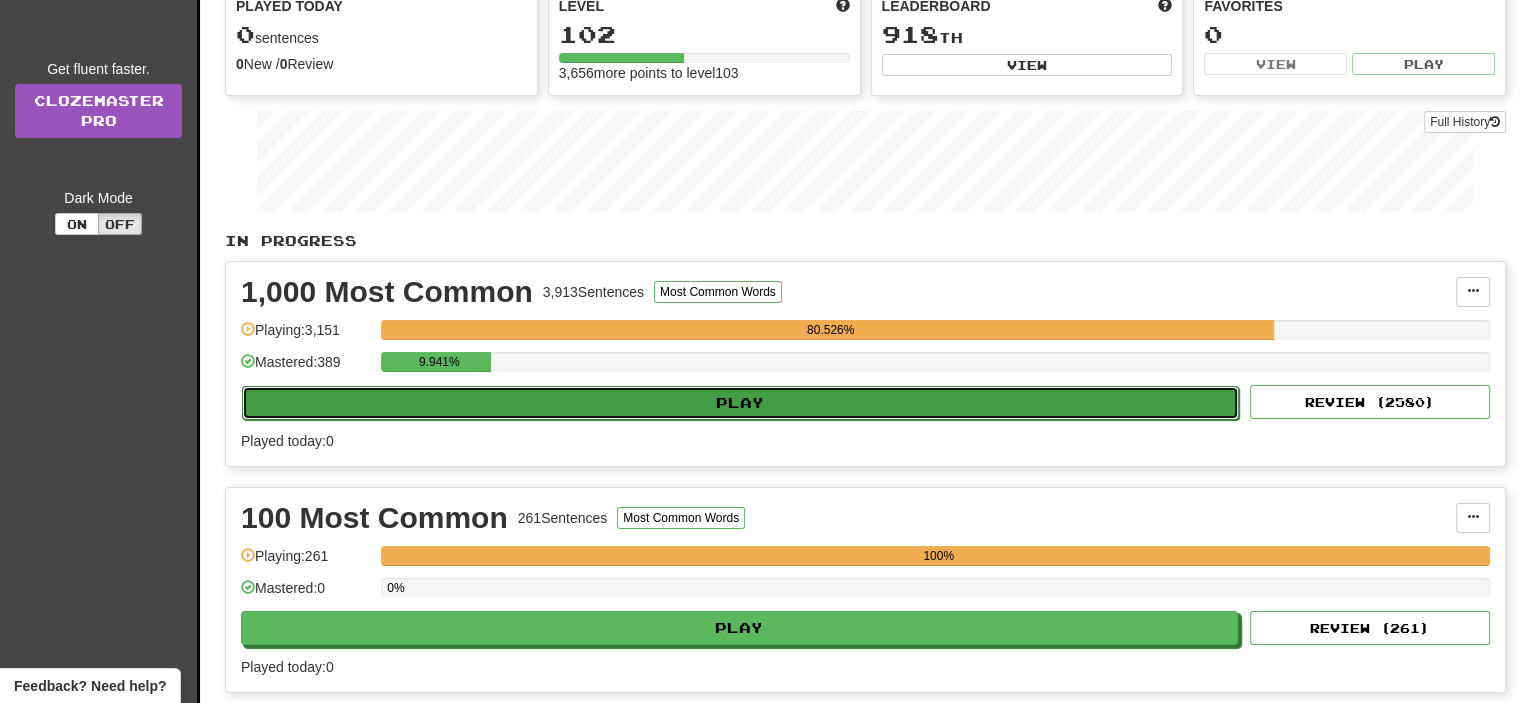 click on "Play" at bounding box center [740, 403] 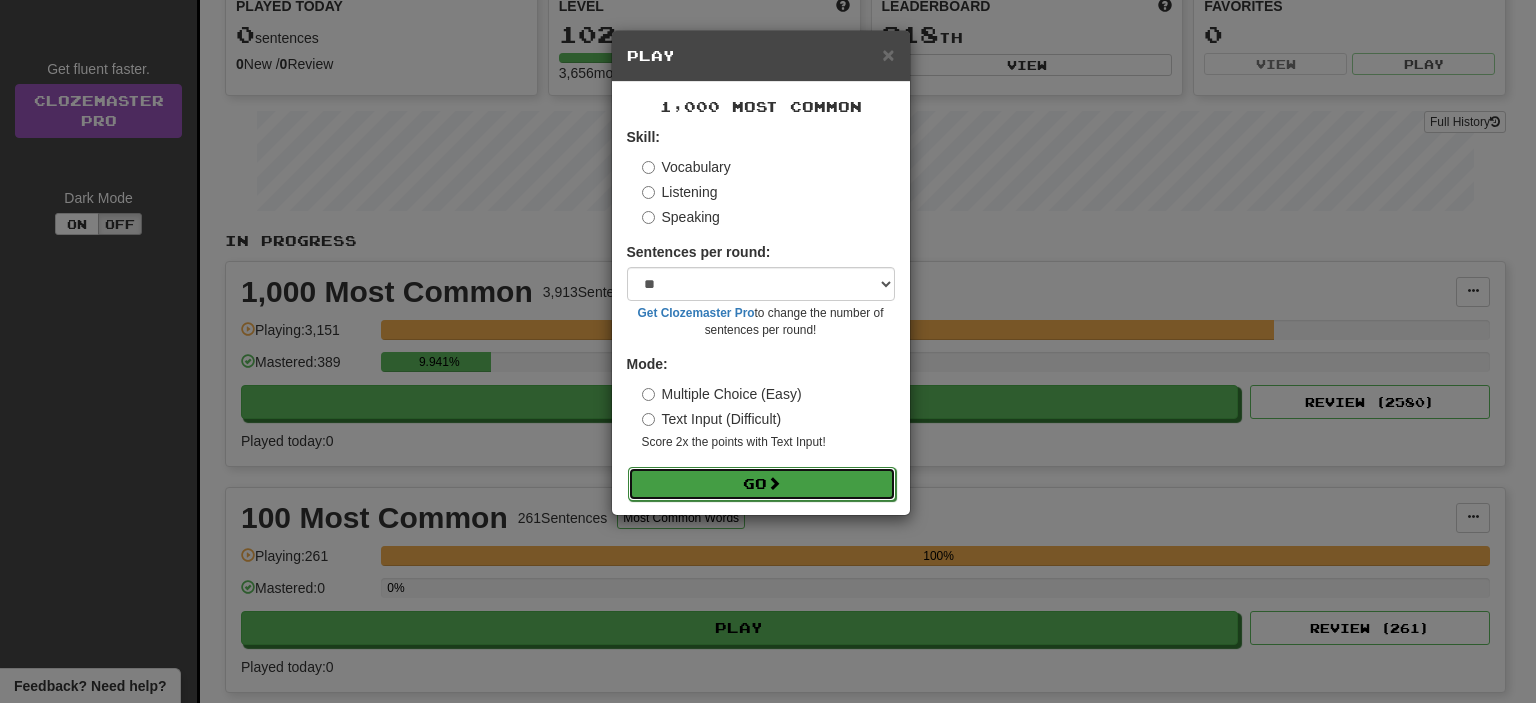 click on "Go" at bounding box center [762, 484] 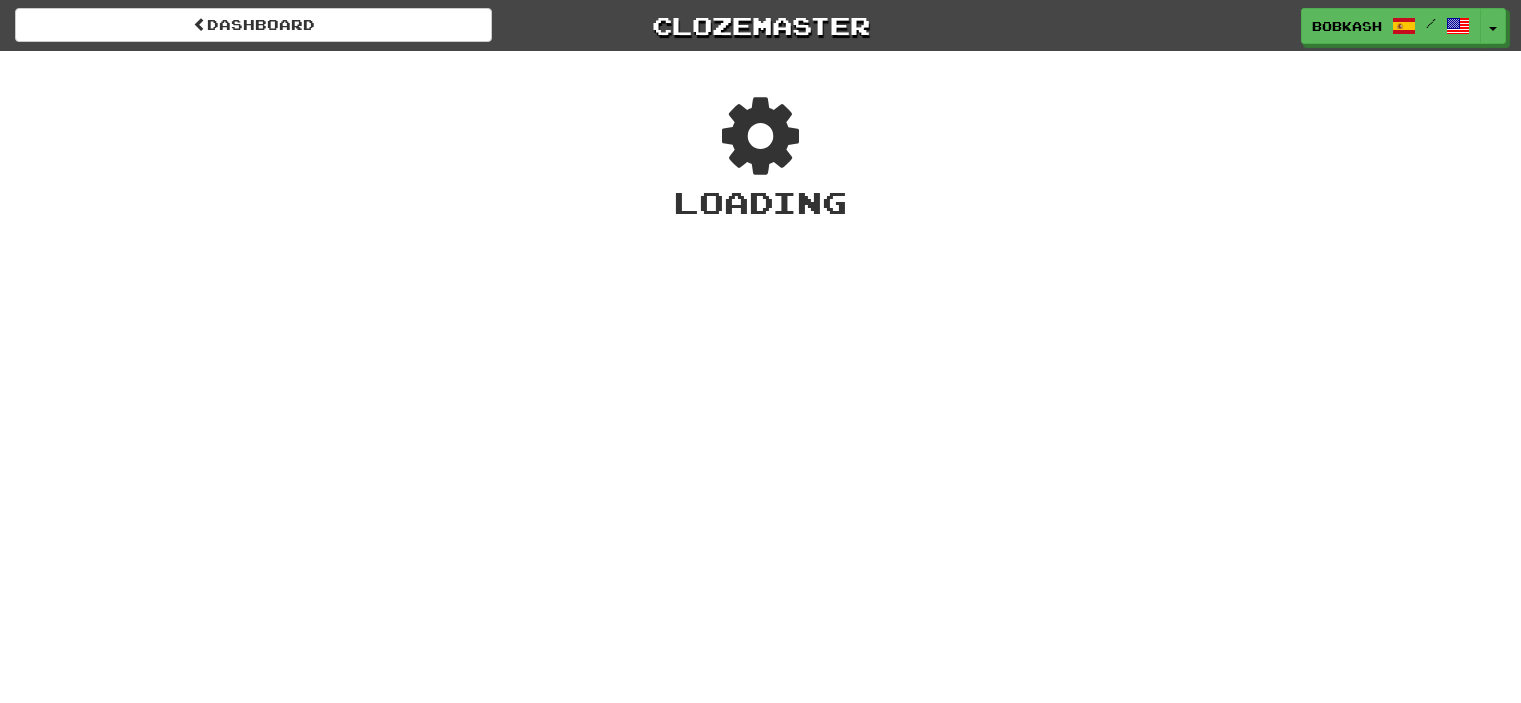 scroll, scrollTop: 0, scrollLeft: 0, axis: both 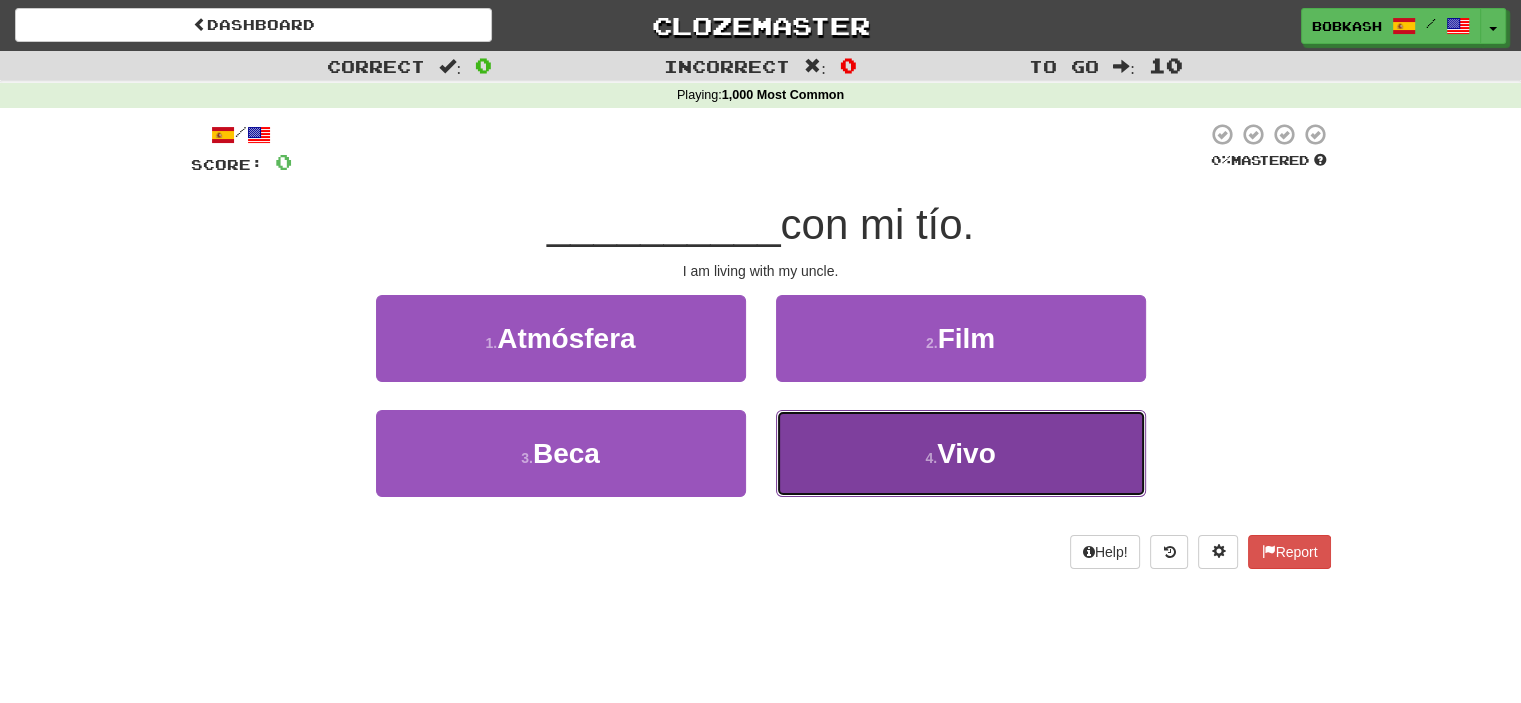 click on "4 .  Vivo" at bounding box center [961, 453] 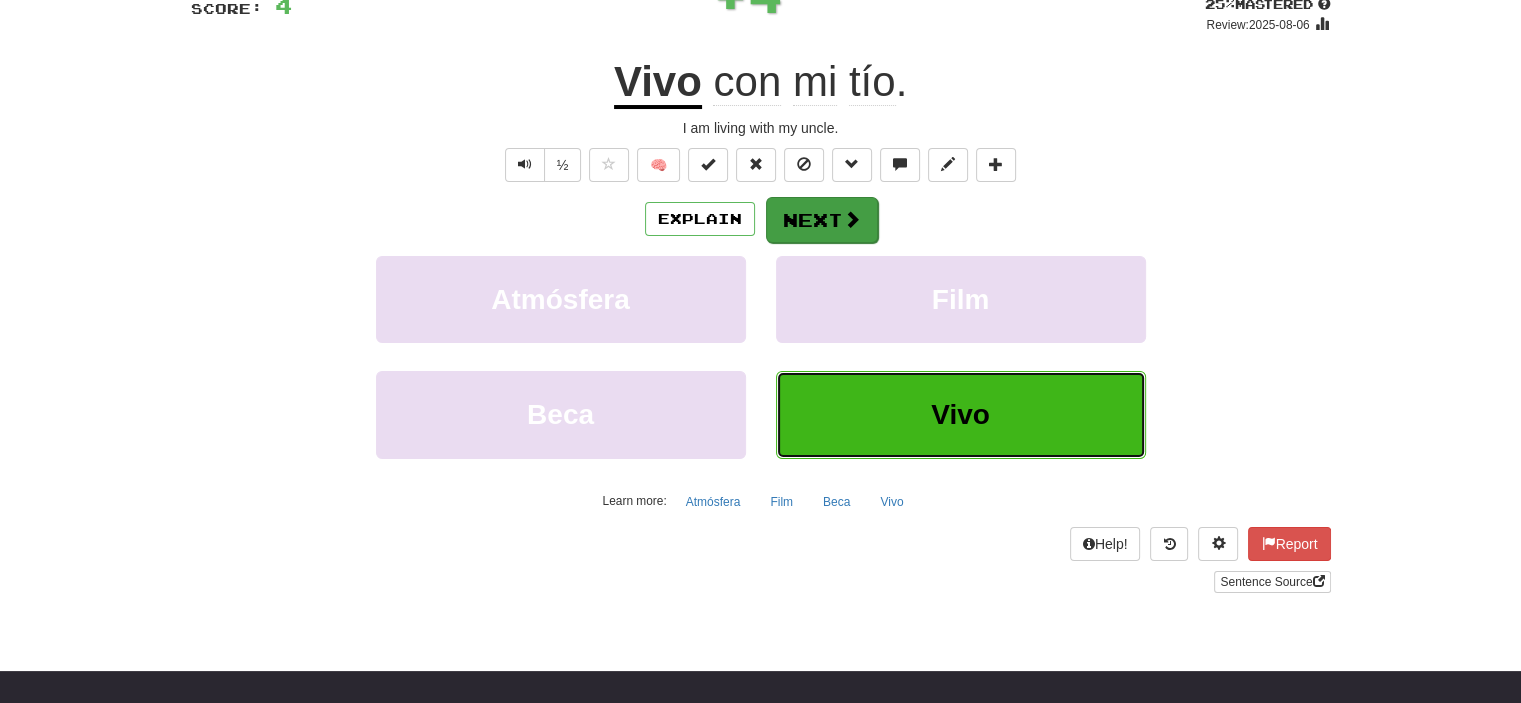 scroll, scrollTop: 200, scrollLeft: 0, axis: vertical 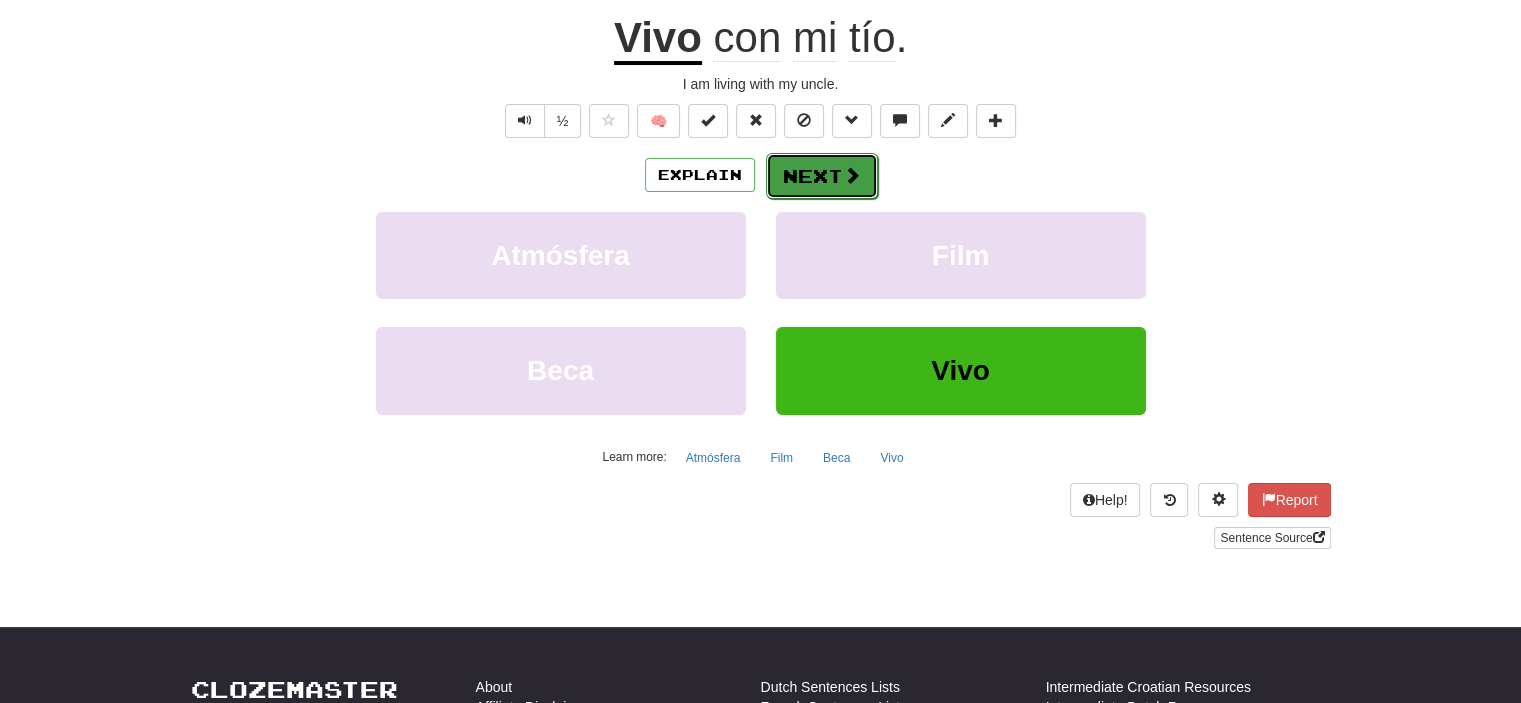 click on "Next" at bounding box center (822, 176) 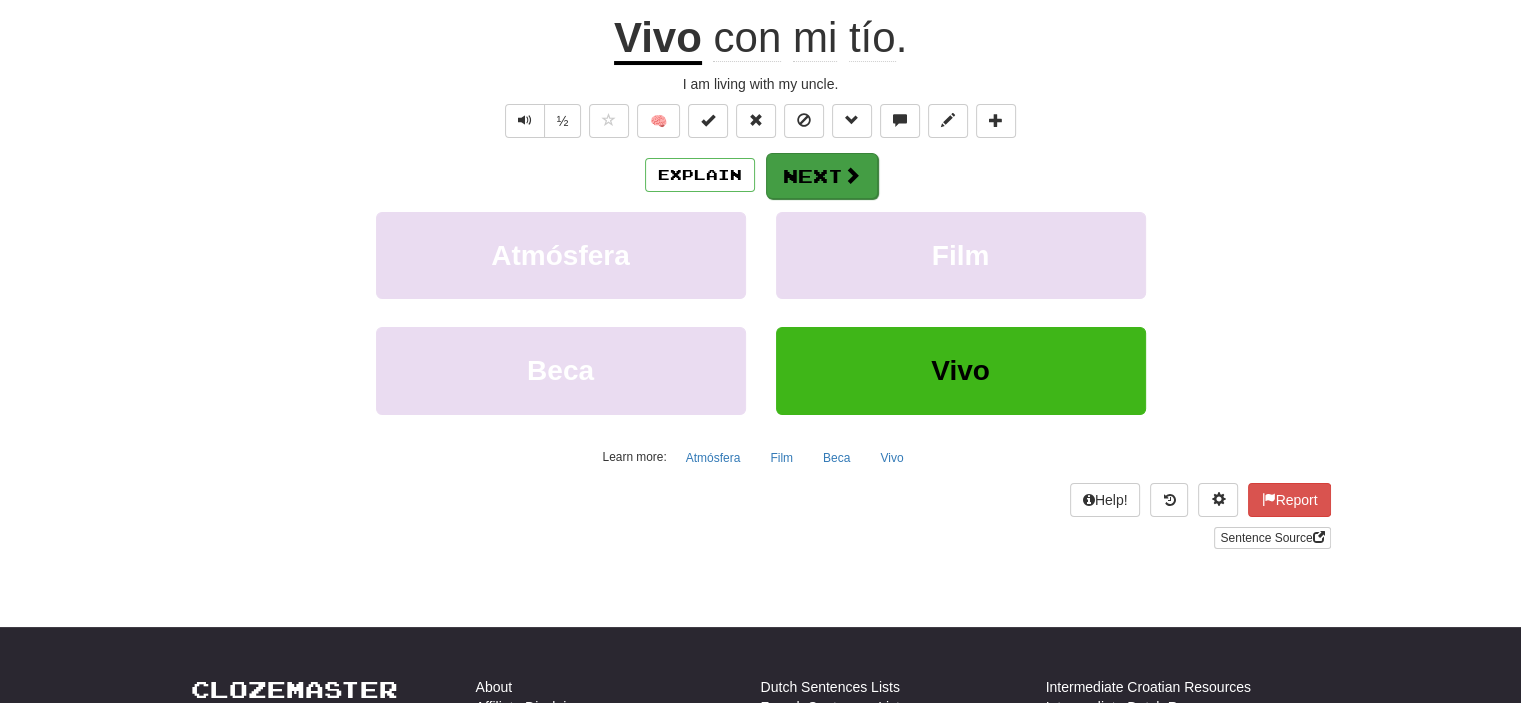 scroll, scrollTop: 187, scrollLeft: 0, axis: vertical 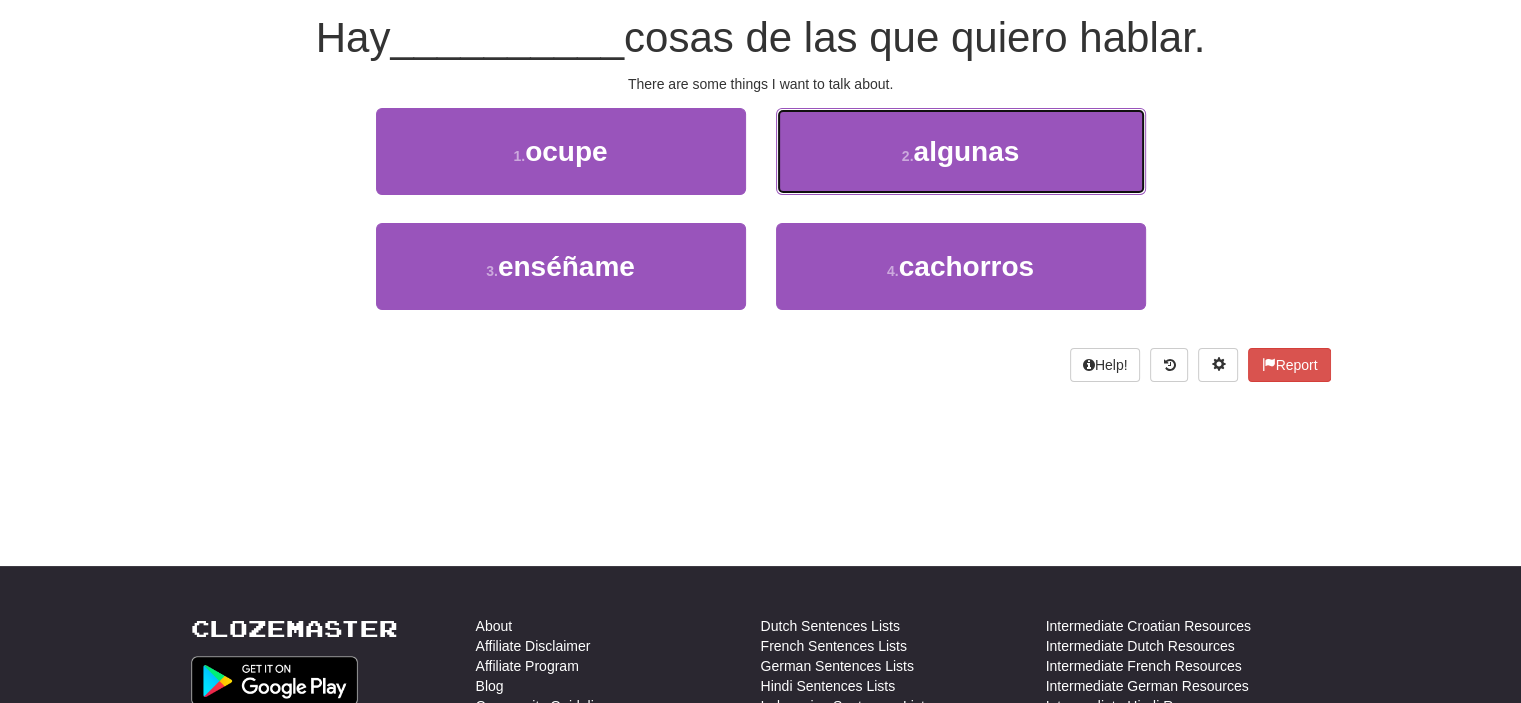 click on "2 . algunas" at bounding box center (961, 151) 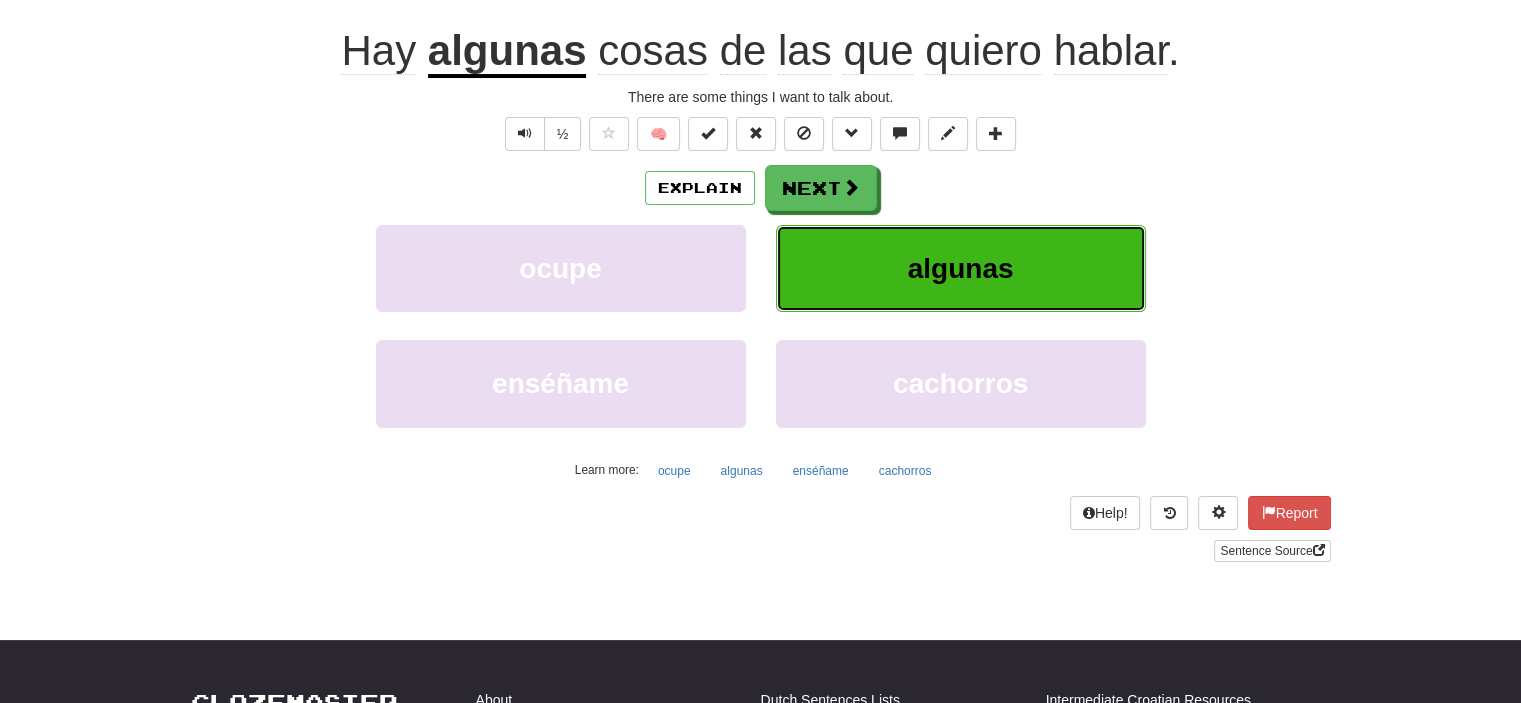 scroll, scrollTop: 200, scrollLeft: 0, axis: vertical 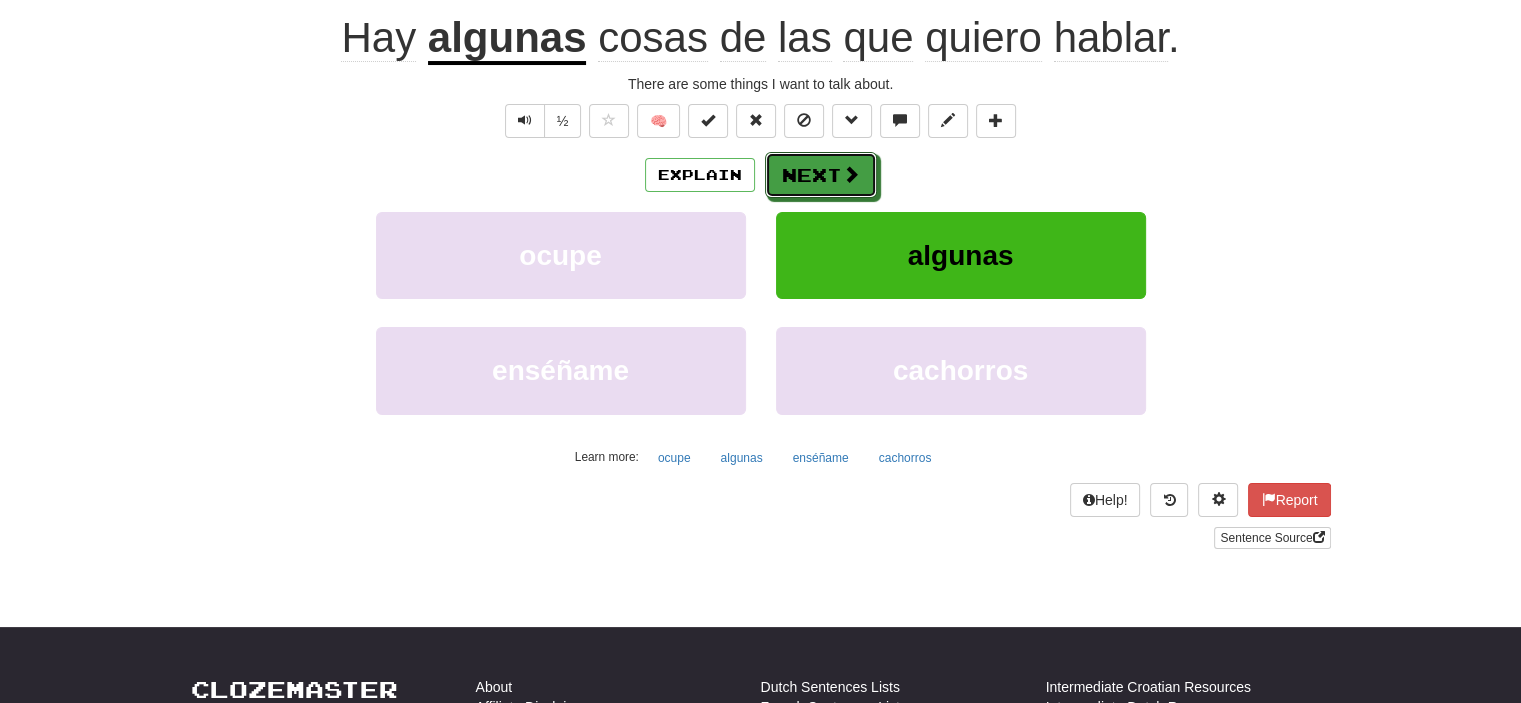 click on "Next" at bounding box center [821, 175] 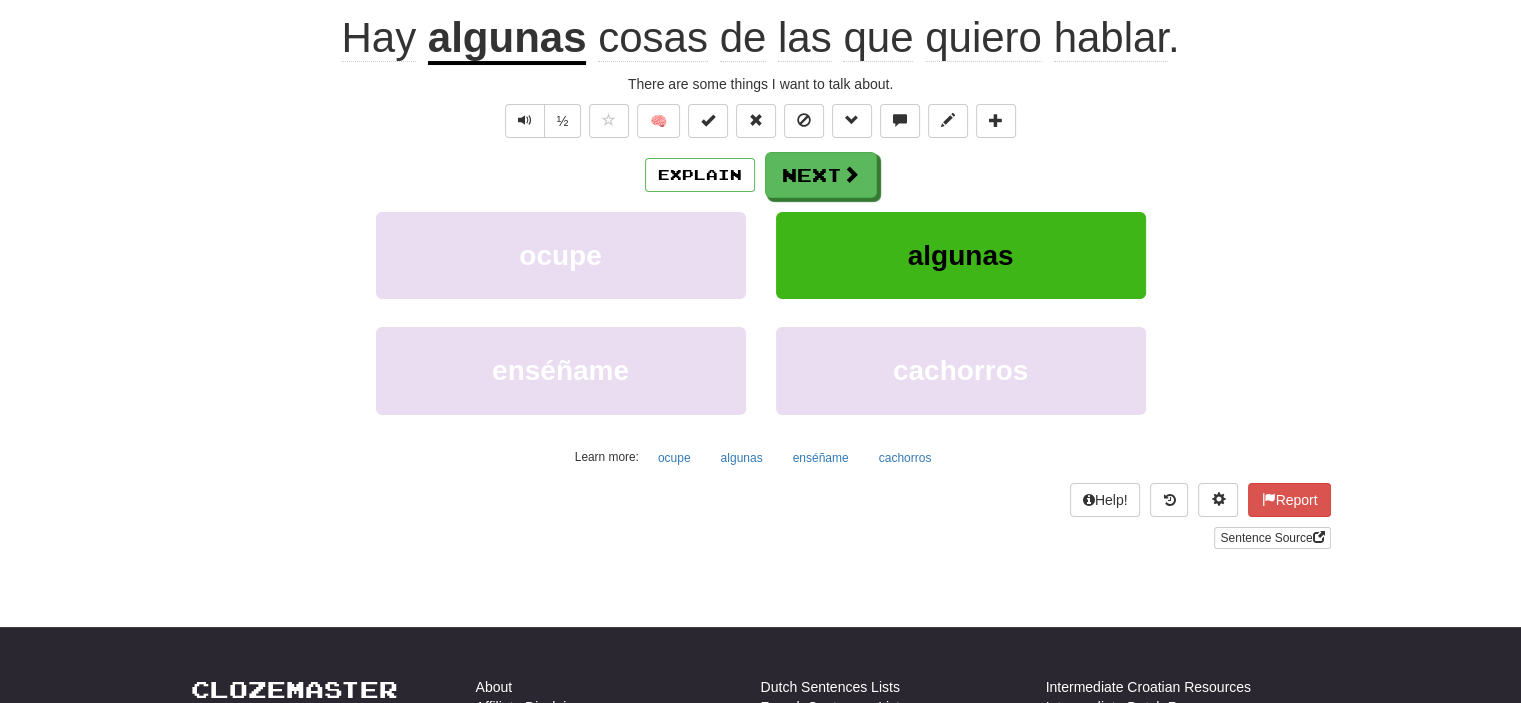scroll, scrollTop: 187, scrollLeft: 0, axis: vertical 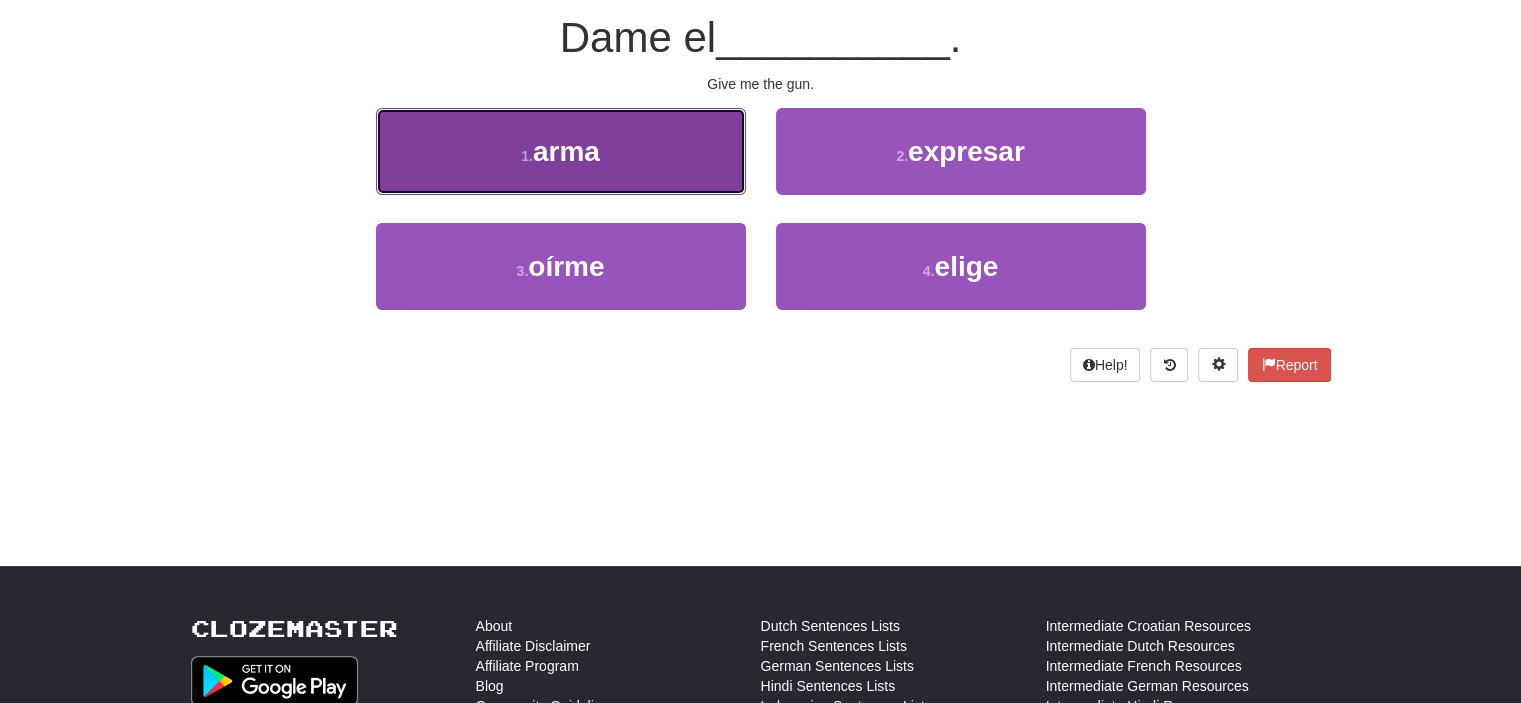 click on "1 .  arma" at bounding box center [561, 151] 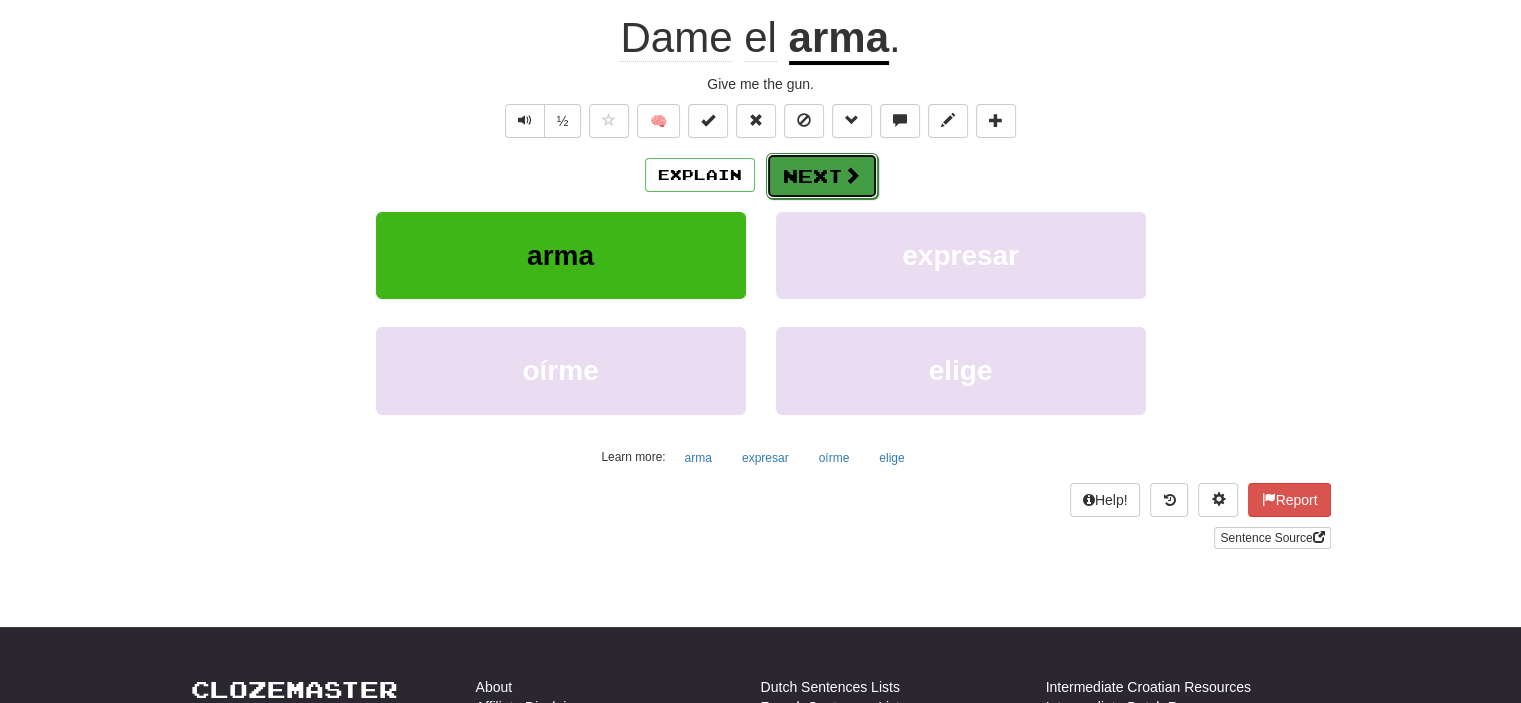 click on "Next" at bounding box center (822, 176) 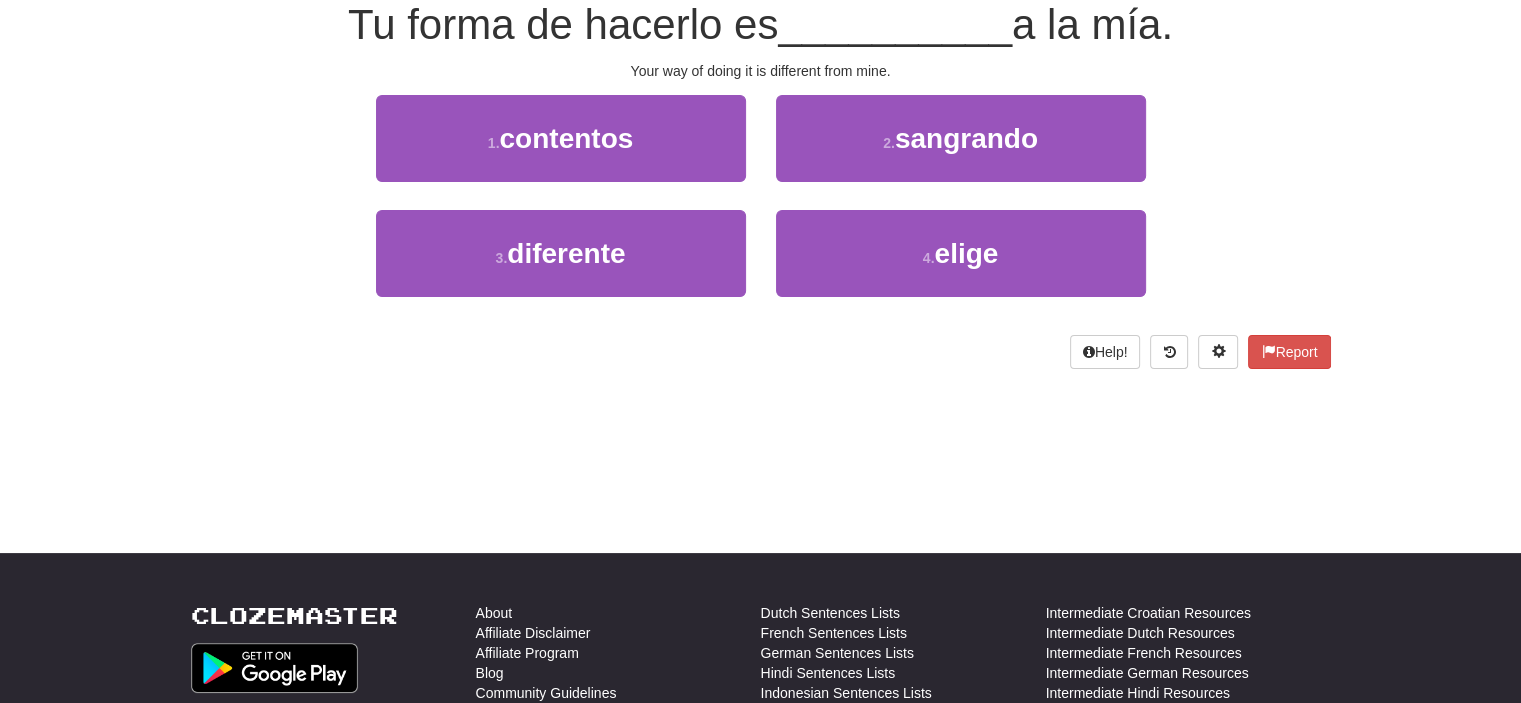 scroll, scrollTop: 187, scrollLeft: 0, axis: vertical 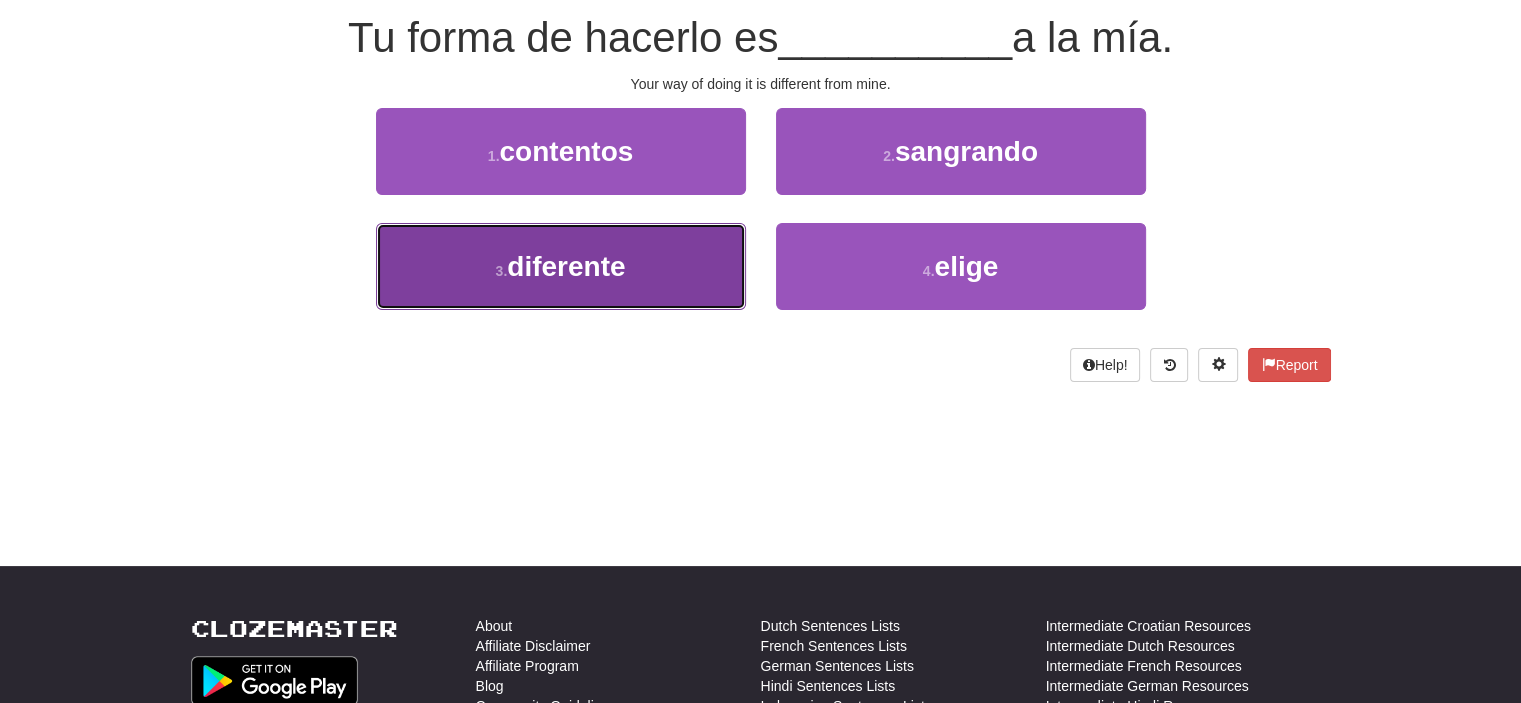 click on "3 .  diferente" at bounding box center [561, 266] 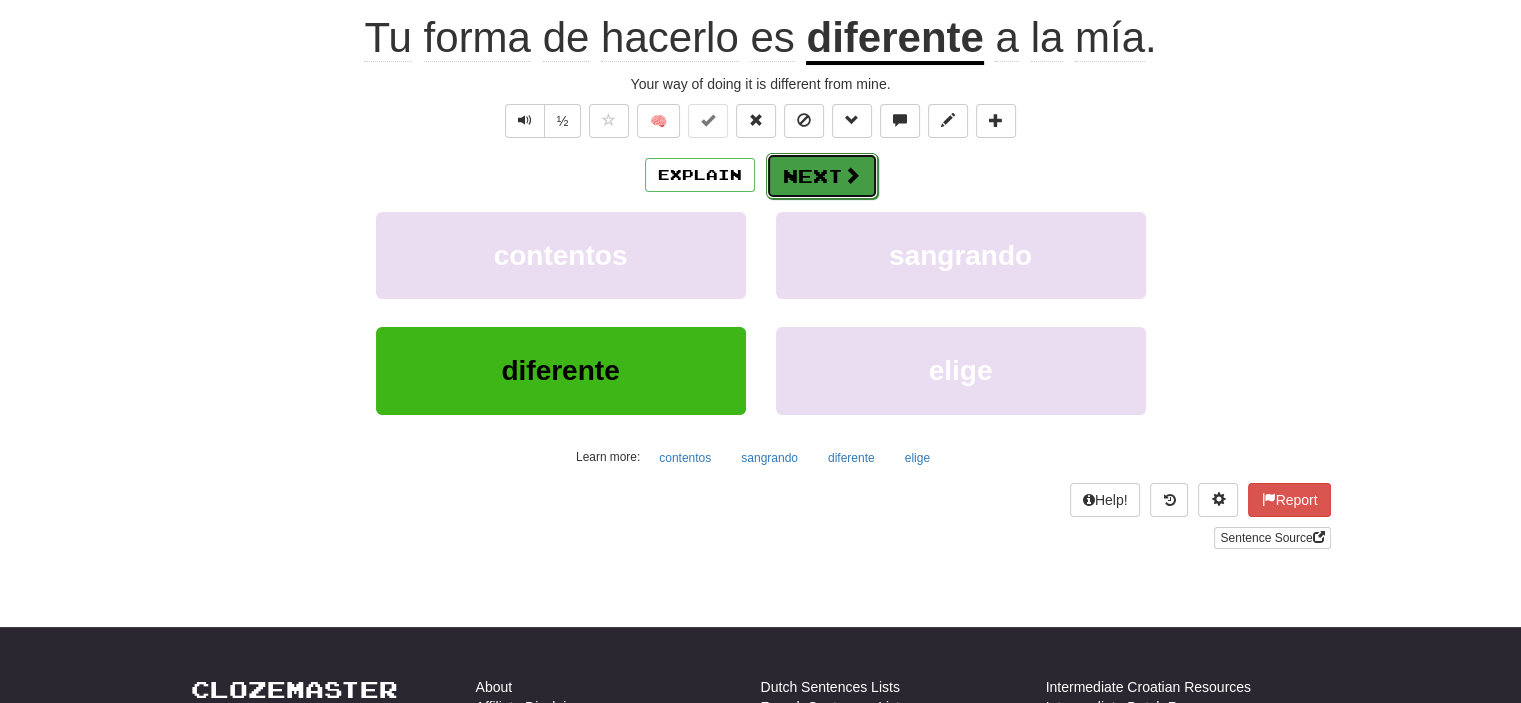 click on "Next" at bounding box center [822, 176] 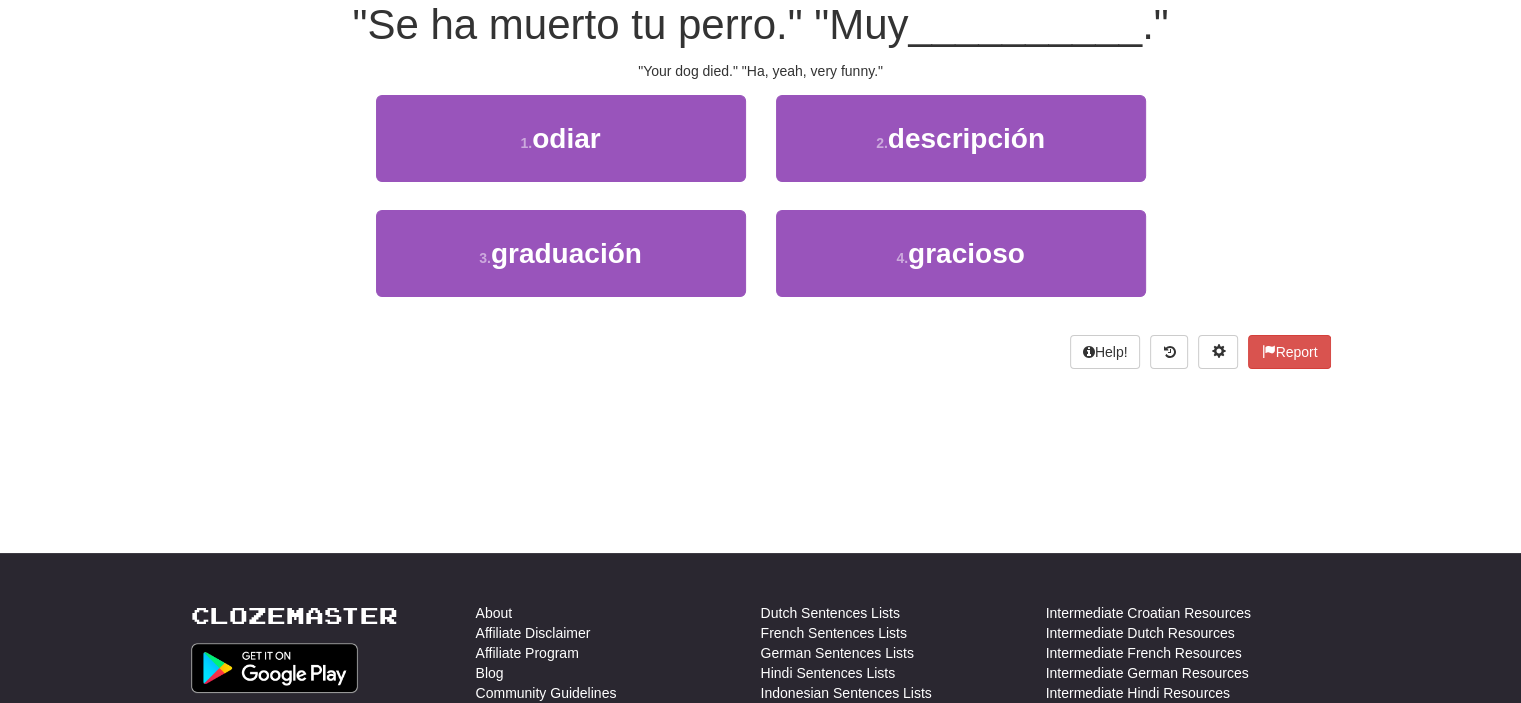 scroll, scrollTop: 187, scrollLeft: 0, axis: vertical 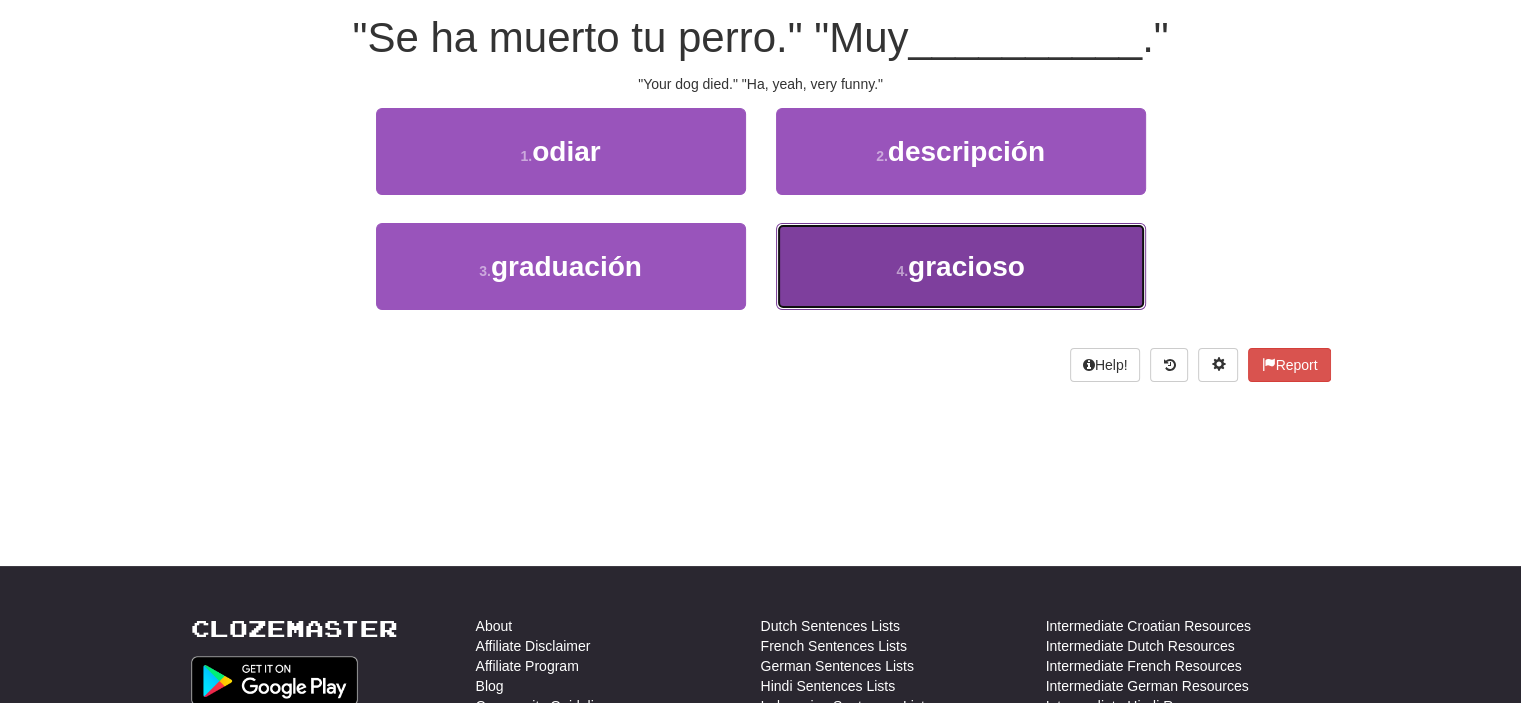click on "4 .  gracioso" at bounding box center (961, 266) 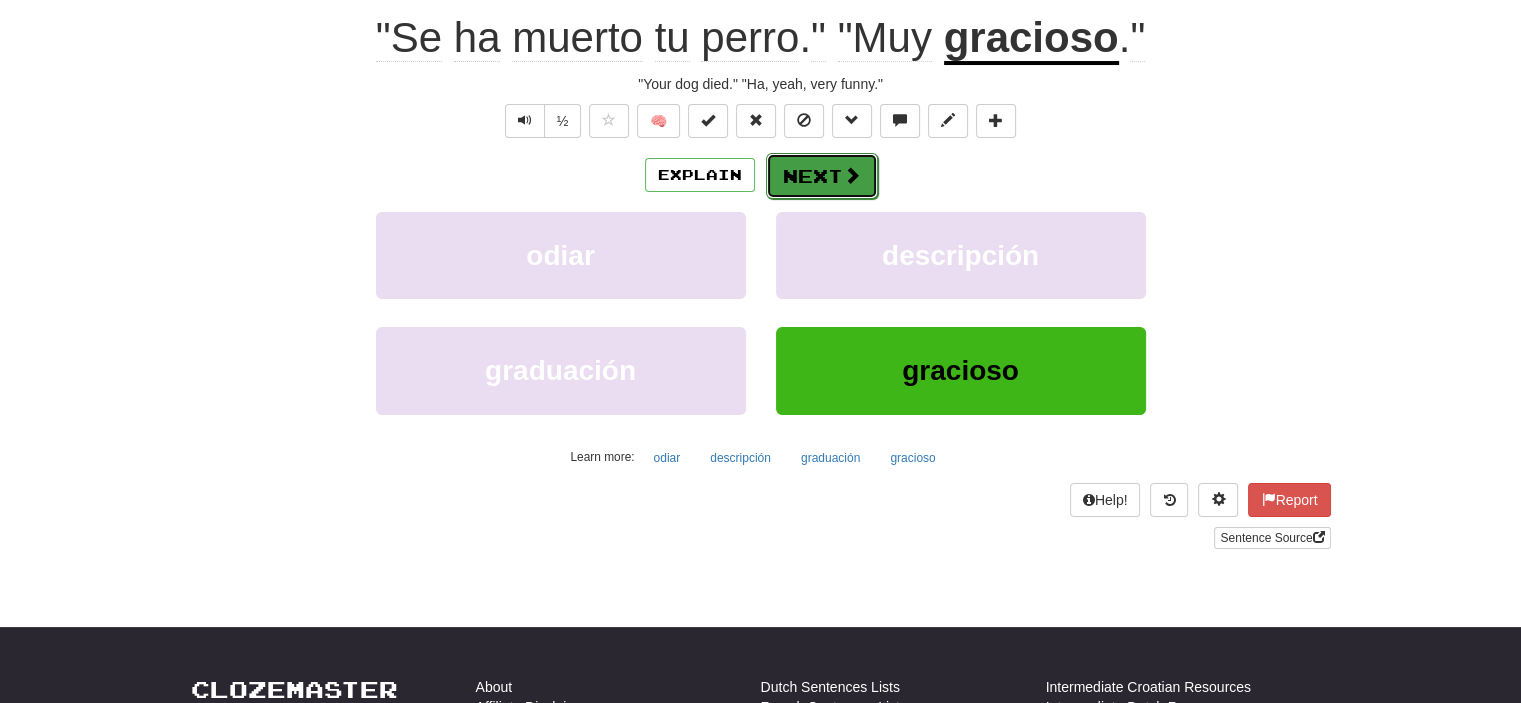 click on "Next" at bounding box center [822, 176] 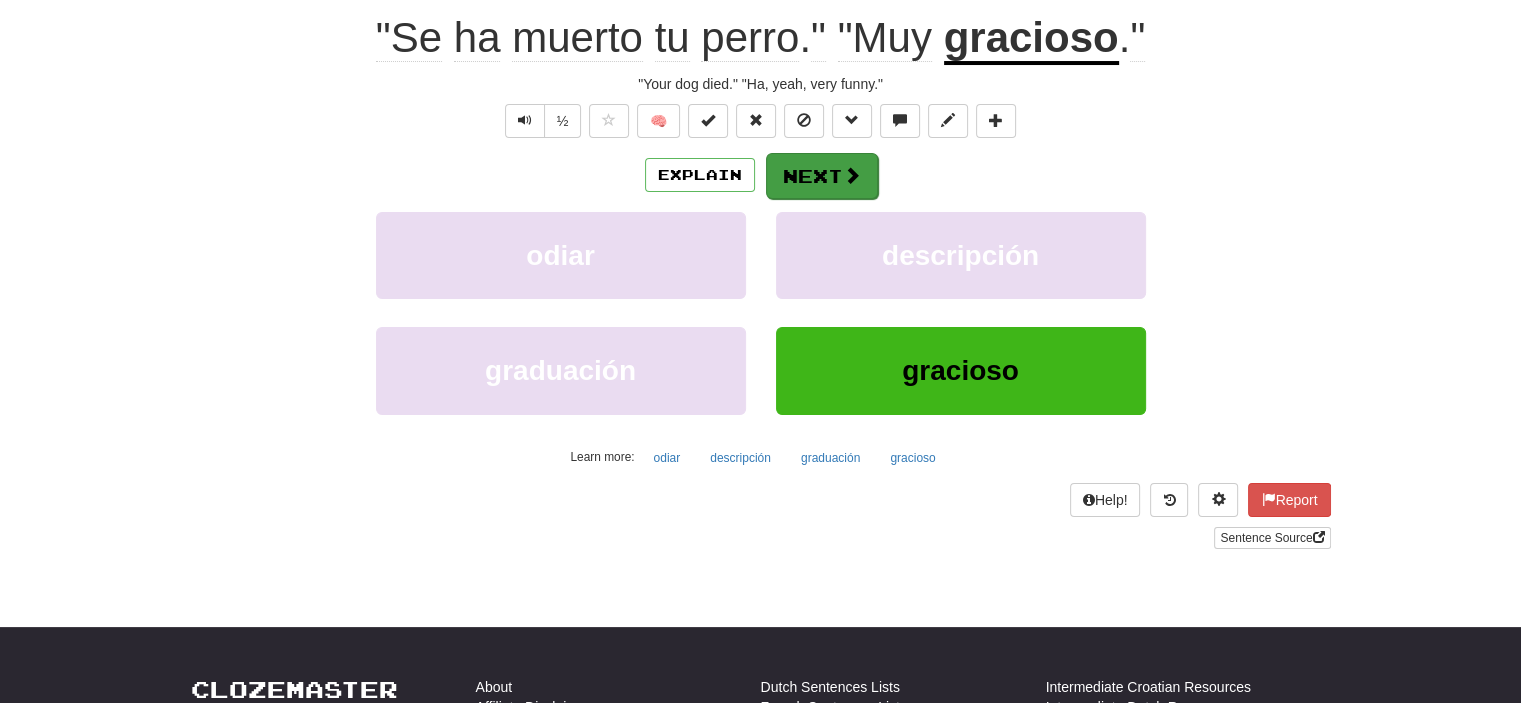 scroll, scrollTop: 187, scrollLeft: 0, axis: vertical 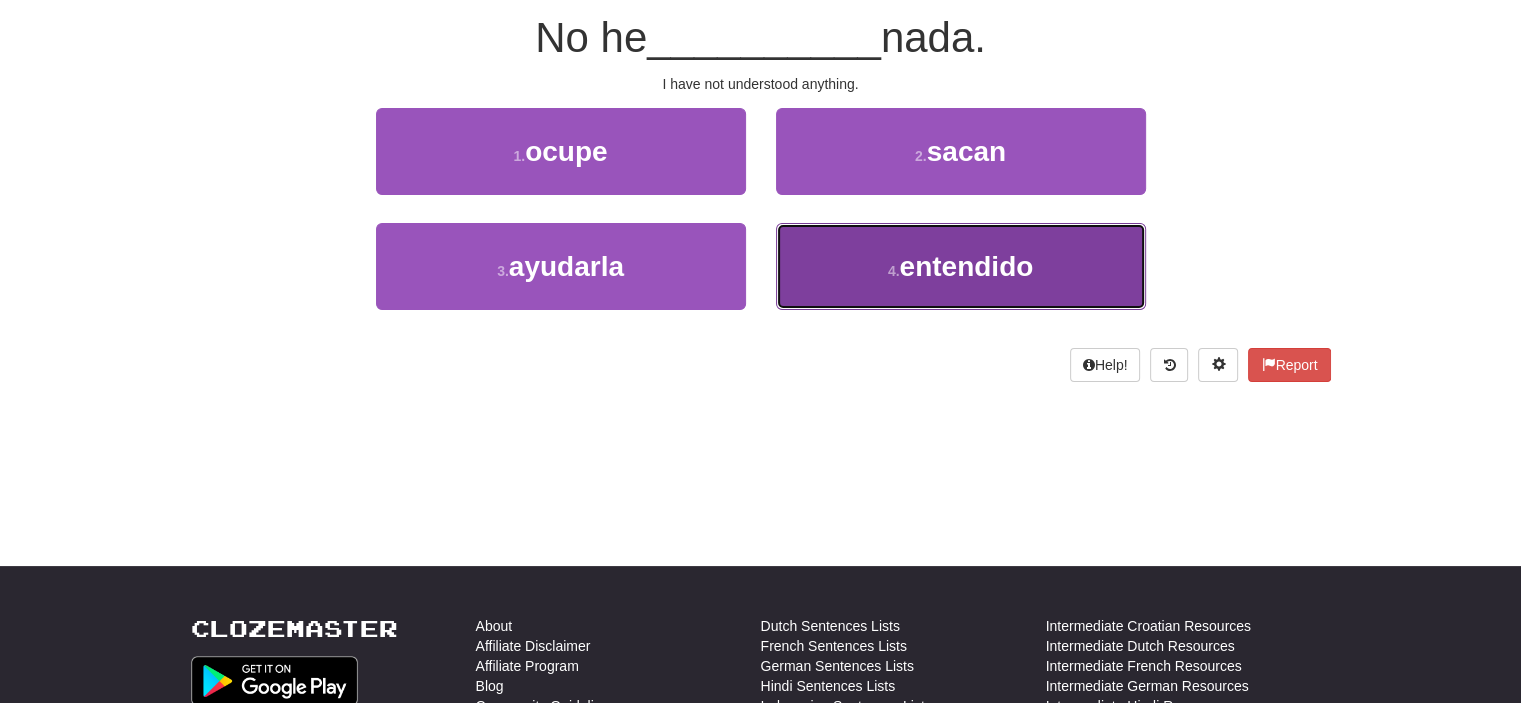click on "4 .  entendido" at bounding box center (961, 266) 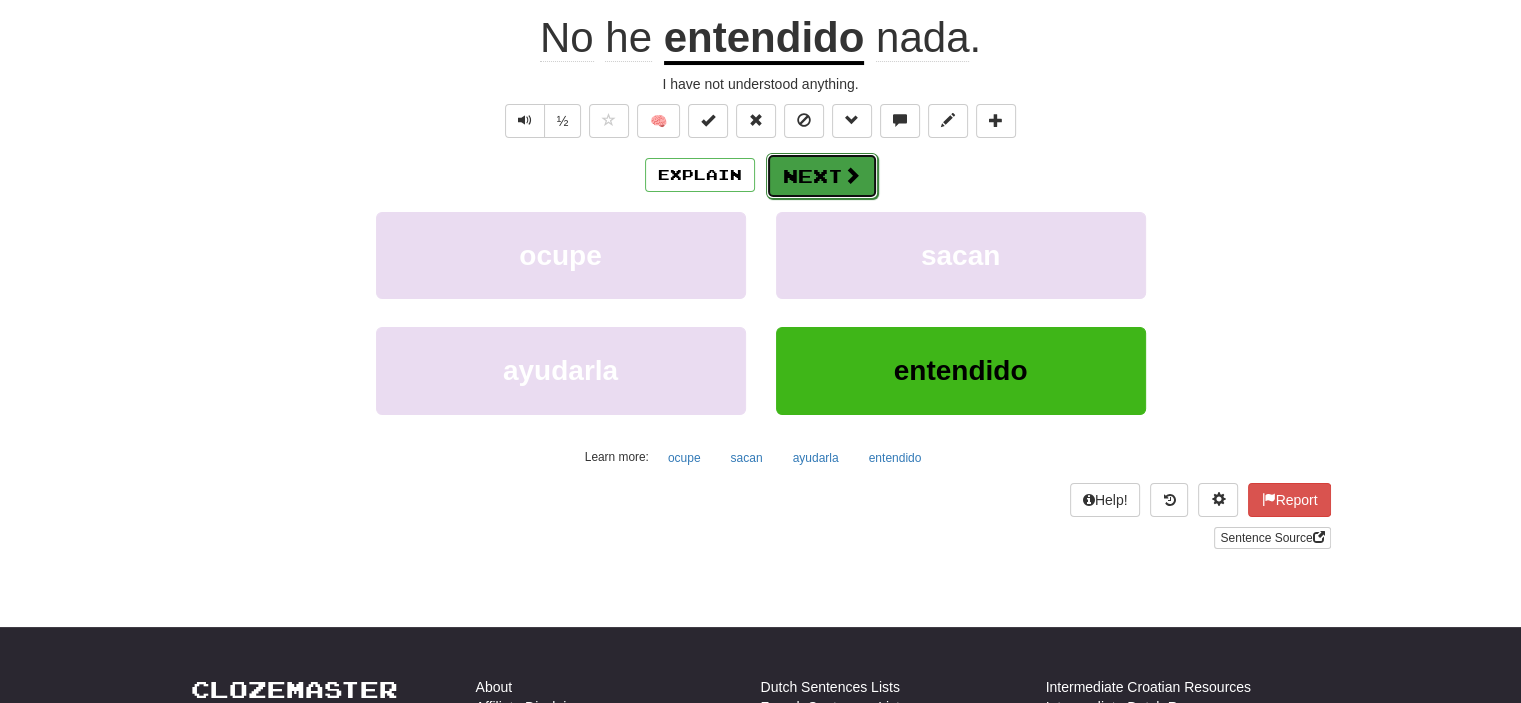 click on "Next" at bounding box center [822, 176] 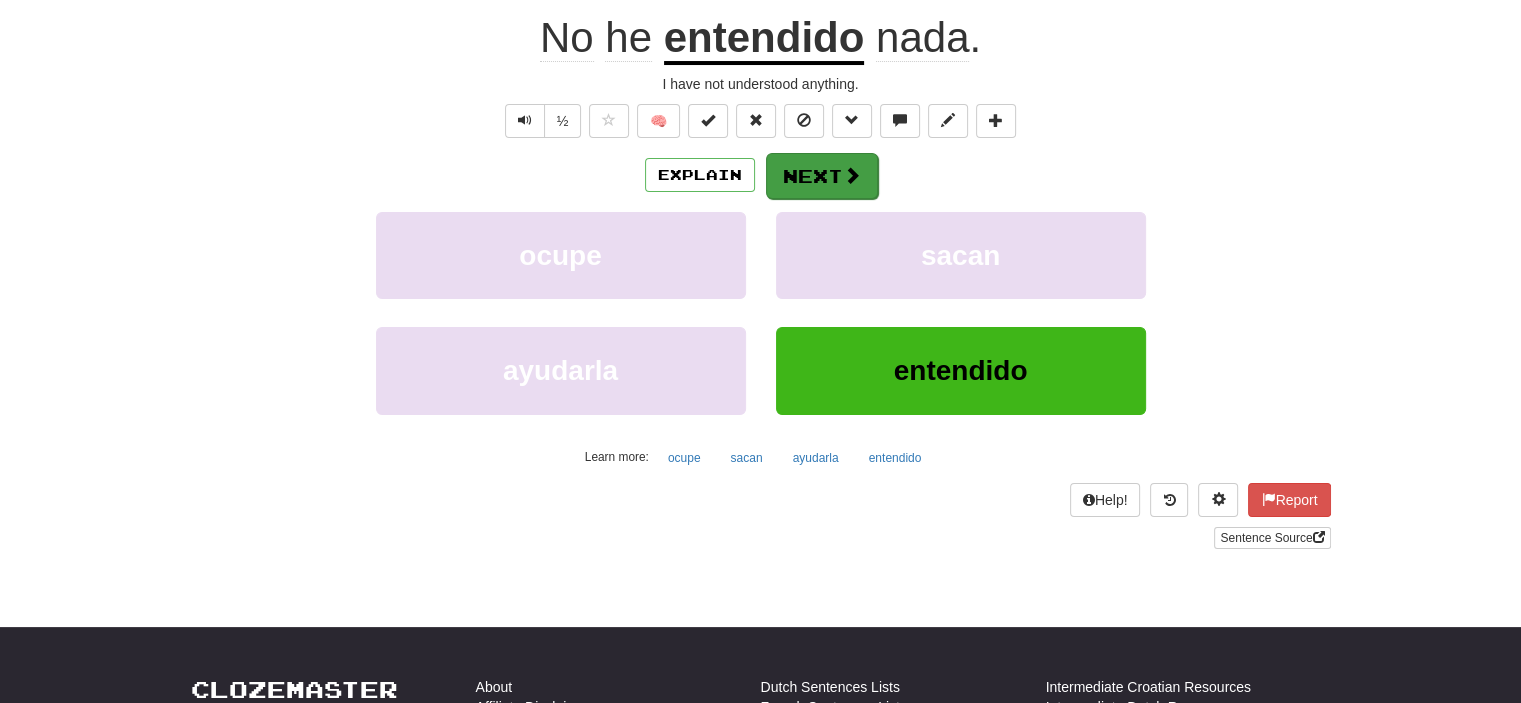scroll, scrollTop: 187, scrollLeft: 0, axis: vertical 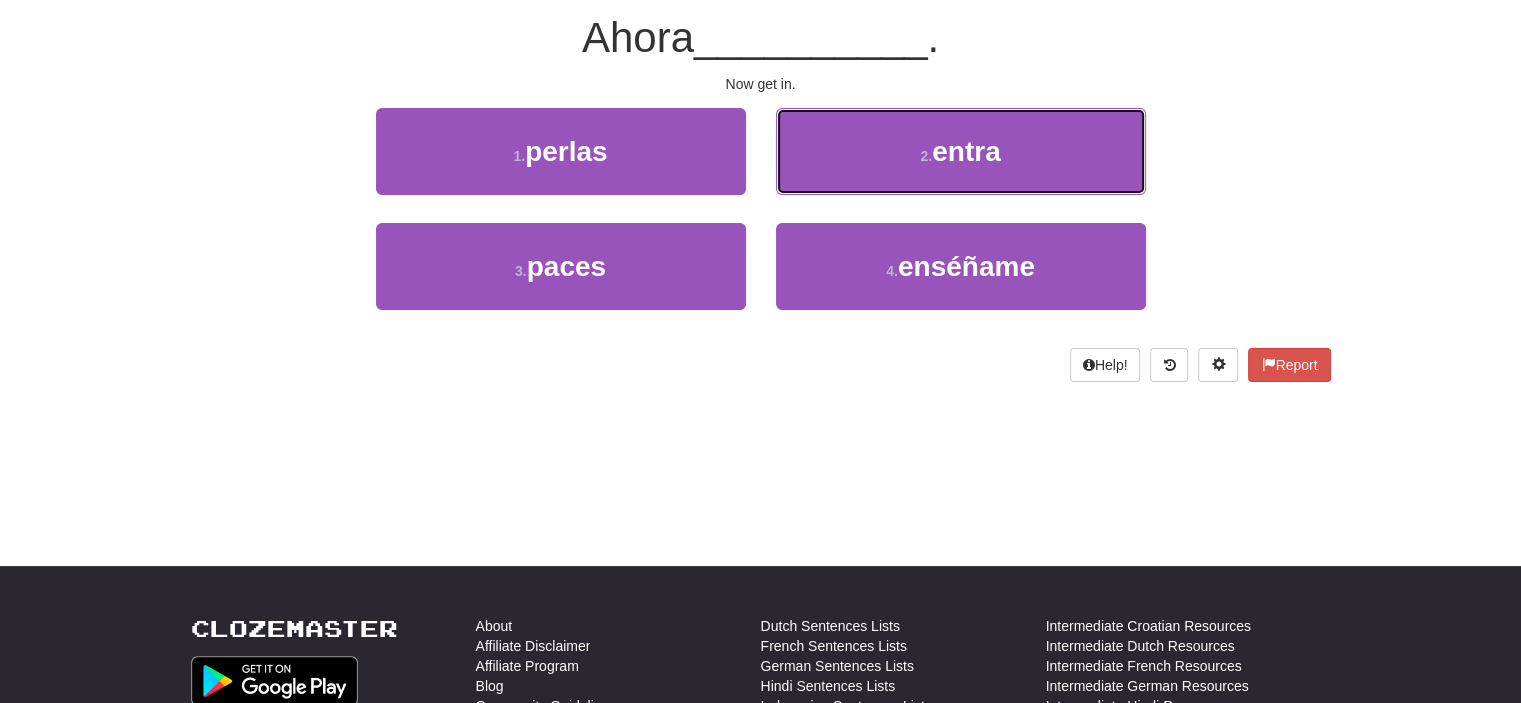 click on "2 .  entra" at bounding box center [961, 151] 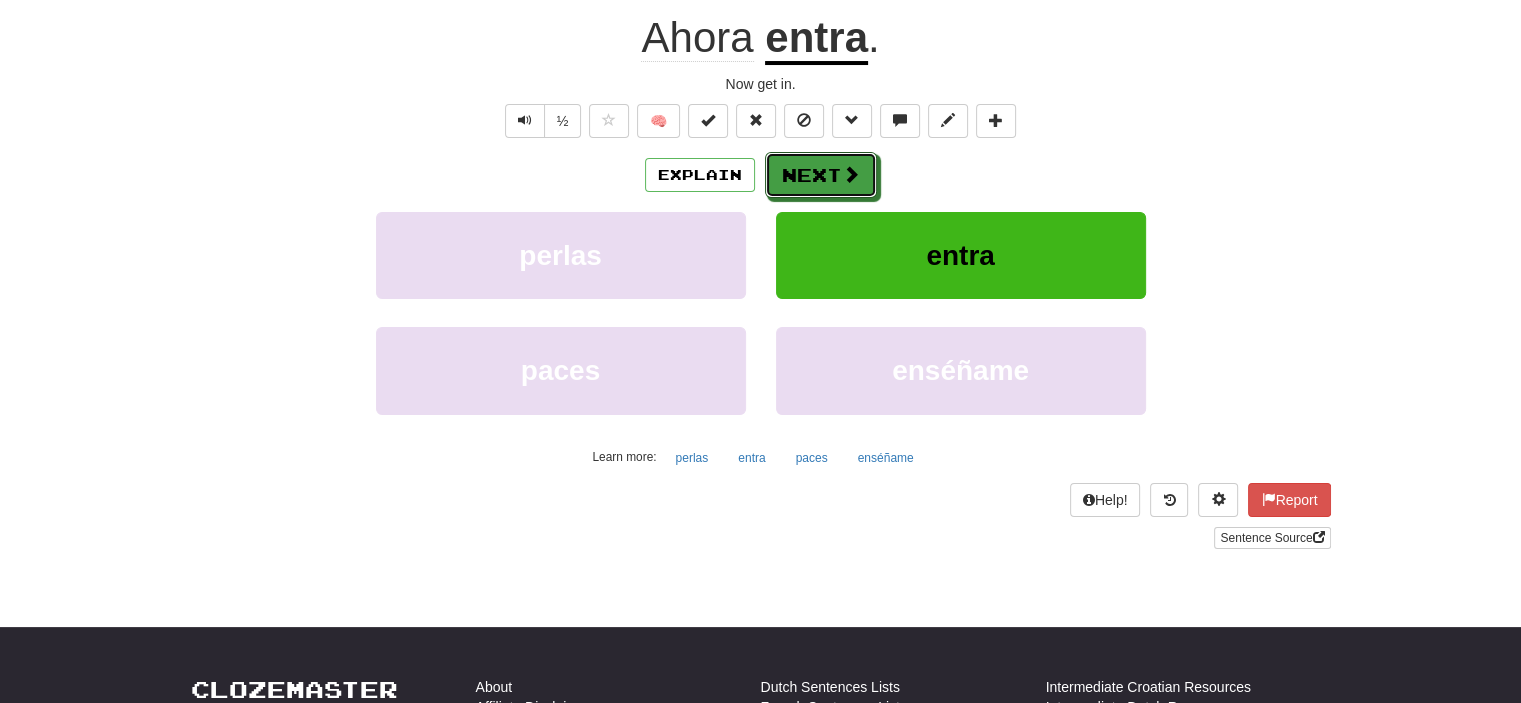 click on "Next" at bounding box center [821, 175] 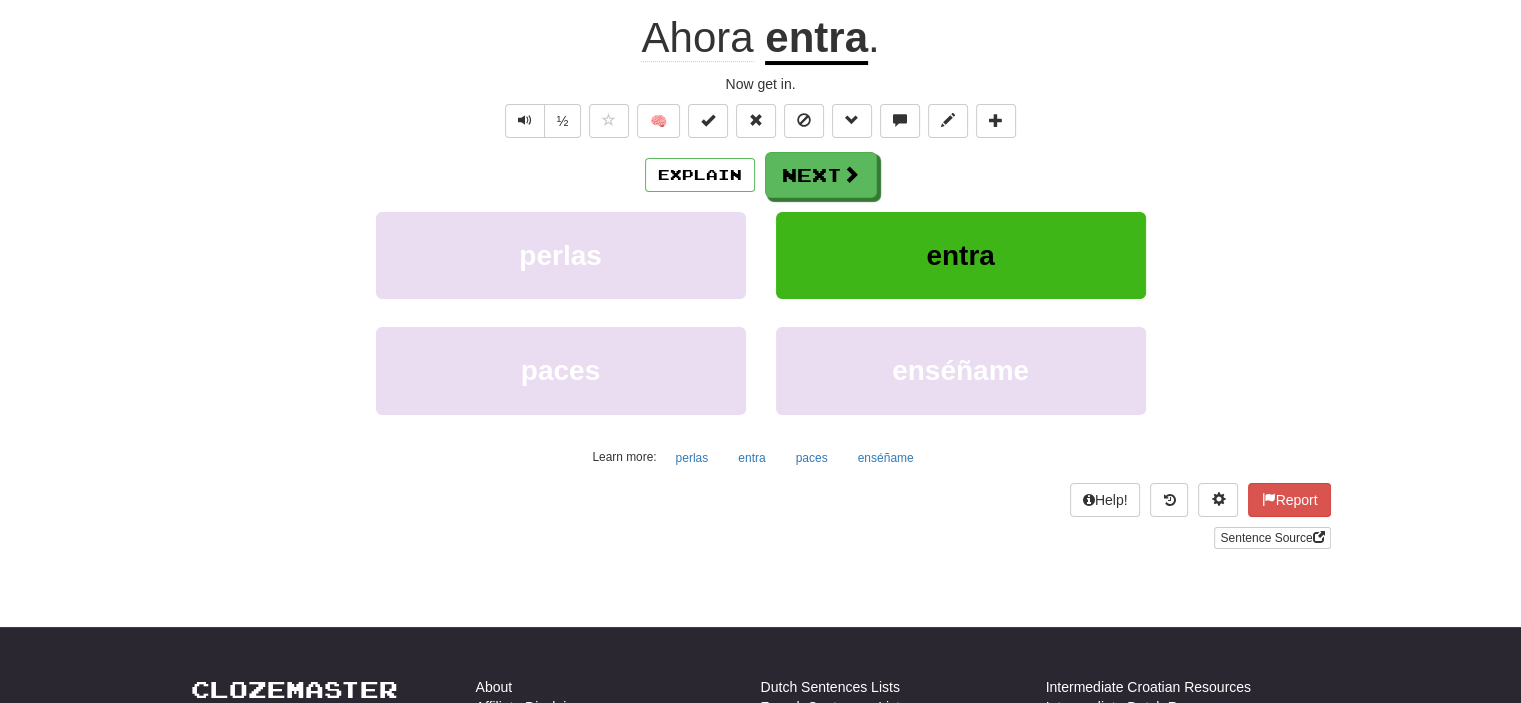 scroll, scrollTop: 187, scrollLeft: 0, axis: vertical 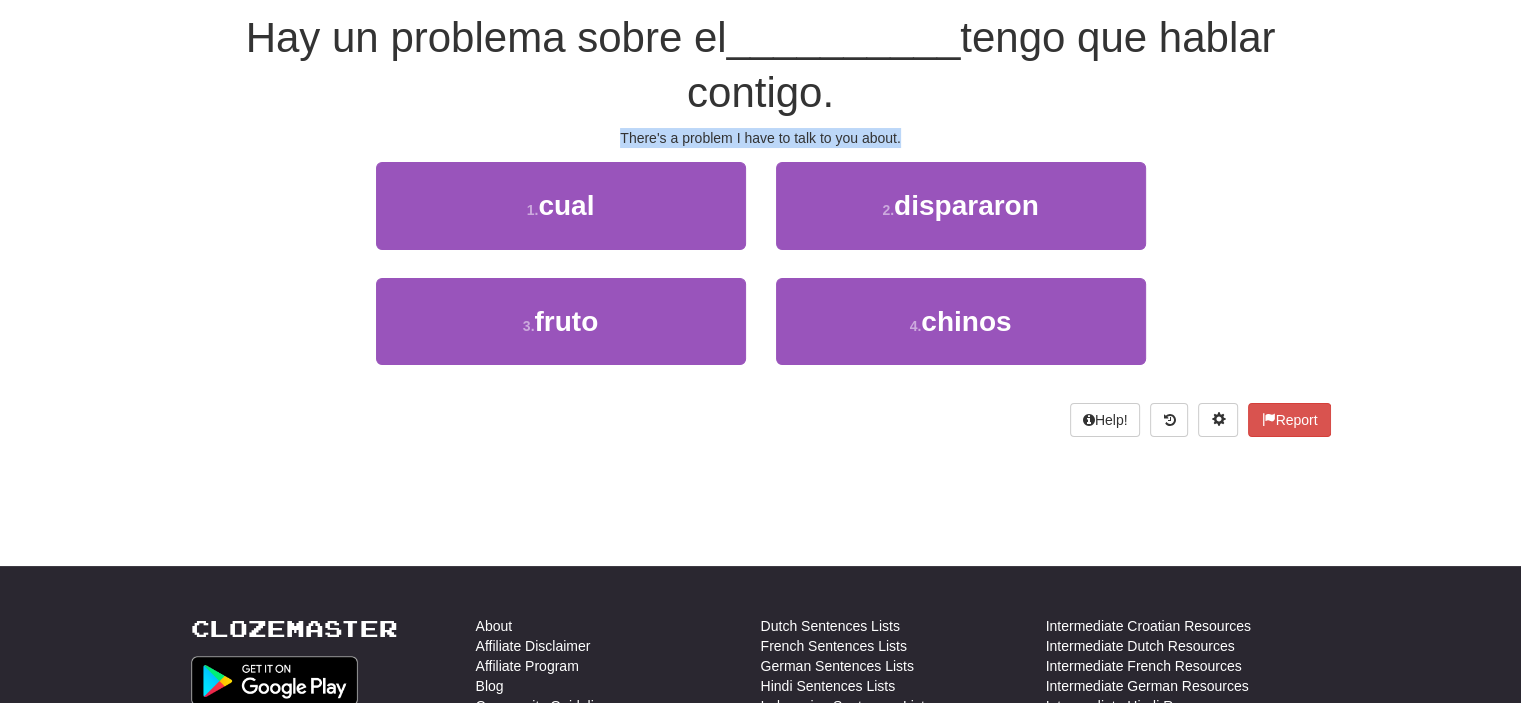 drag, startPoint x: 614, startPoint y: 131, endPoint x: 912, endPoint y: 127, distance: 298.02686 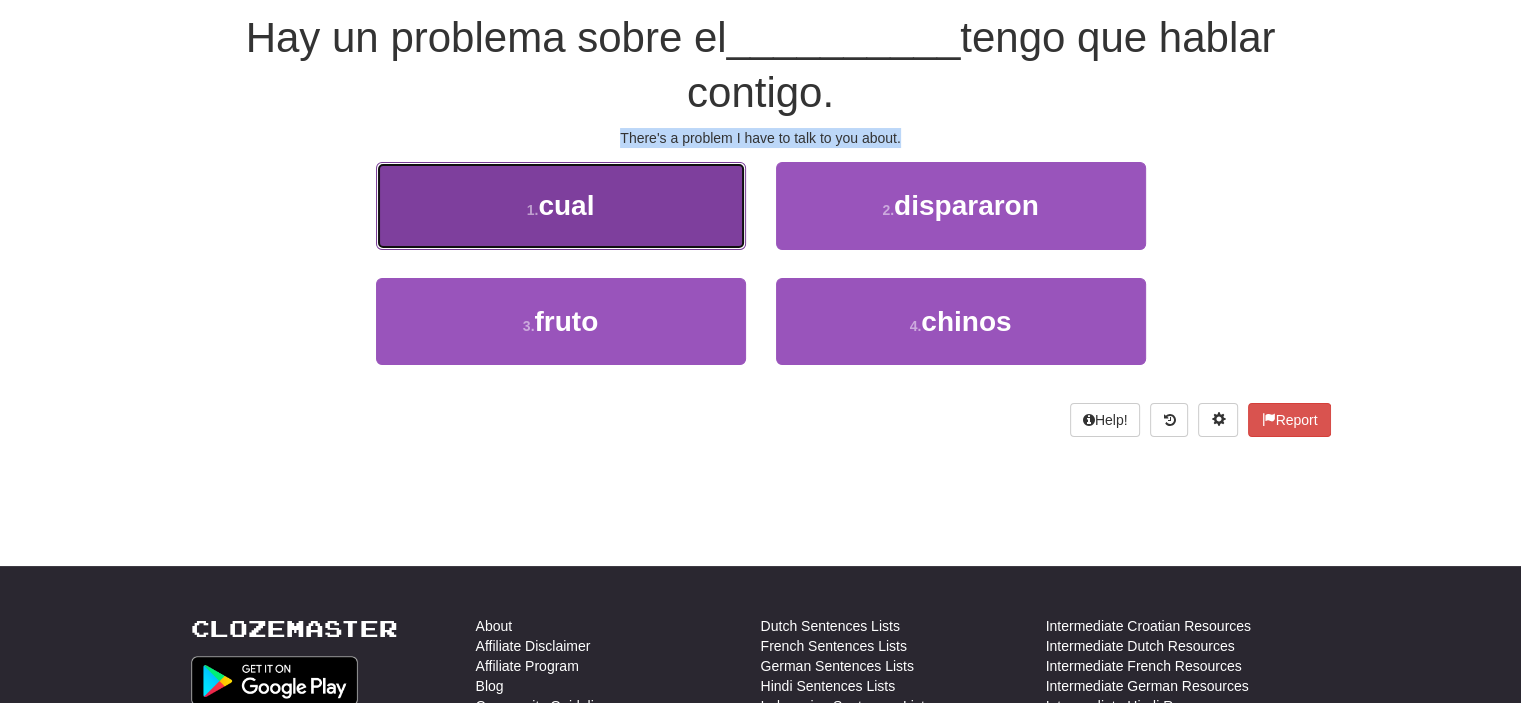 click on "1 . cual" at bounding box center (561, 205) 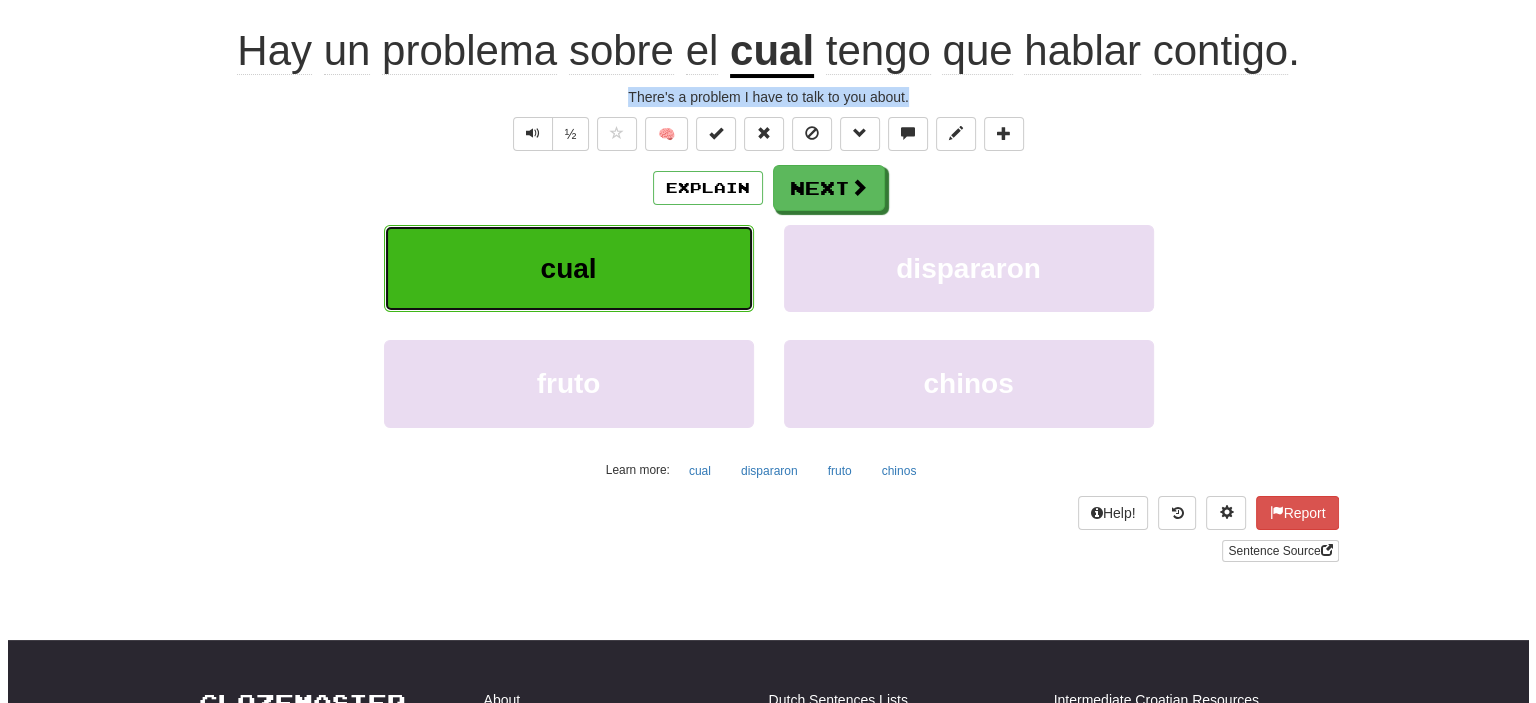 scroll, scrollTop: 200, scrollLeft: 0, axis: vertical 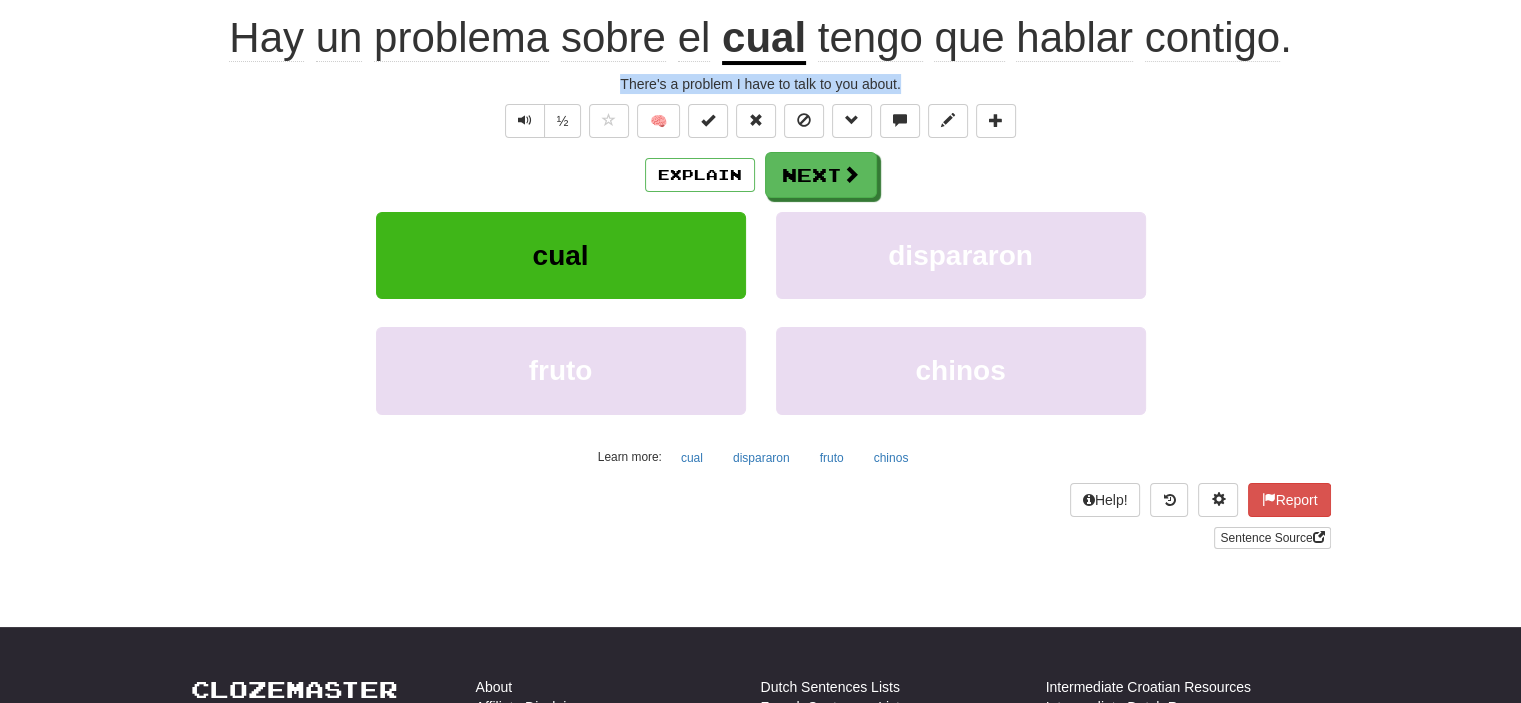 click on "There's a problem I have to talk to you about." at bounding box center [761, 84] 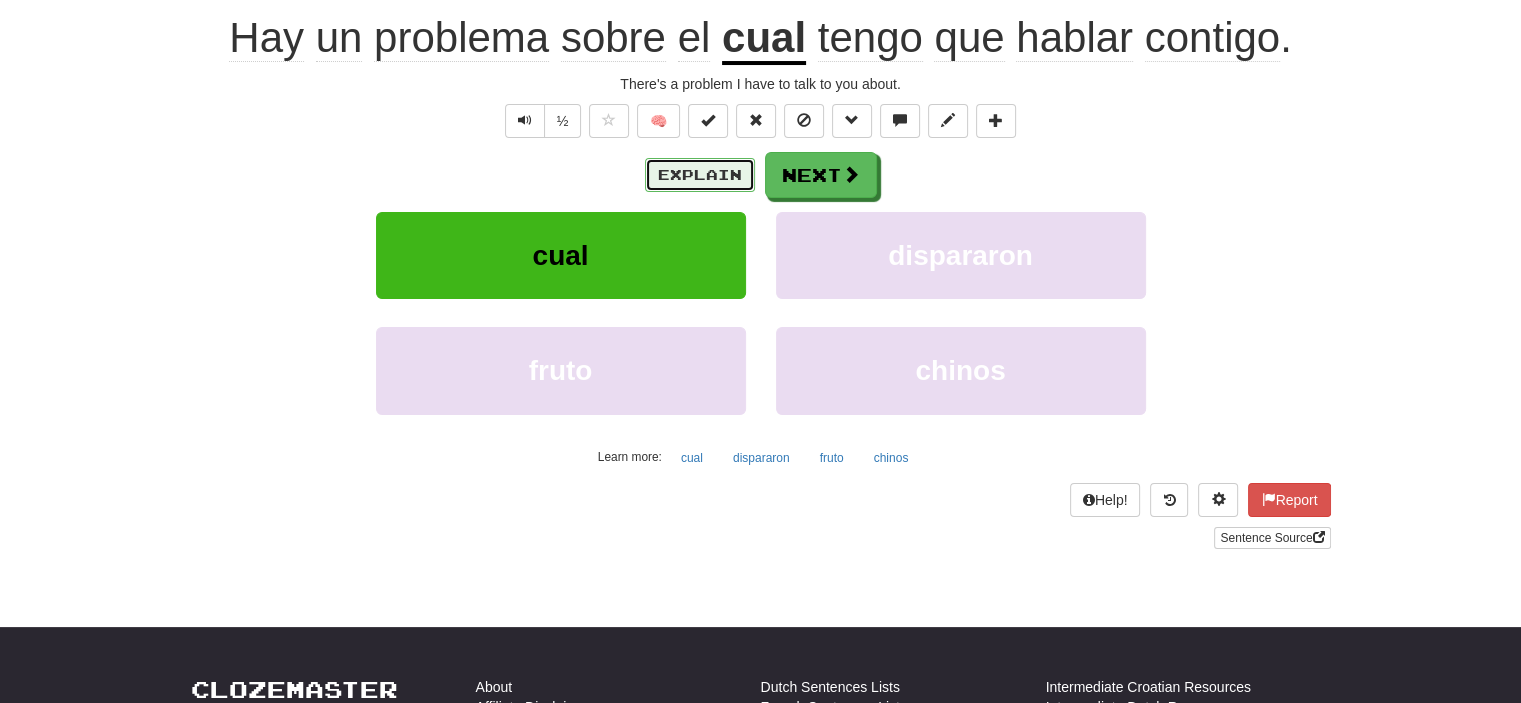 click on "Explain" at bounding box center [700, 175] 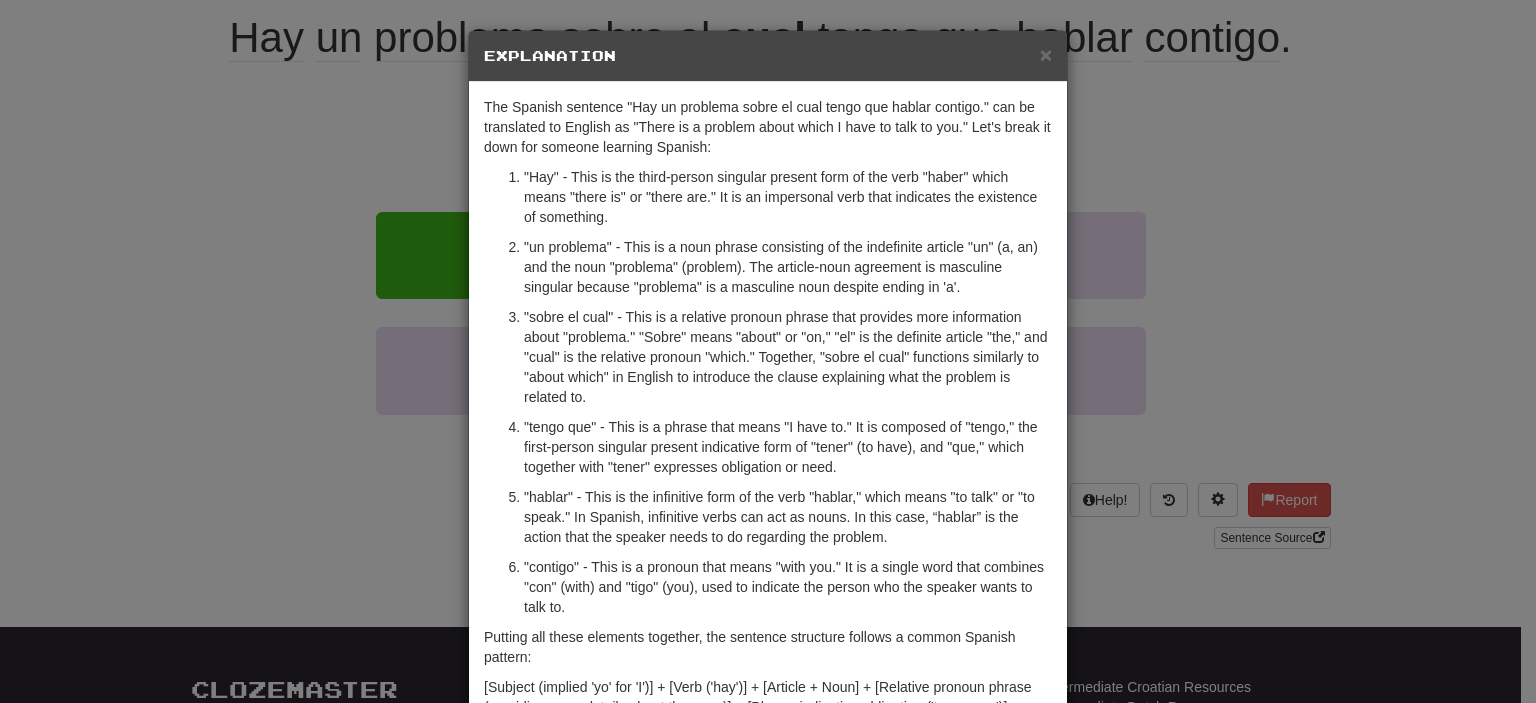 click on "× Explanation The Spanish sentence "Hay un problema sobre el cual tengo que hablar contigo." can be translated to English as "There is a problem about which I have to talk to you." Let's break it down for someone learning Spanish:
"Hay" - This is the third-person singular present form of the verb "haber" which means "there is" or "there are." It is an impersonal verb that indicates the existence of something.
"un problema" - This is a noun phrase consisting of the indefinite article "un" (a, an) and the noun "problema" (problem). The article-noun agreement is masculine singular because "problema" is a masculine noun despite ending in 'a'.
"sobre el cual" - This is a relative pronoun phrase that provides more information about "problema." "Sobre" means "about" or "on," "el" is the definite article "the," and "cual" is the relative pronoun "which." Together, "sobre el cual" functions similarly to "about which" in English to introduce the clause explaining what the problem is related to." at bounding box center (768, 351) 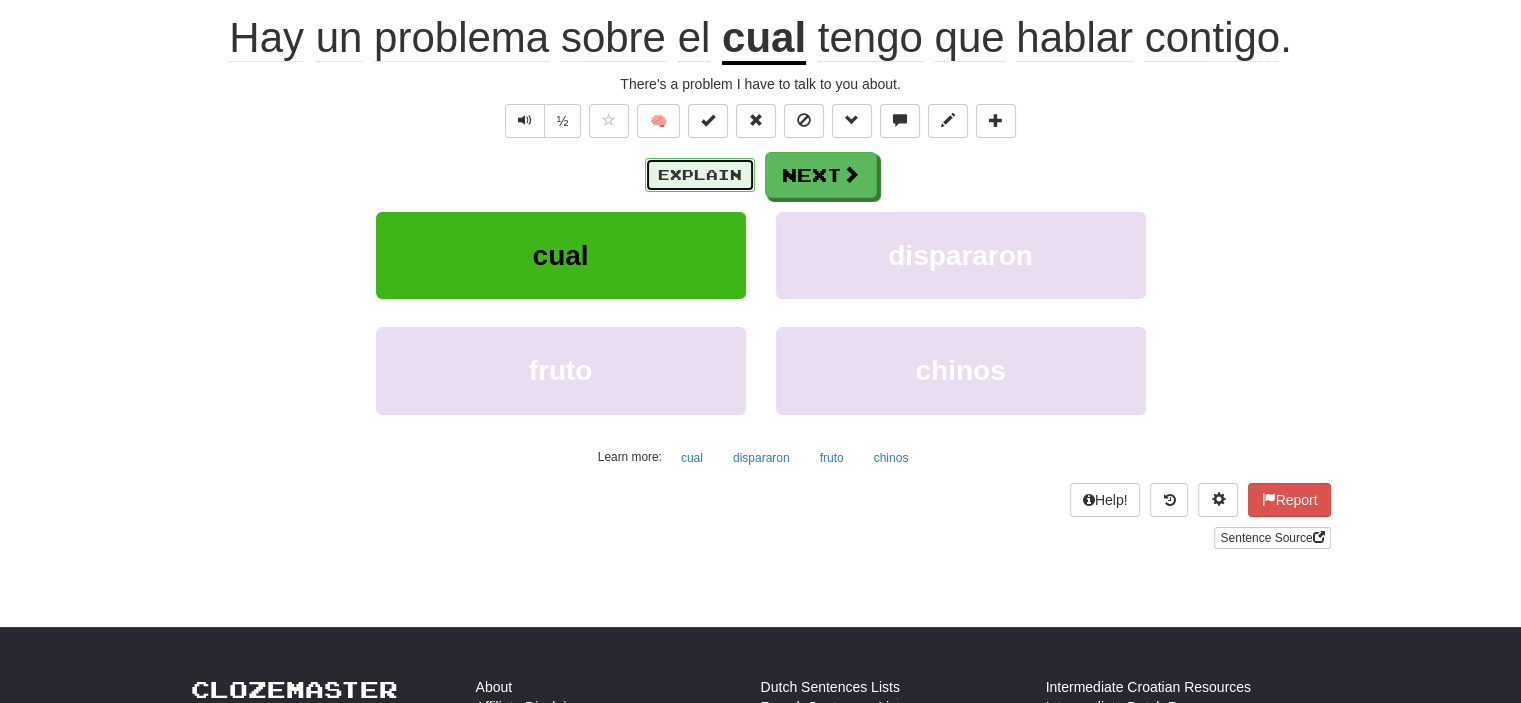 click on "Explain" at bounding box center [700, 175] 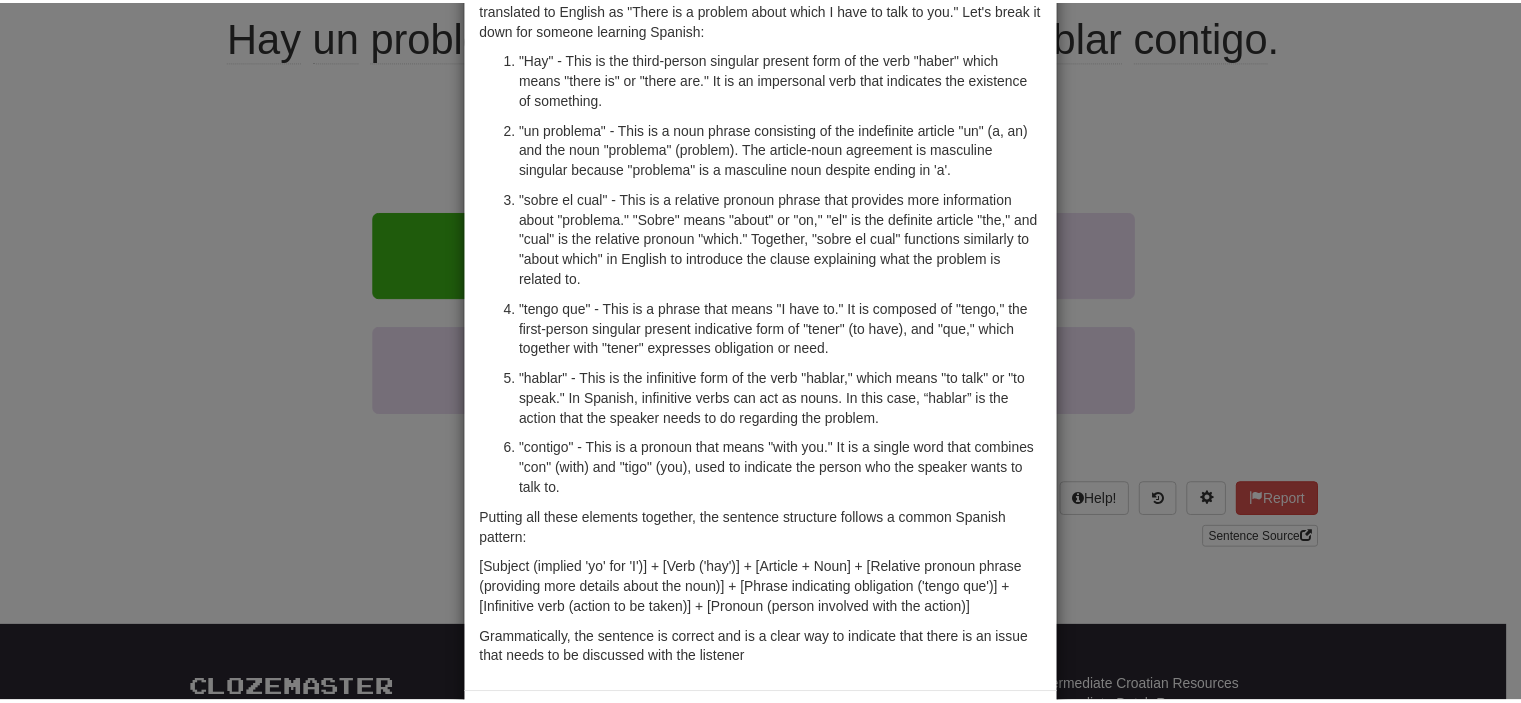 scroll, scrollTop: 200, scrollLeft: 0, axis: vertical 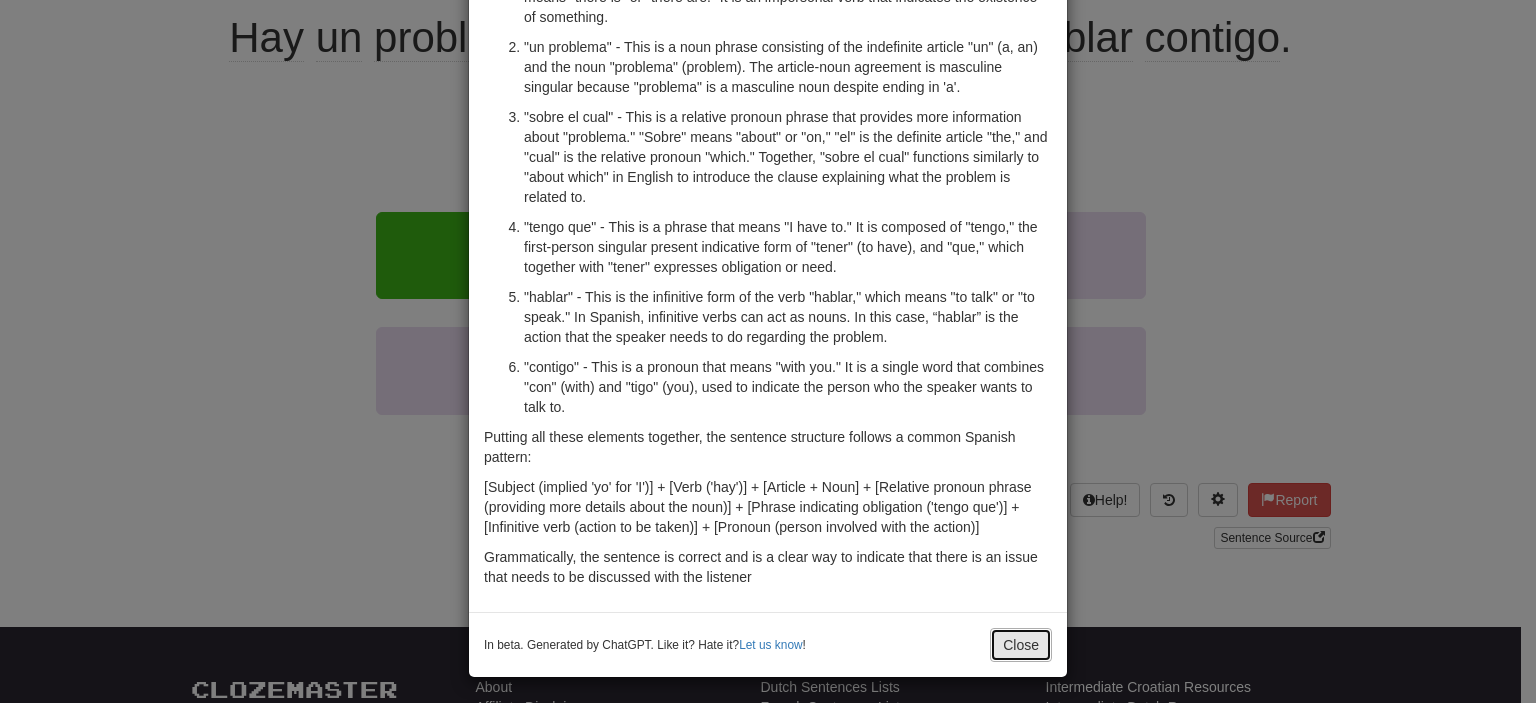 click on "Close" at bounding box center (1021, 645) 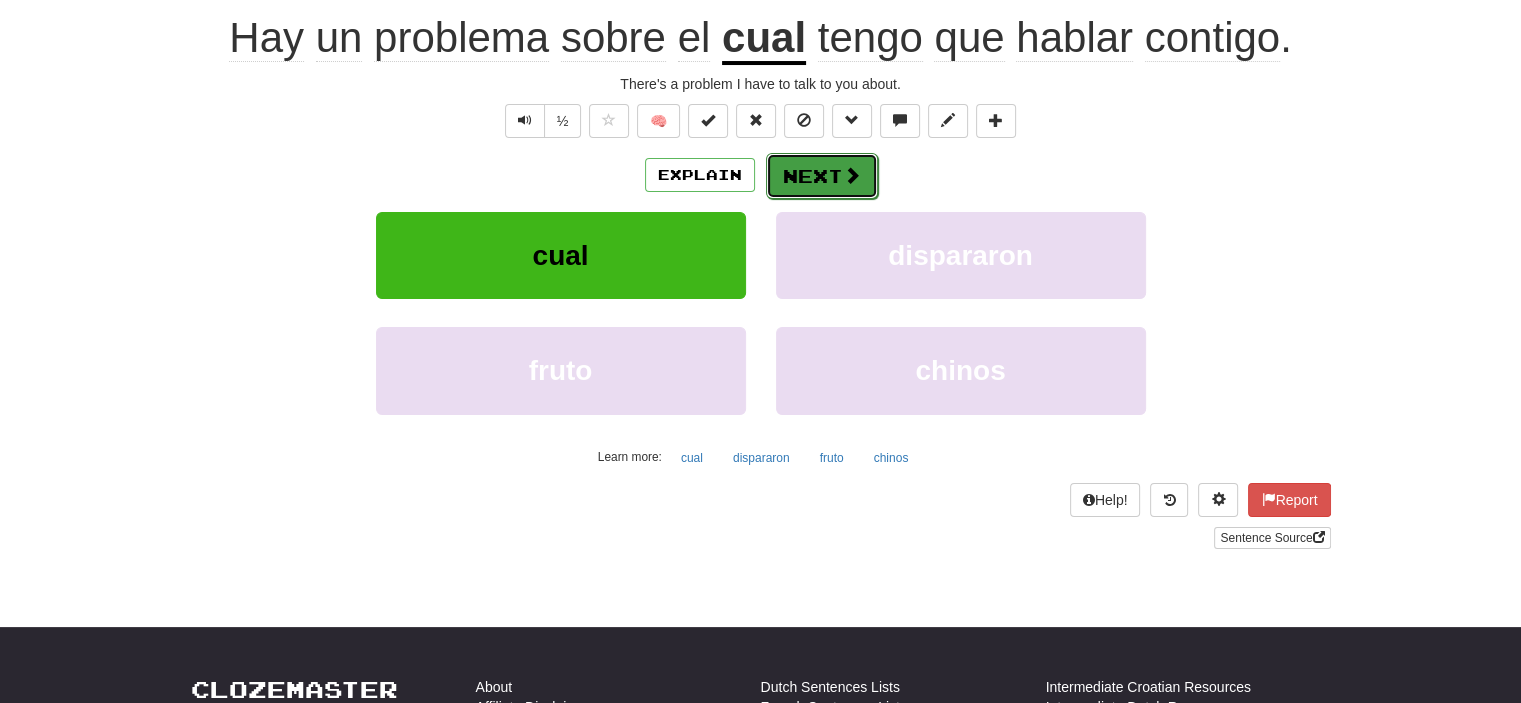 click on "Next" at bounding box center [822, 176] 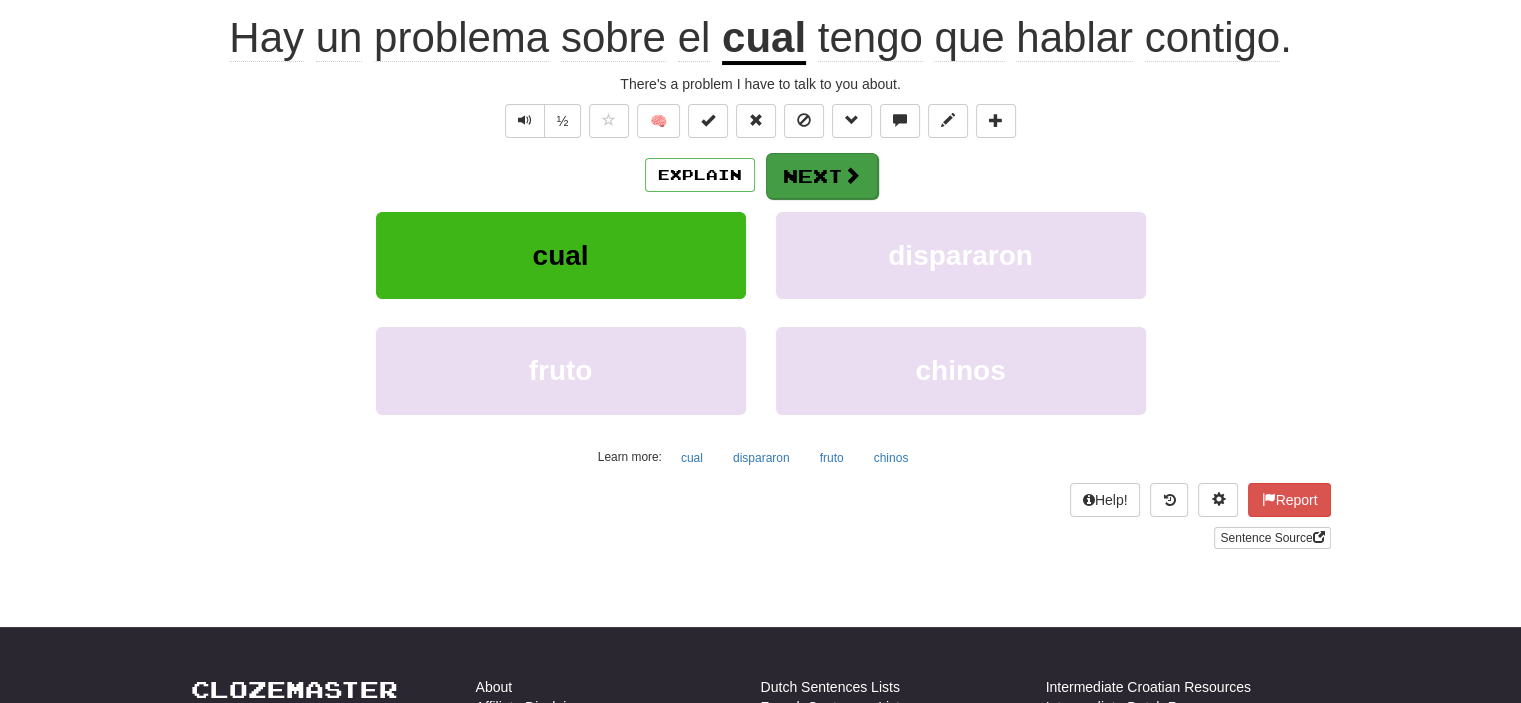 scroll, scrollTop: 187, scrollLeft: 0, axis: vertical 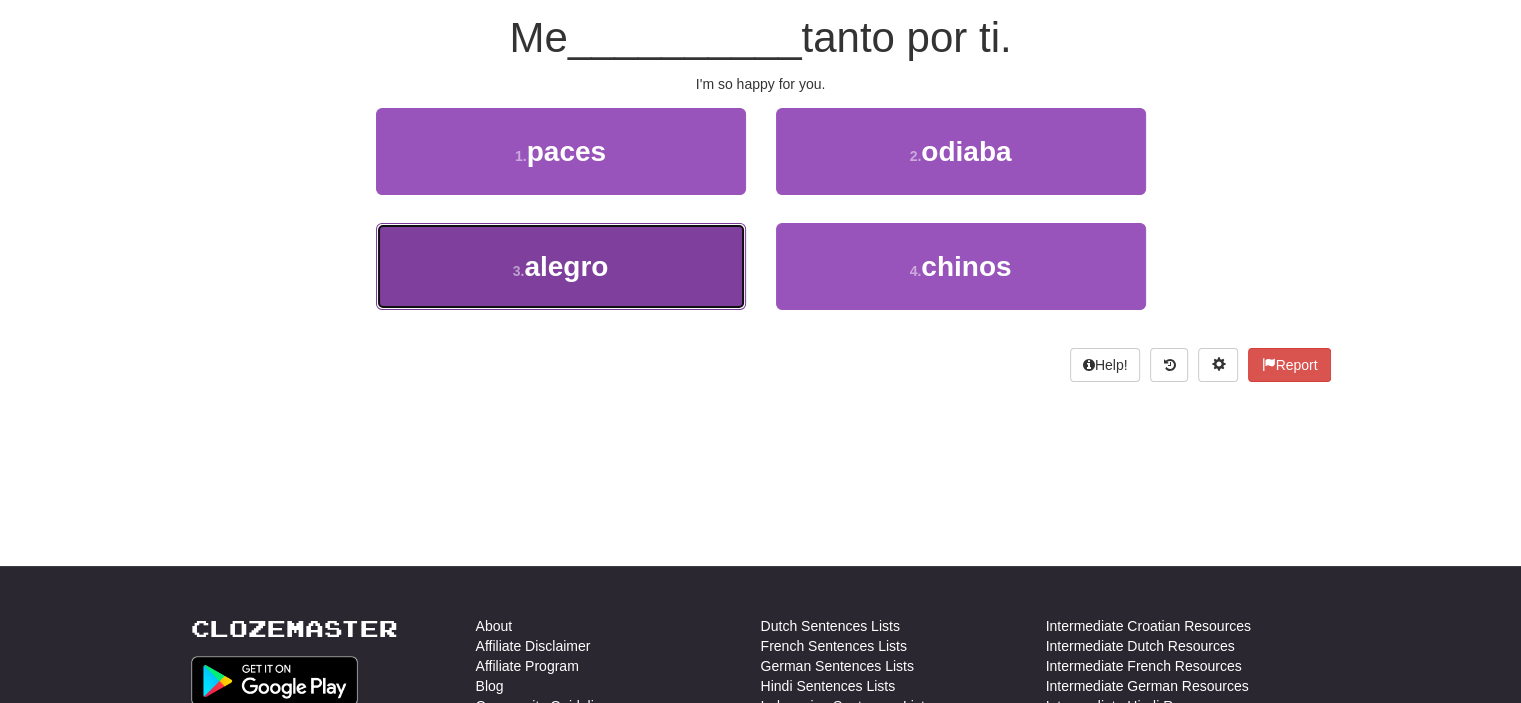 click on "3 .  alegro" at bounding box center (561, 266) 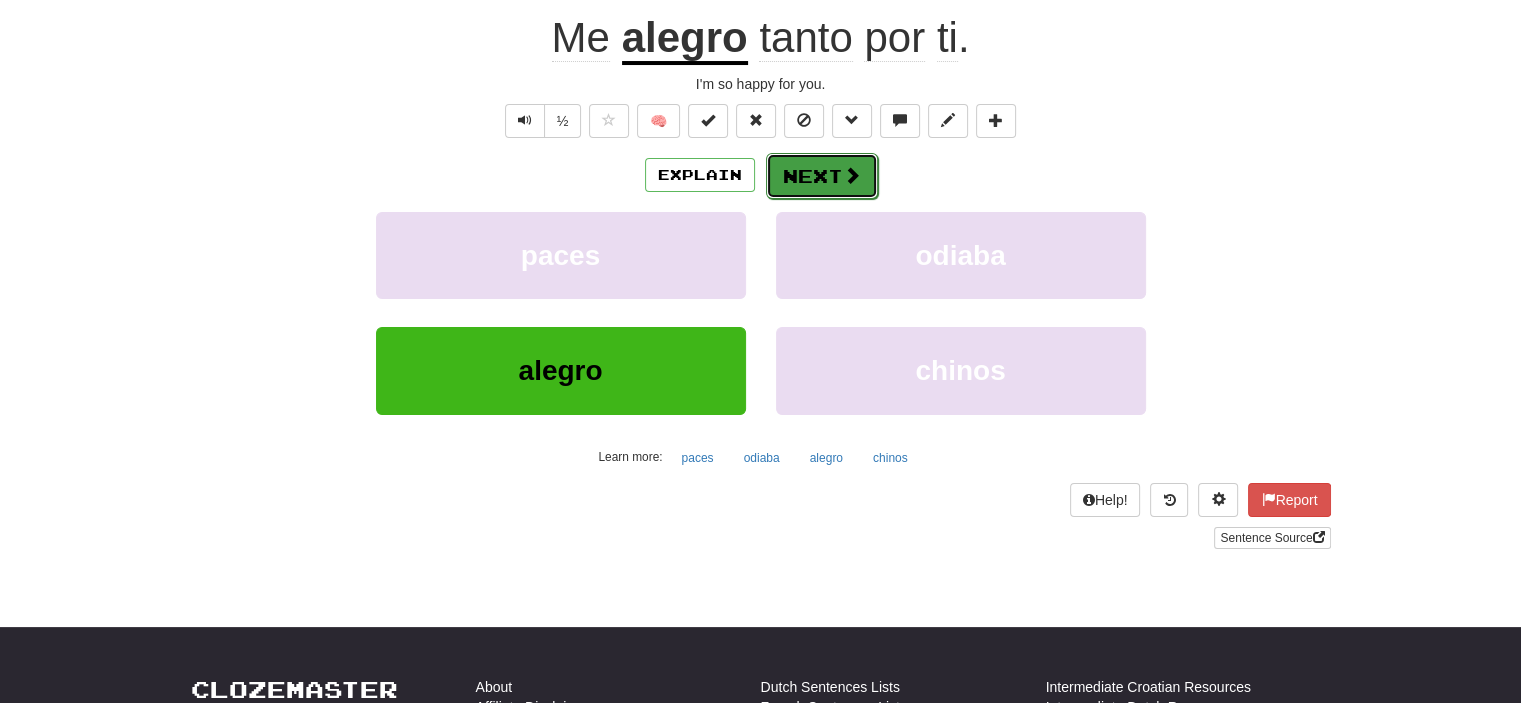 click on "Next" at bounding box center [822, 176] 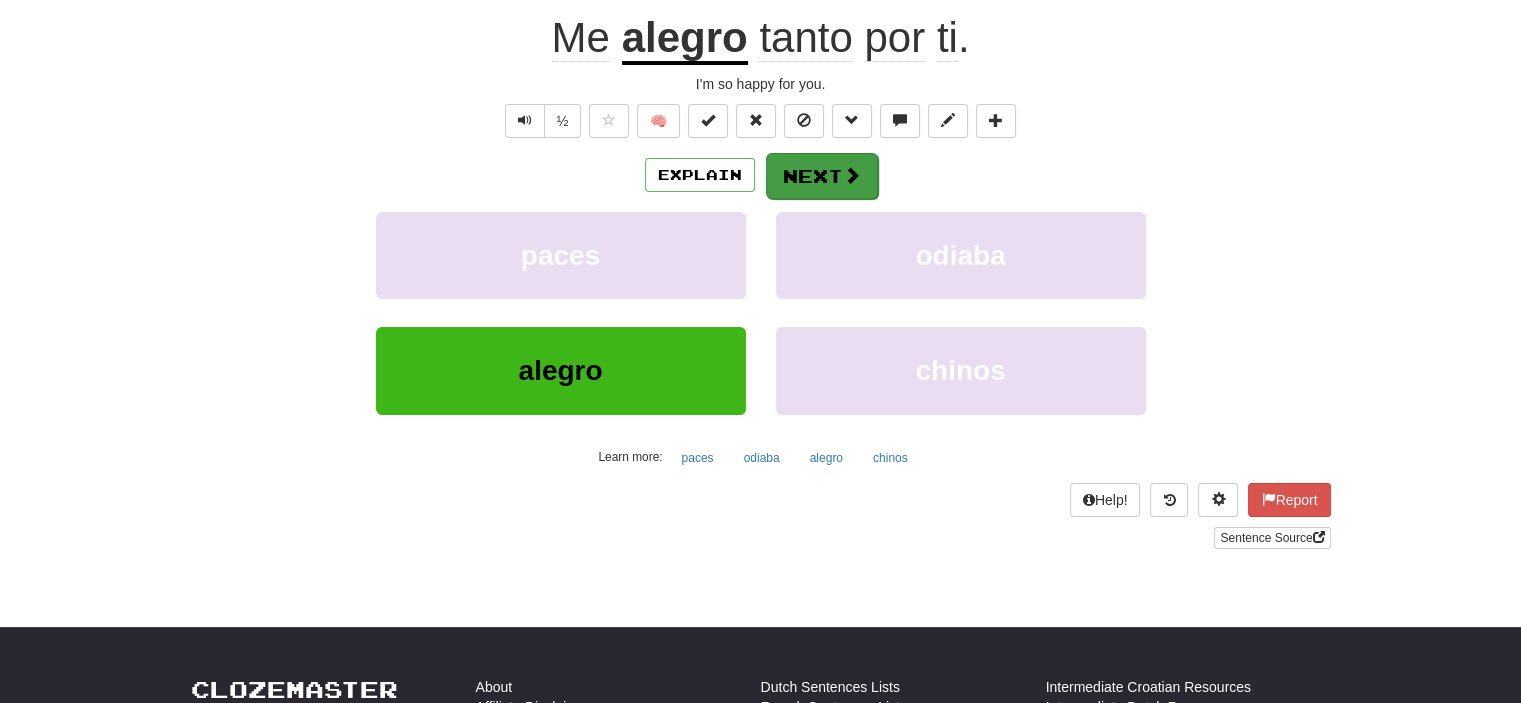 scroll, scrollTop: 187, scrollLeft: 0, axis: vertical 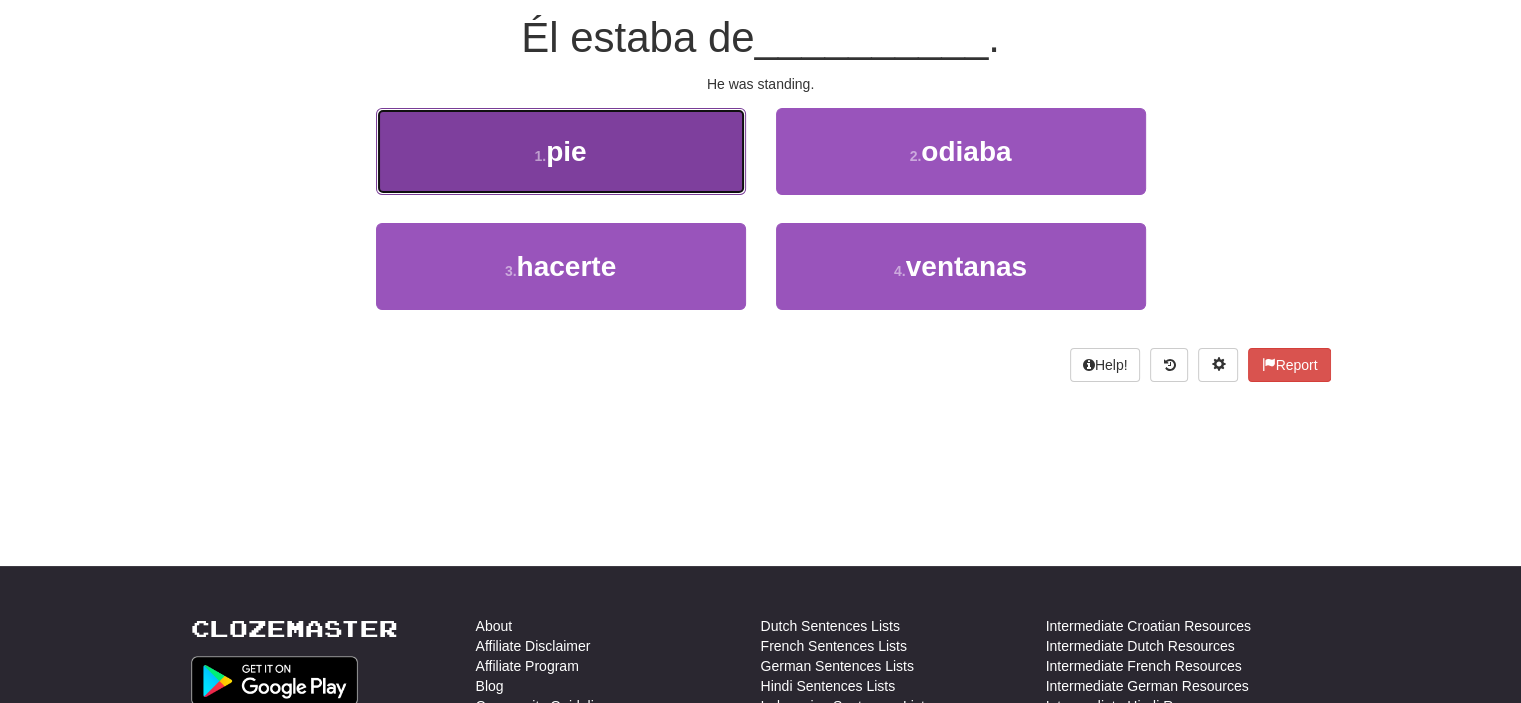 click on "1 . pie" at bounding box center (561, 151) 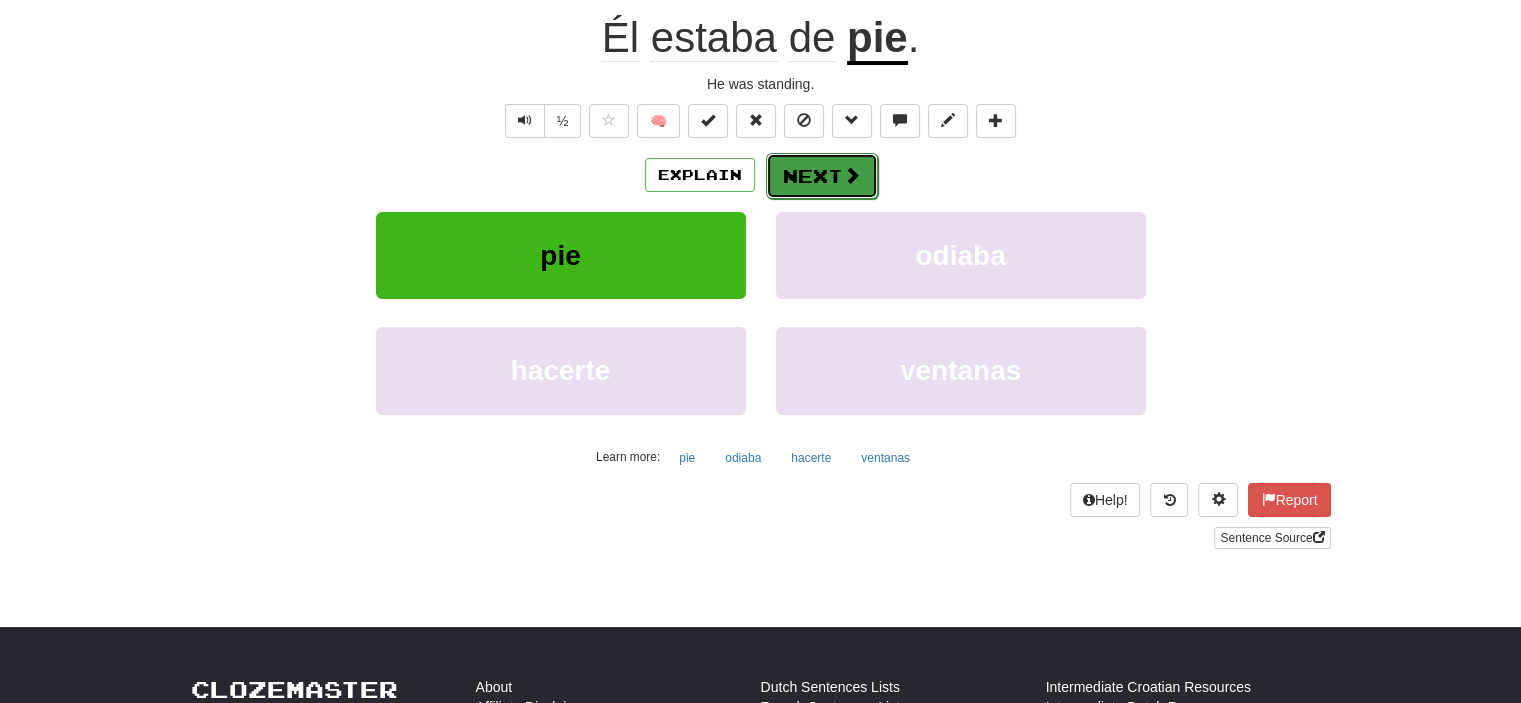 click on "Next" at bounding box center (822, 176) 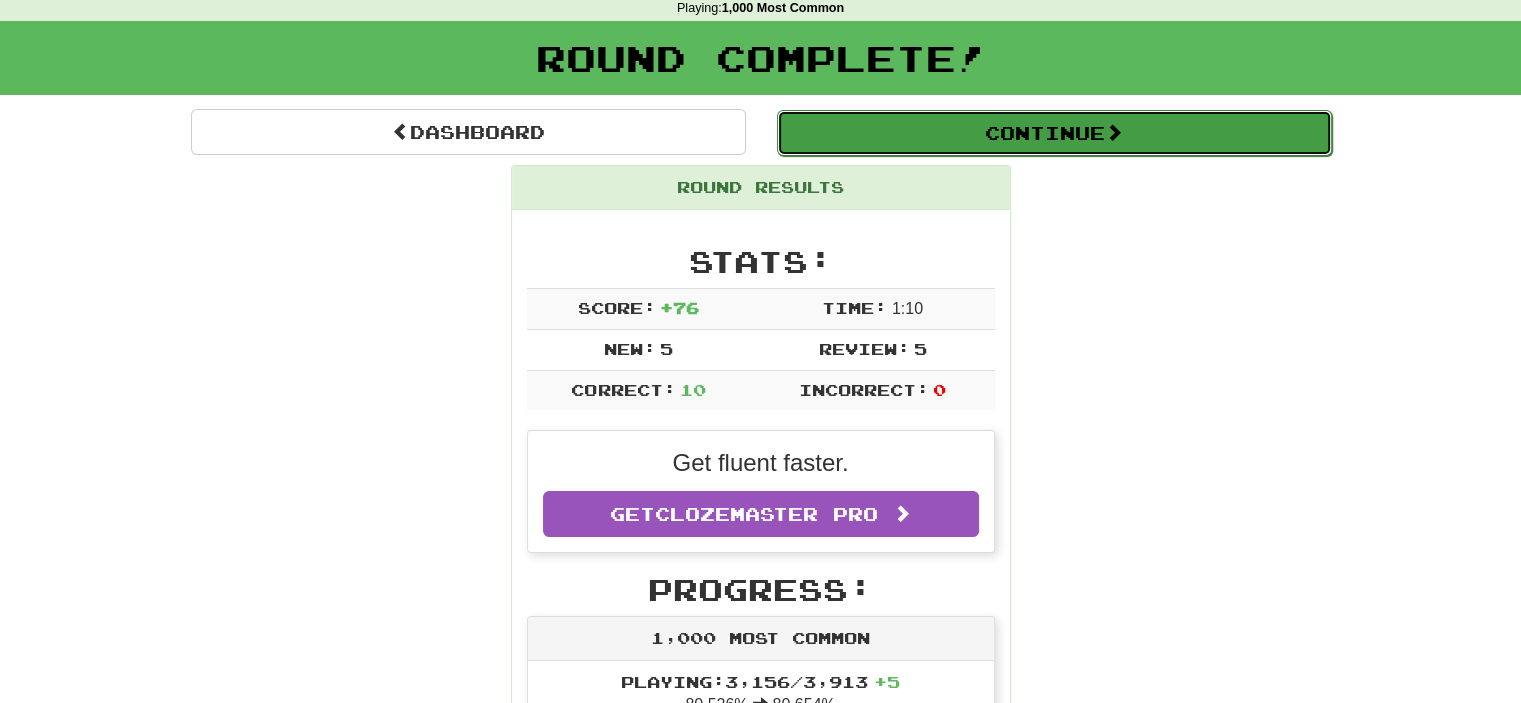 click on "Continue" at bounding box center [1054, 133] 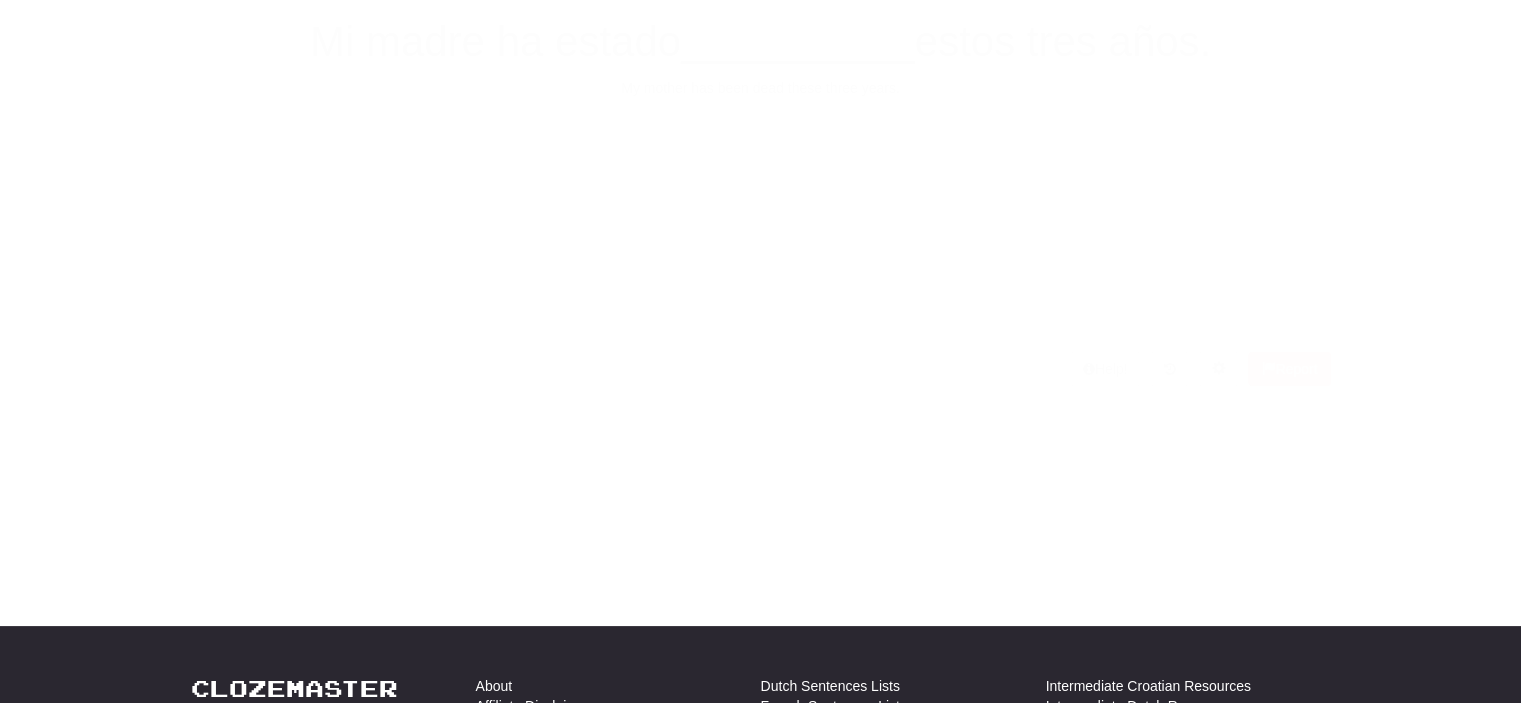 scroll, scrollTop: 87, scrollLeft: 0, axis: vertical 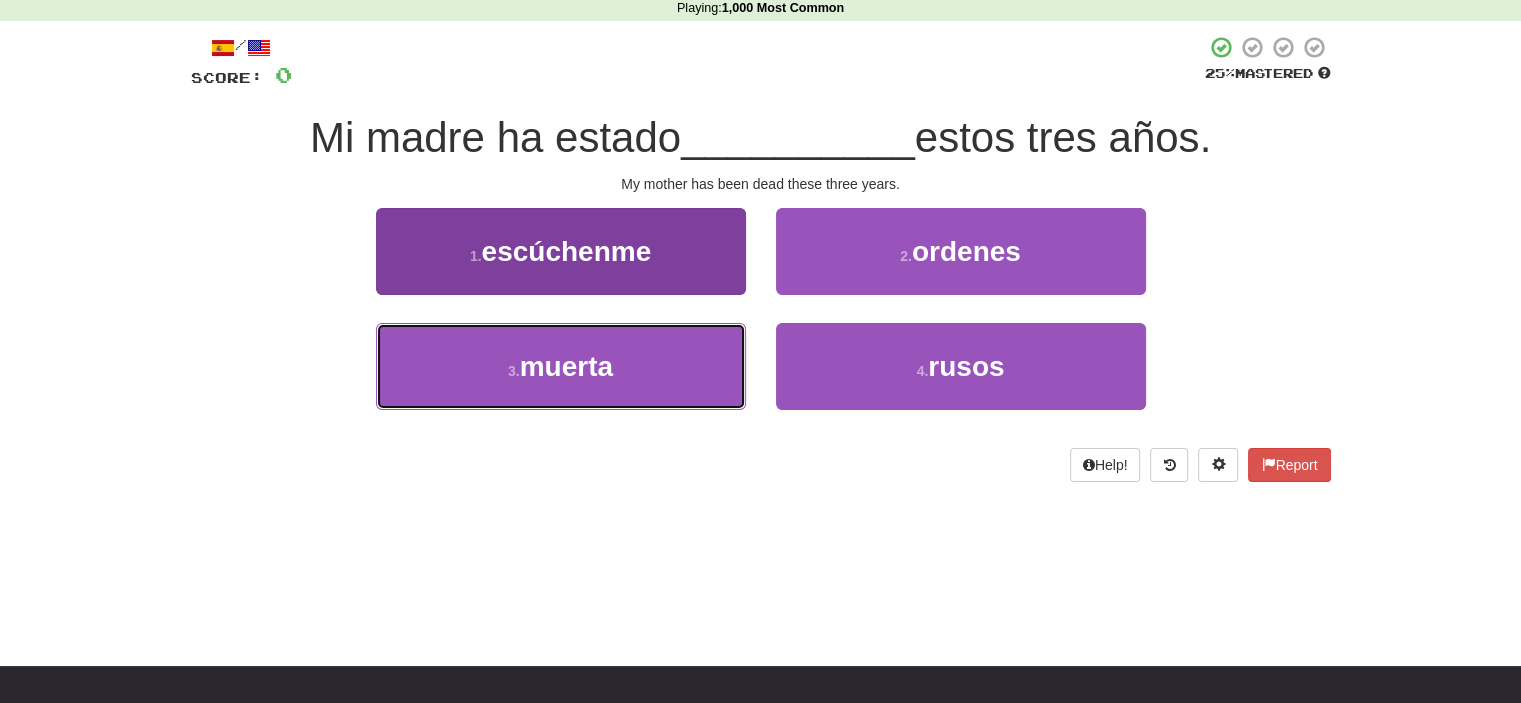 click on "muerta" at bounding box center (566, 366) 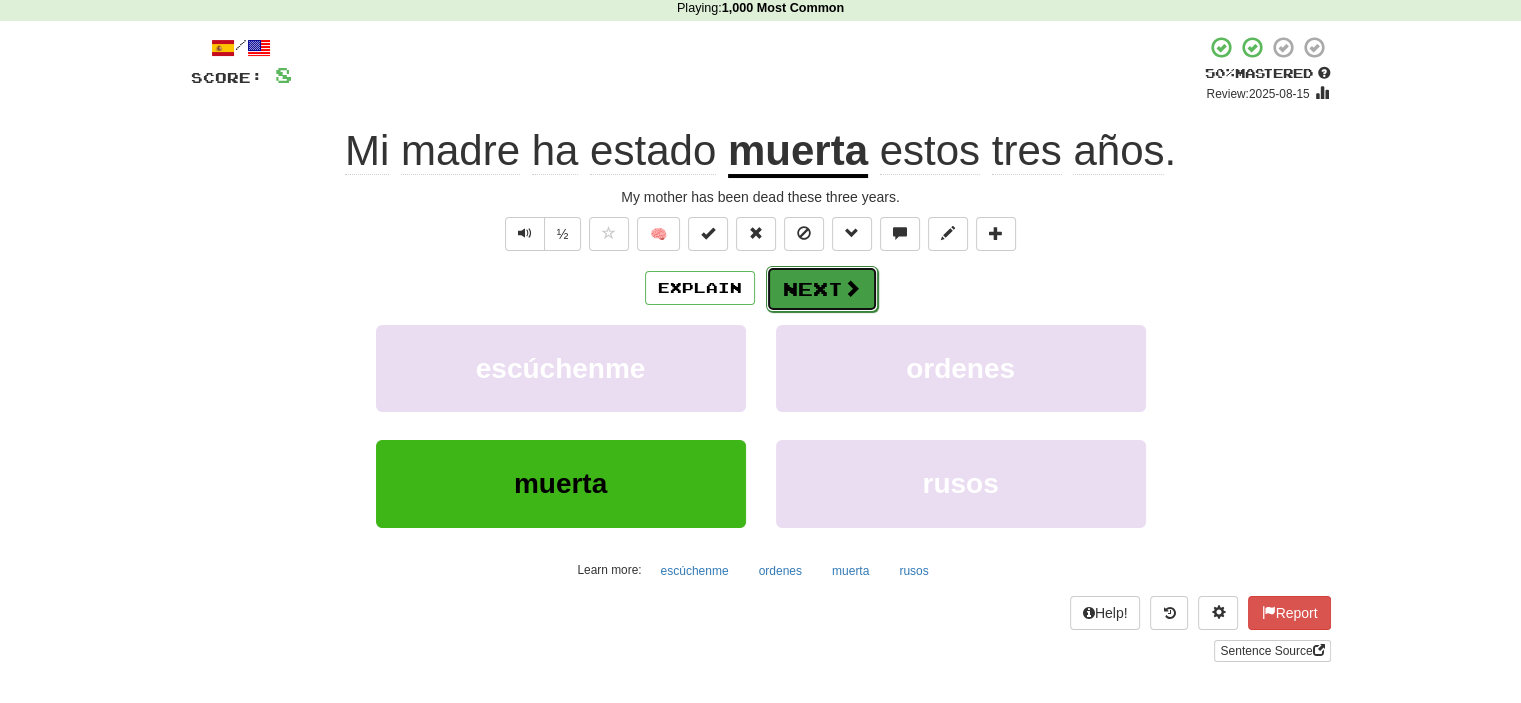 click on "Next" at bounding box center [822, 289] 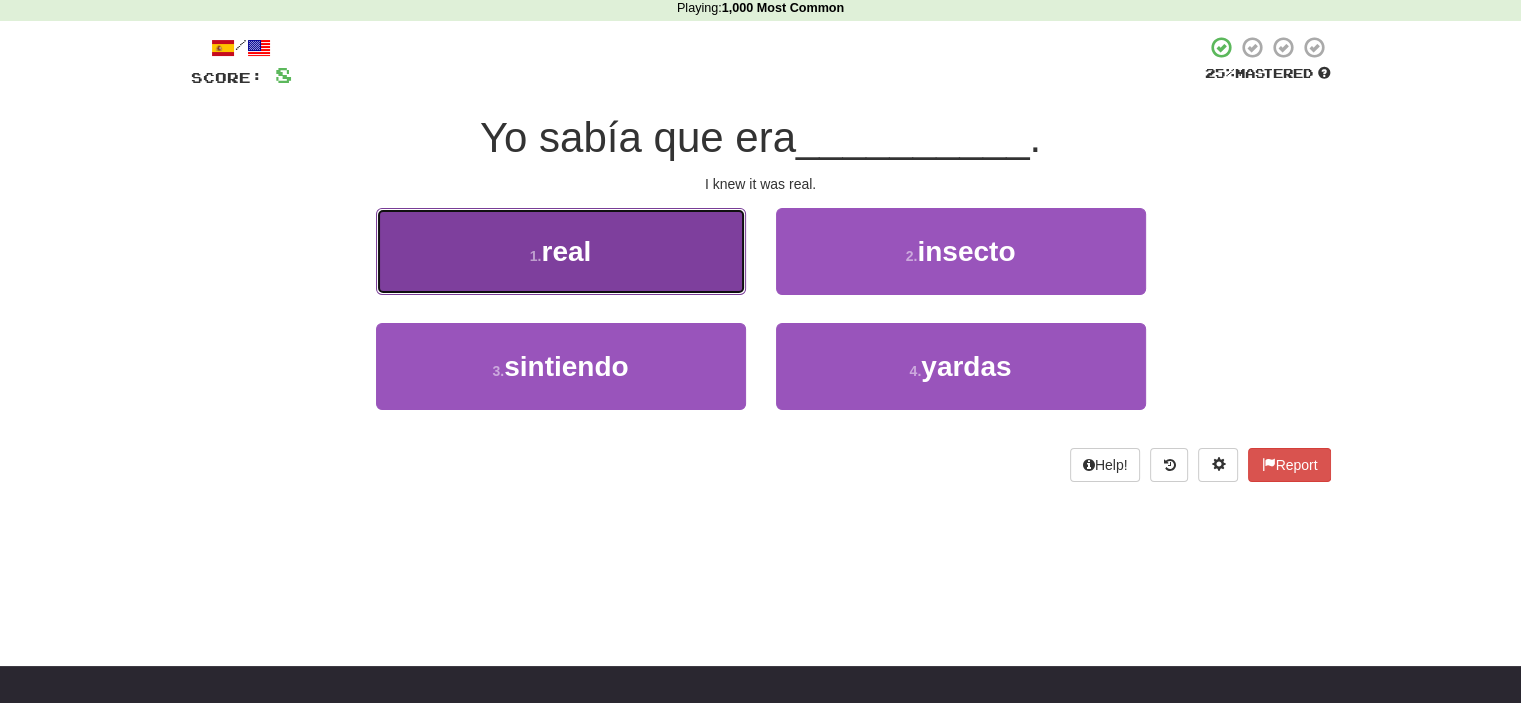 click on "1 .  real" at bounding box center [561, 251] 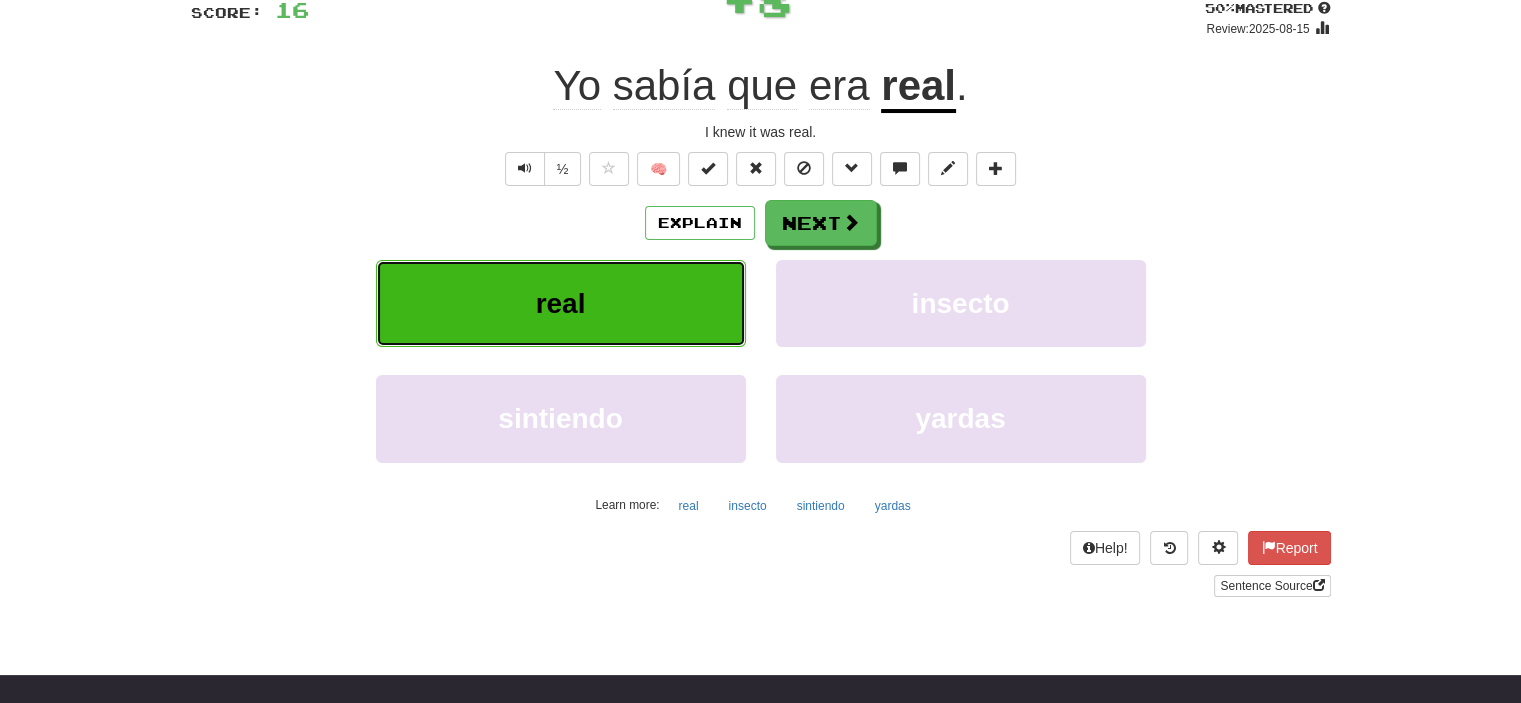 scroll, scrollTop: 187, scrollLeft: 0, axis: vertical 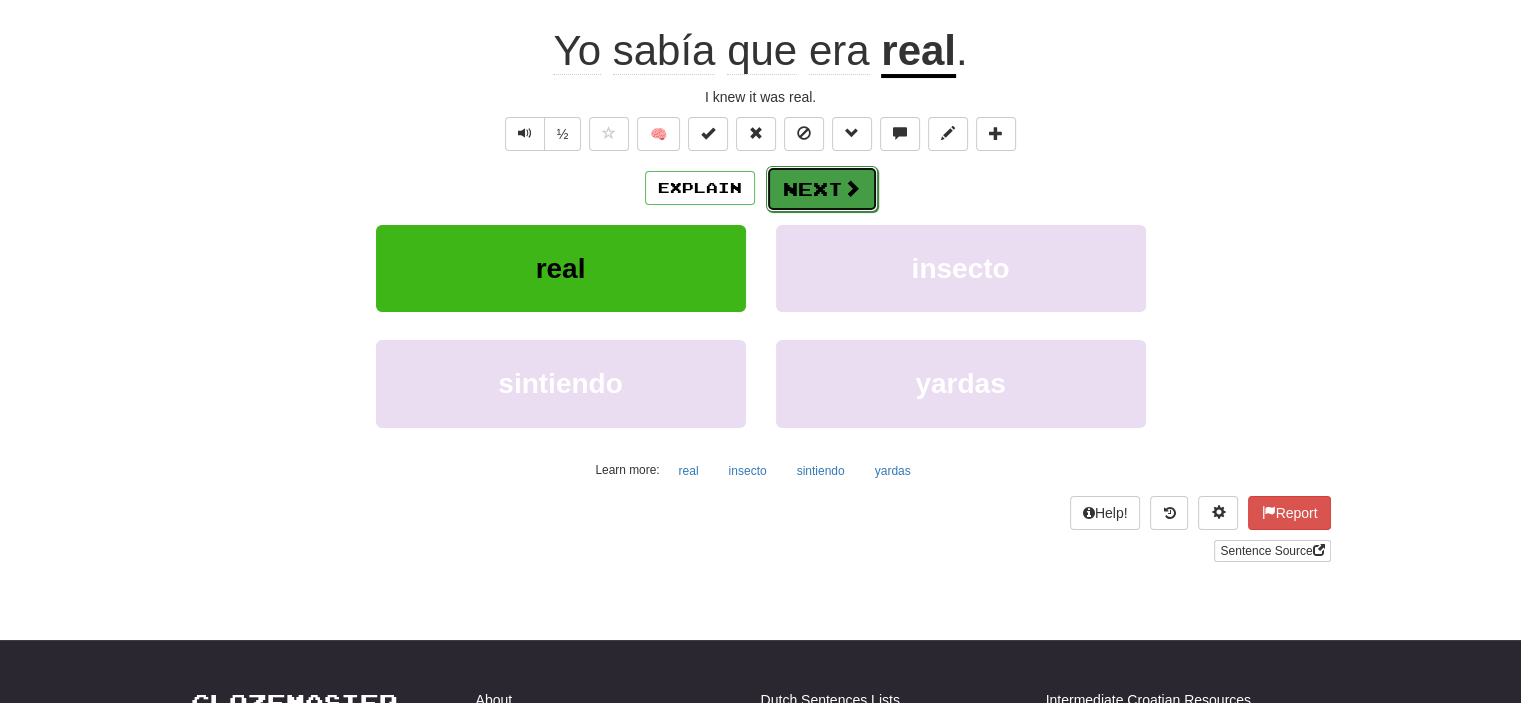 click on "Next" at bounding box center (822, 189) 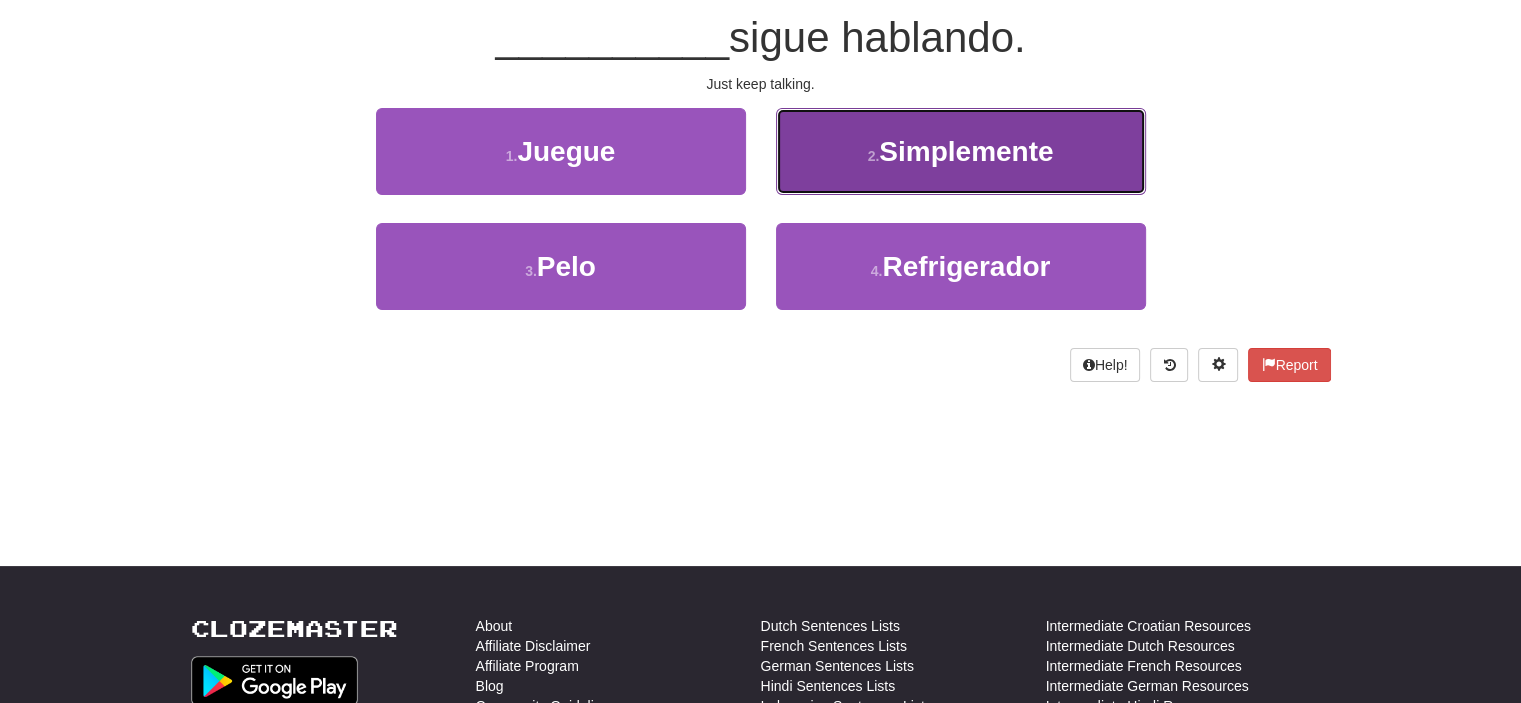 click on "2 .  Simplemente" at bounding box center [961, 151] 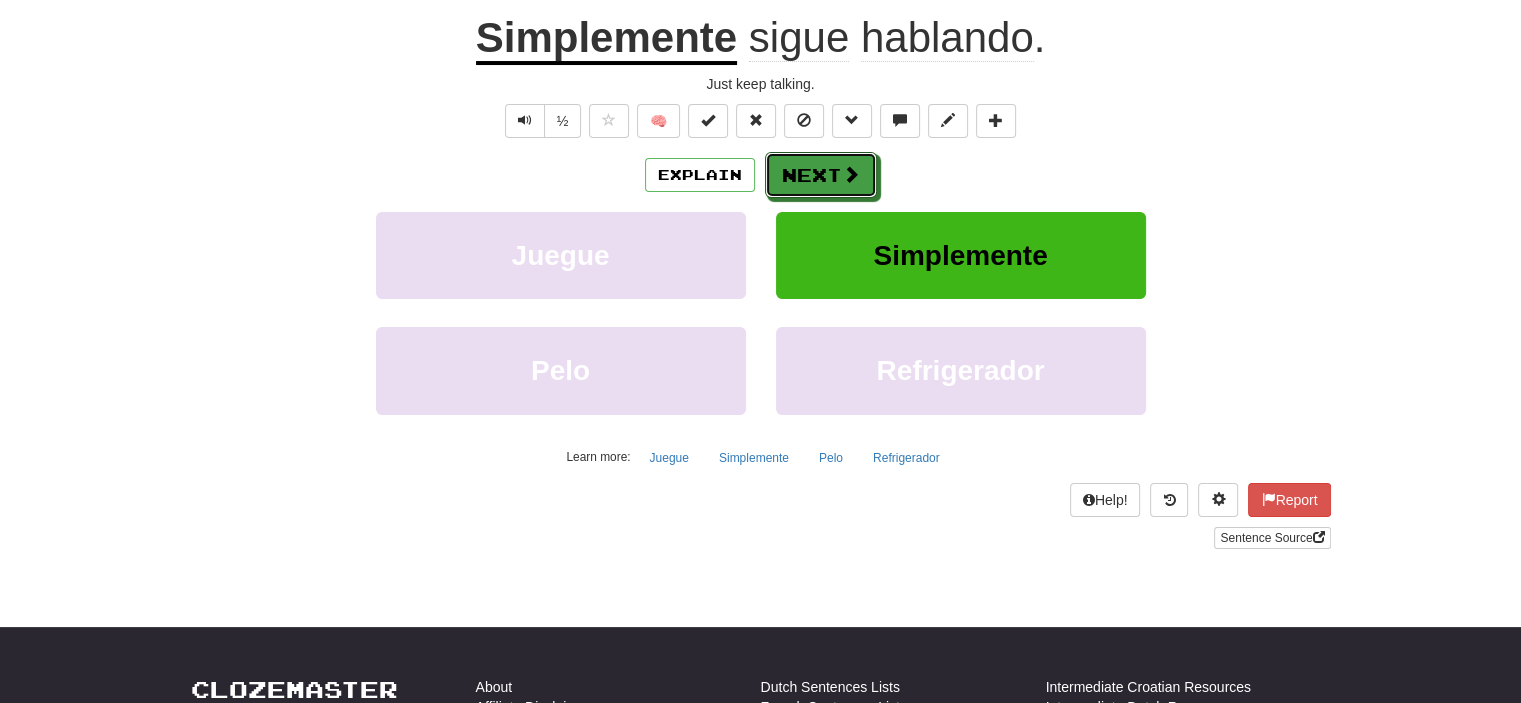 click on "Next" at bounding box center (821, 175) 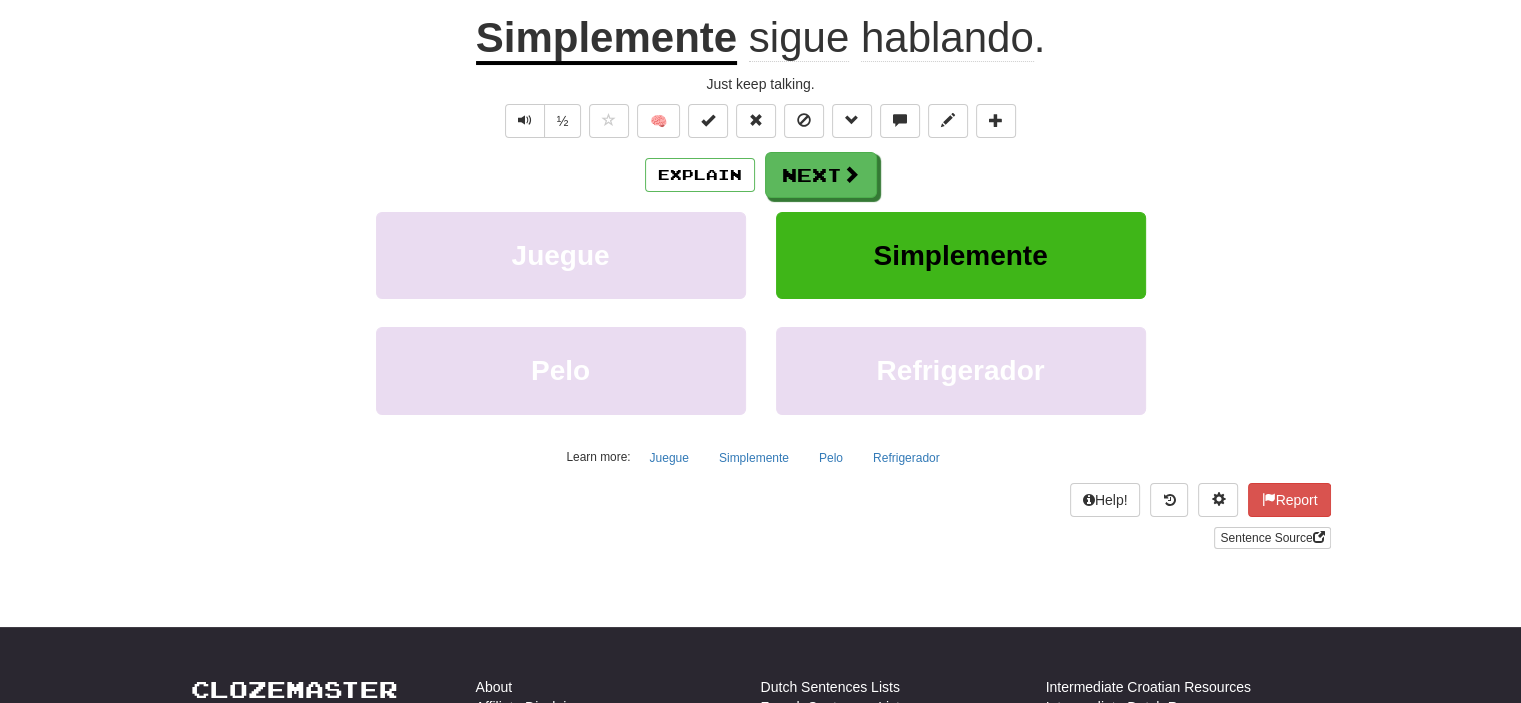 scroll, scrollTop: 187, scrollLeft: 0, axis: vertical 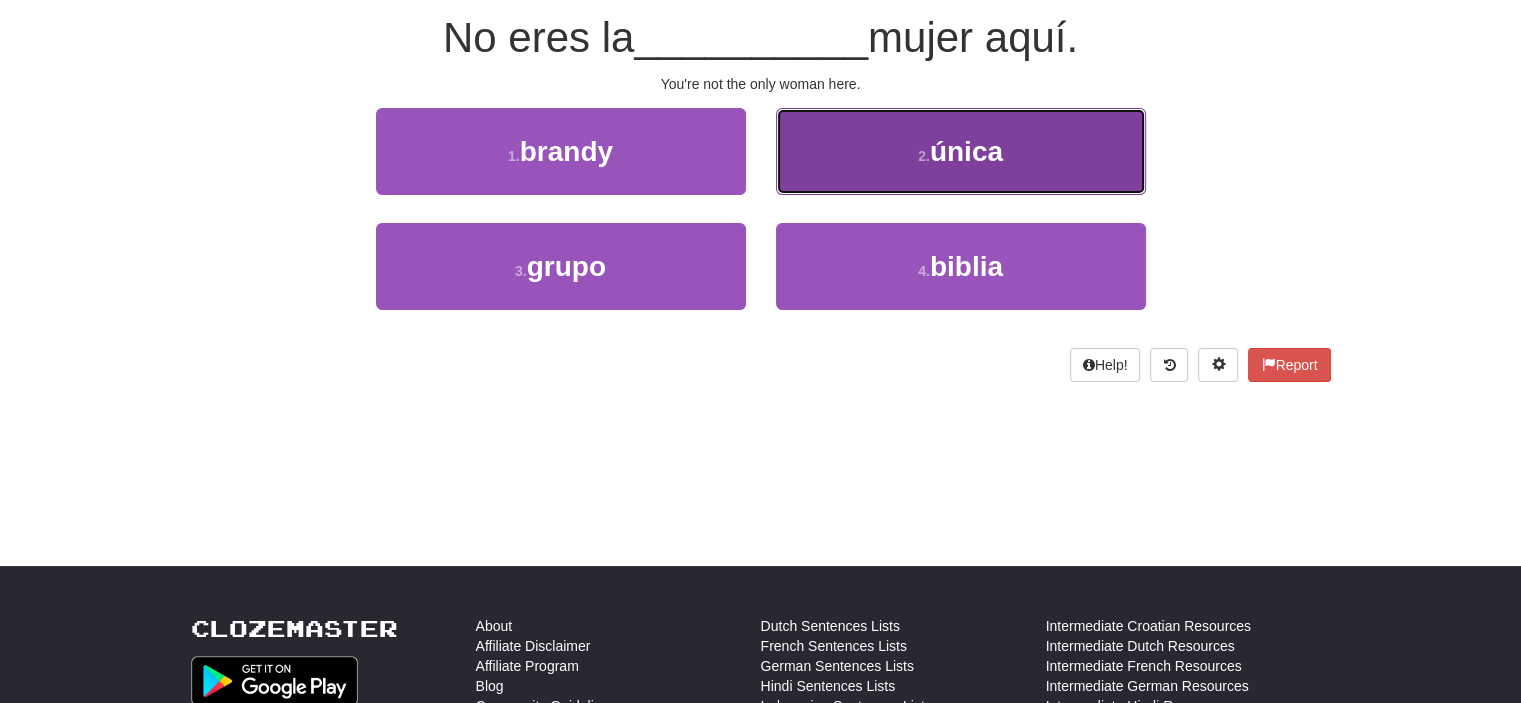 click on "2 .  única" at bounding box center [961, 151] 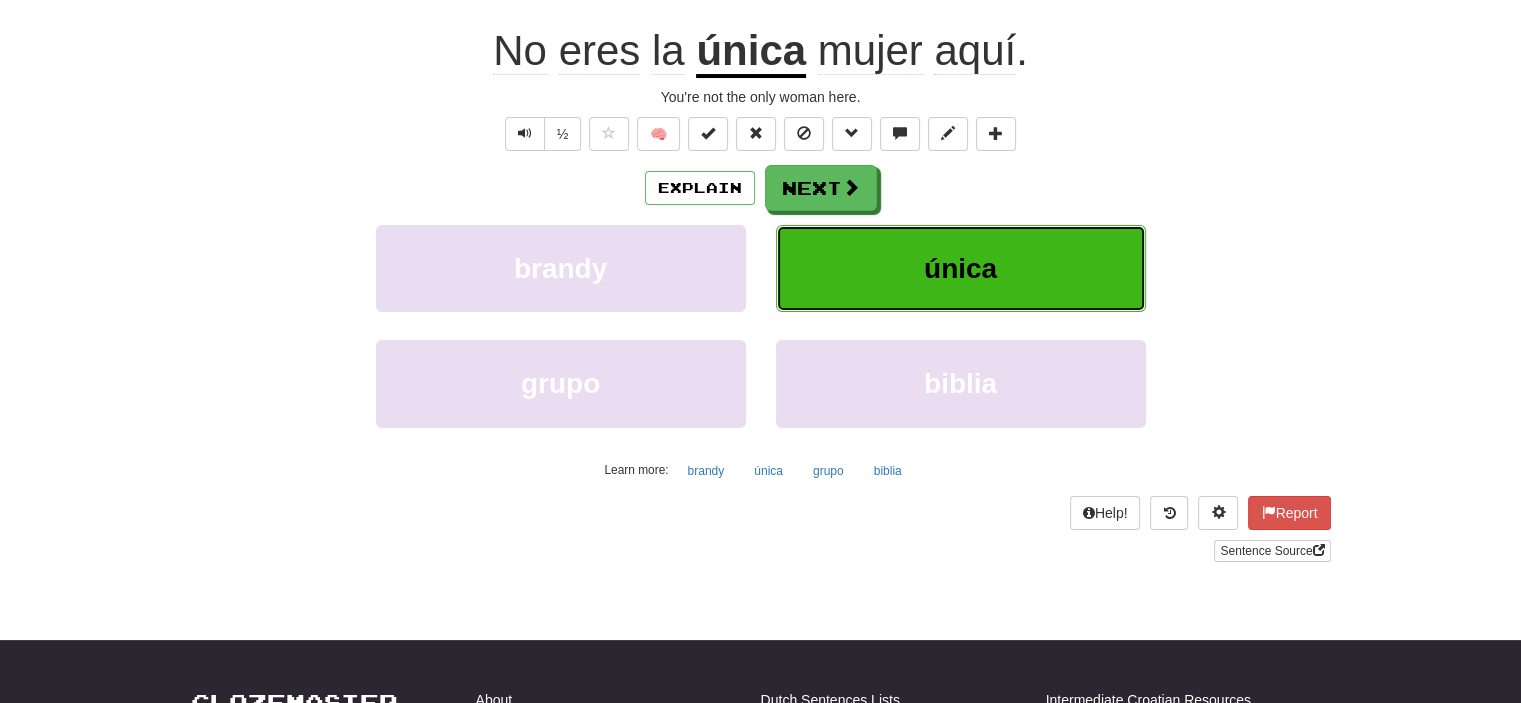 scroll, scrollTop: 200, scrollLeft: 0, axis: vertical 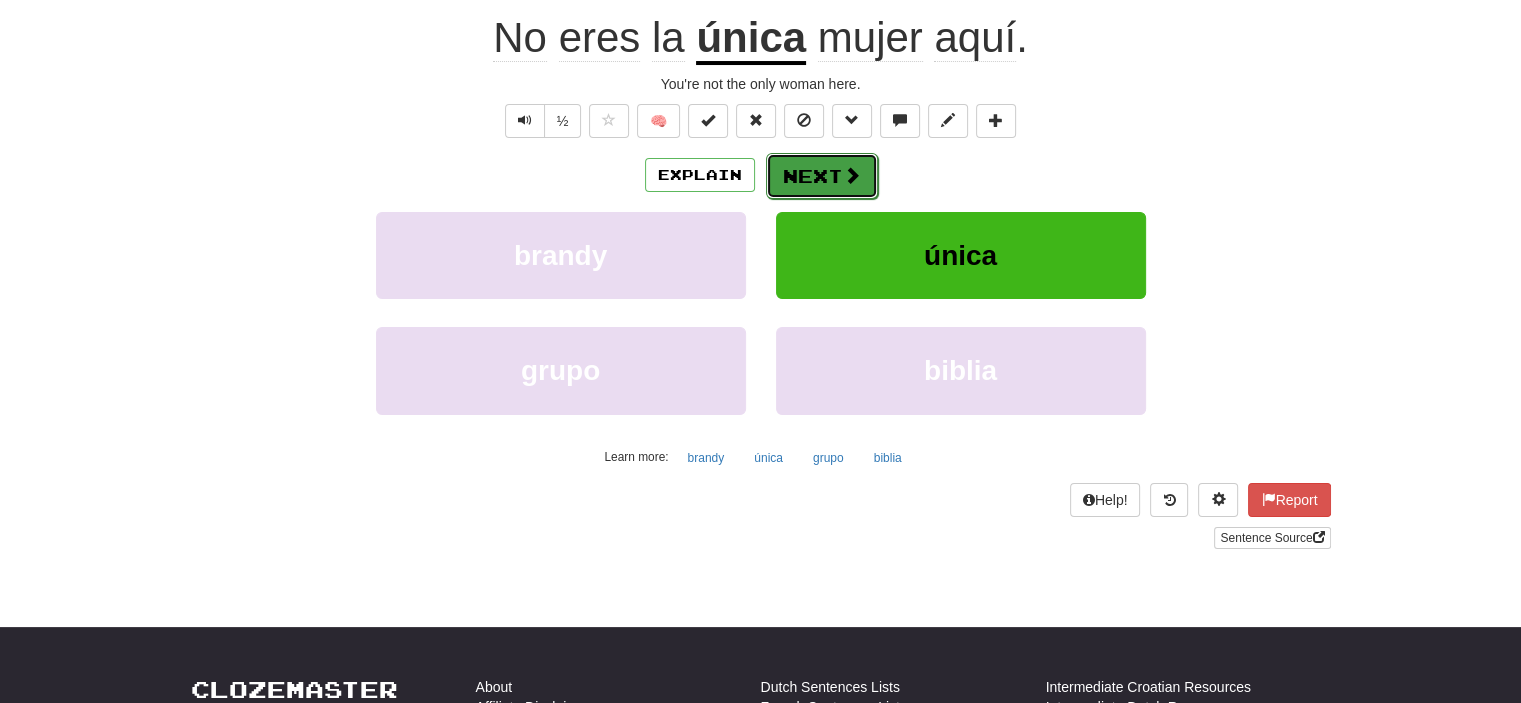 click on "Next" at bounding box center [822, 176] 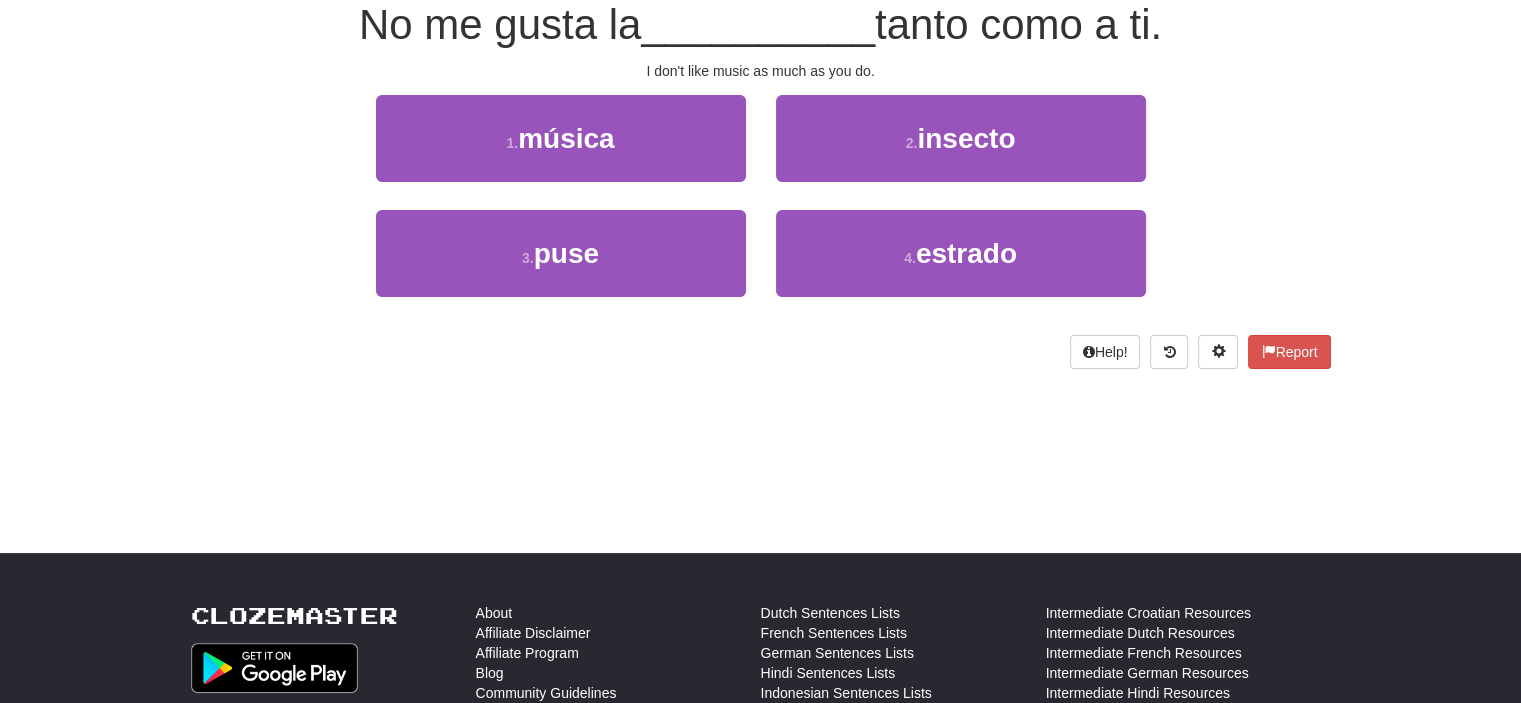 scroll, scrollTop: 187, scrollLeft: 0, axis: vertical 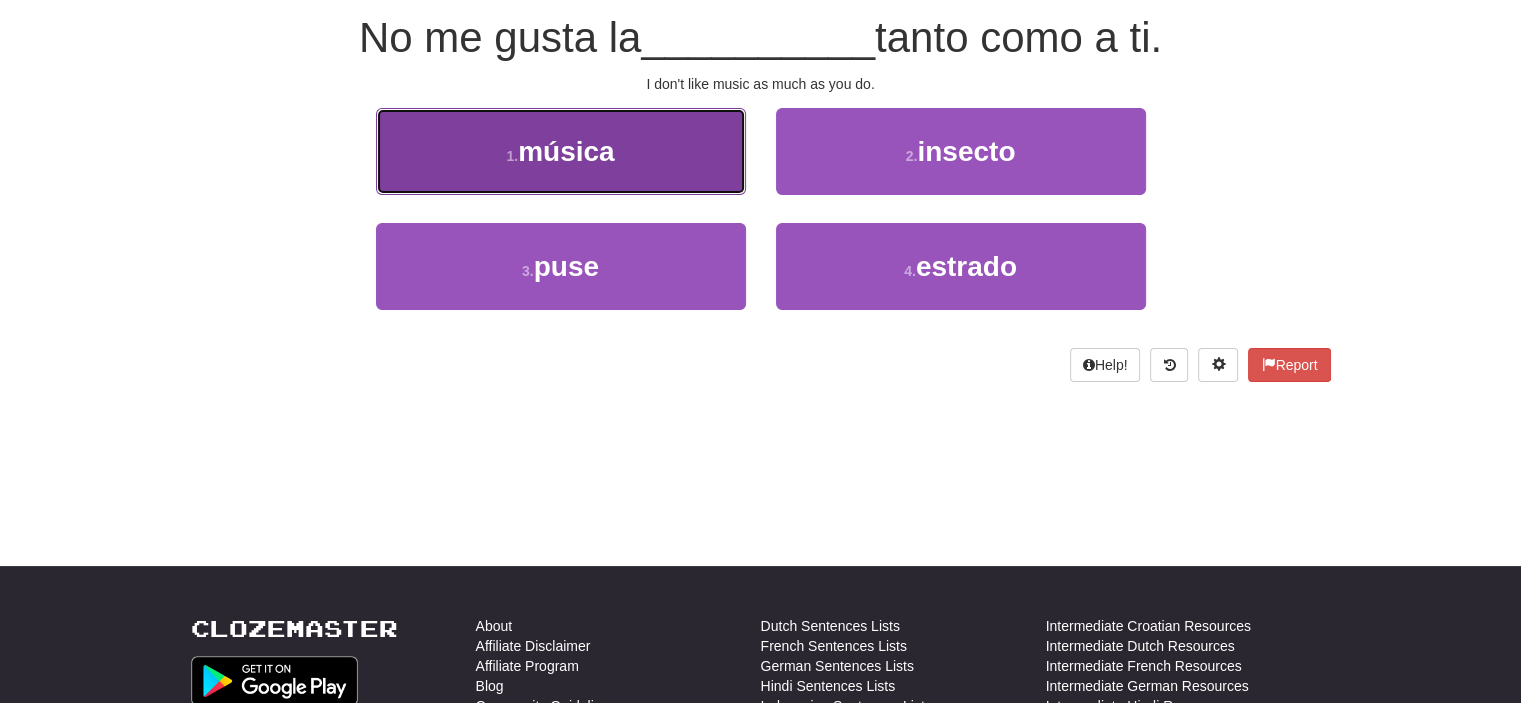 click on "1 .  música" at bounding box center [561, 151] 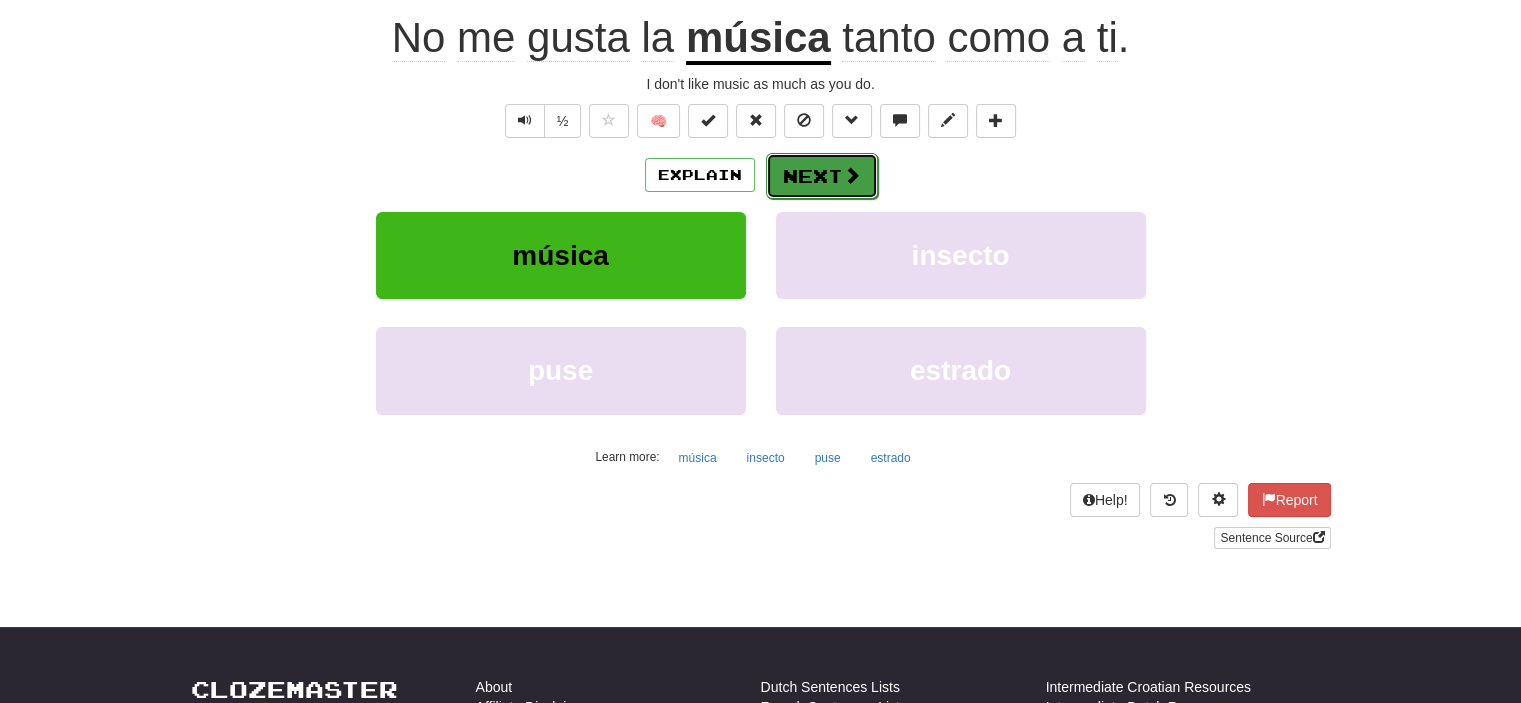 click on "Next" at bounding box center [822, 176] 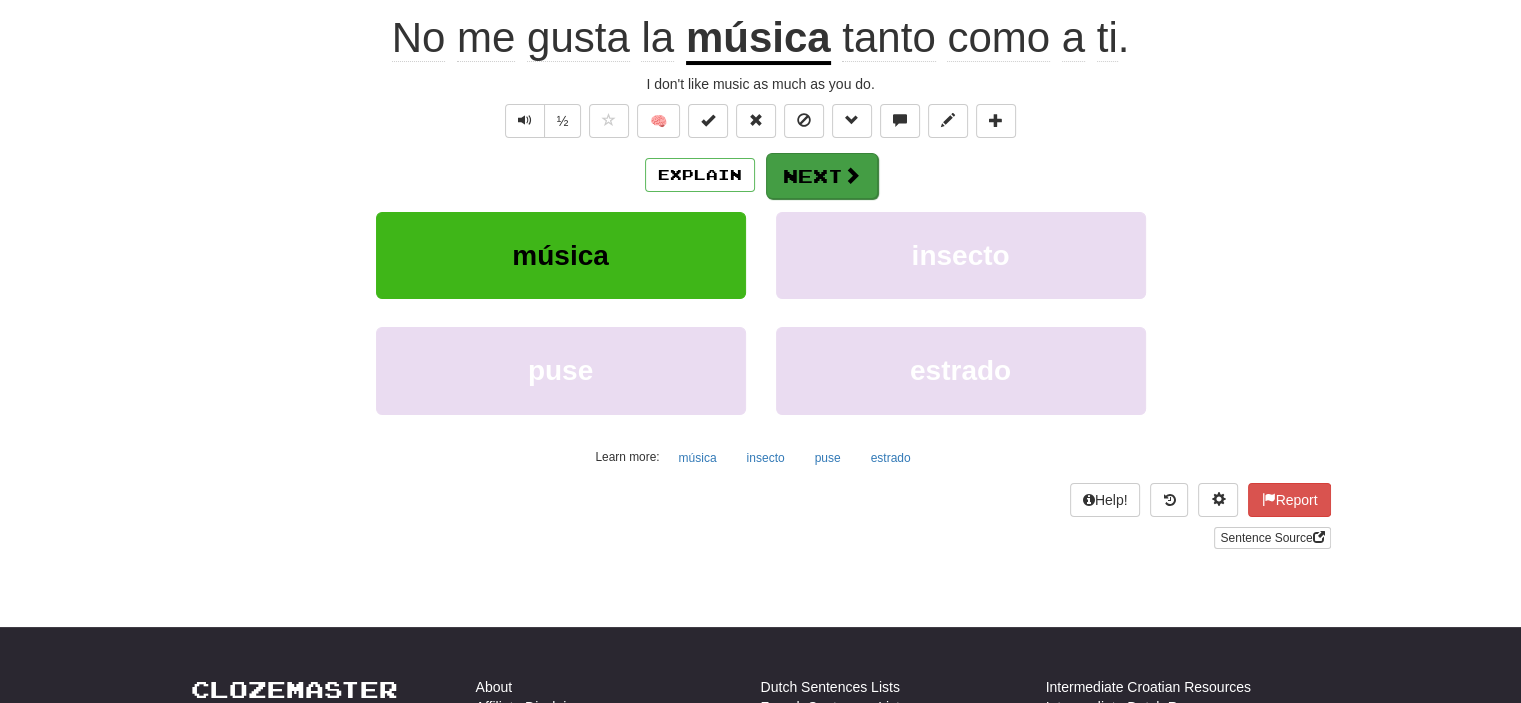 scroll, scrollTop: 187, scrollLeft: 0, axis: vertical 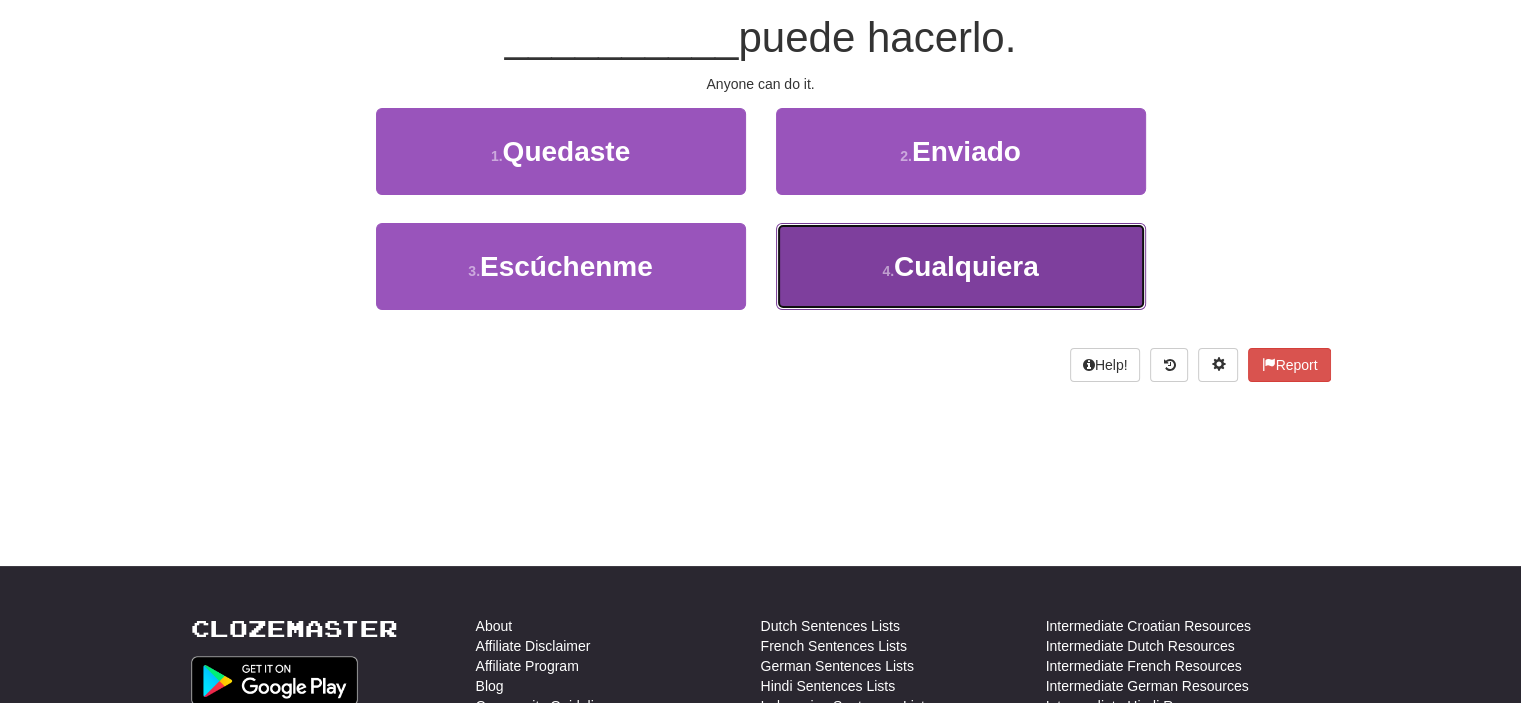 click on "4 .  Cualquiera" at bounding box center (961, 266) 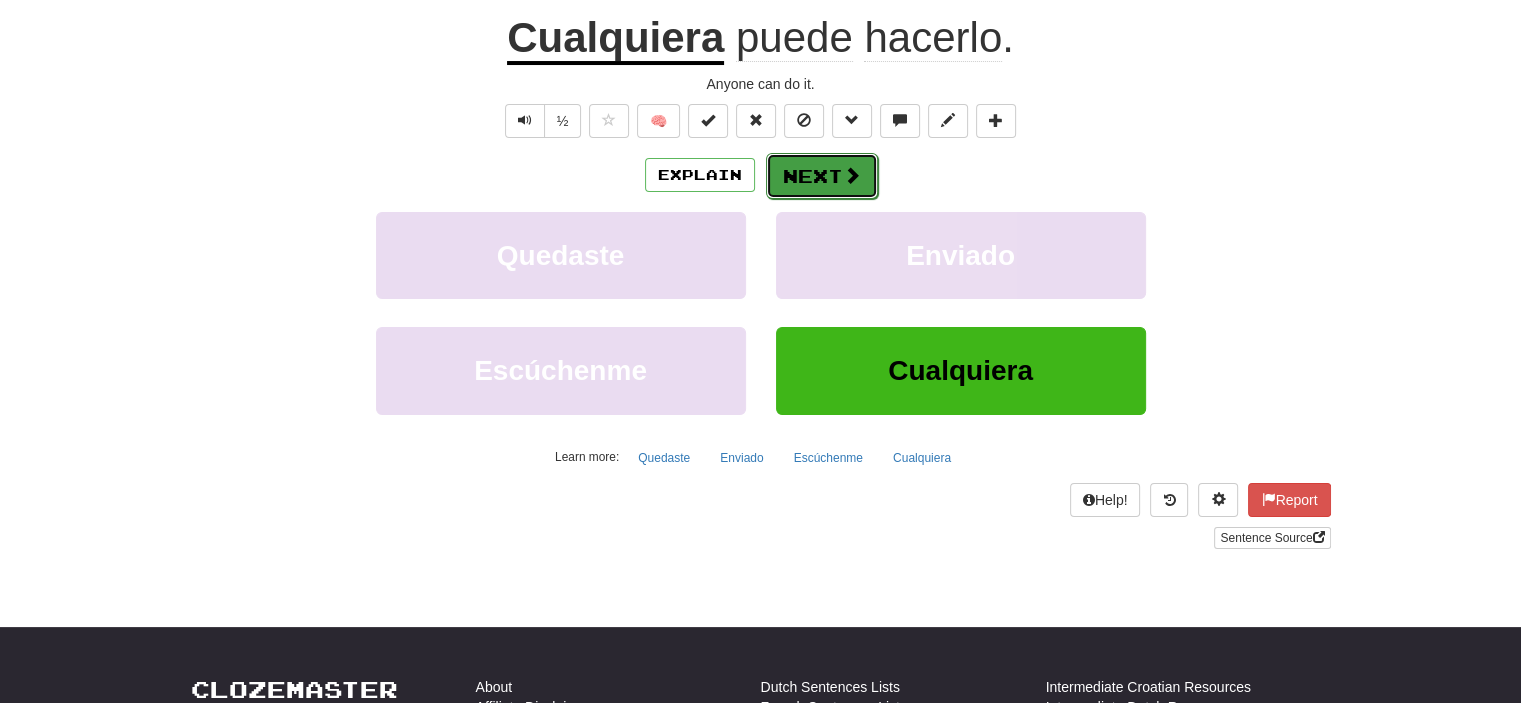 click on "Next" at bounding box center [822, 176] 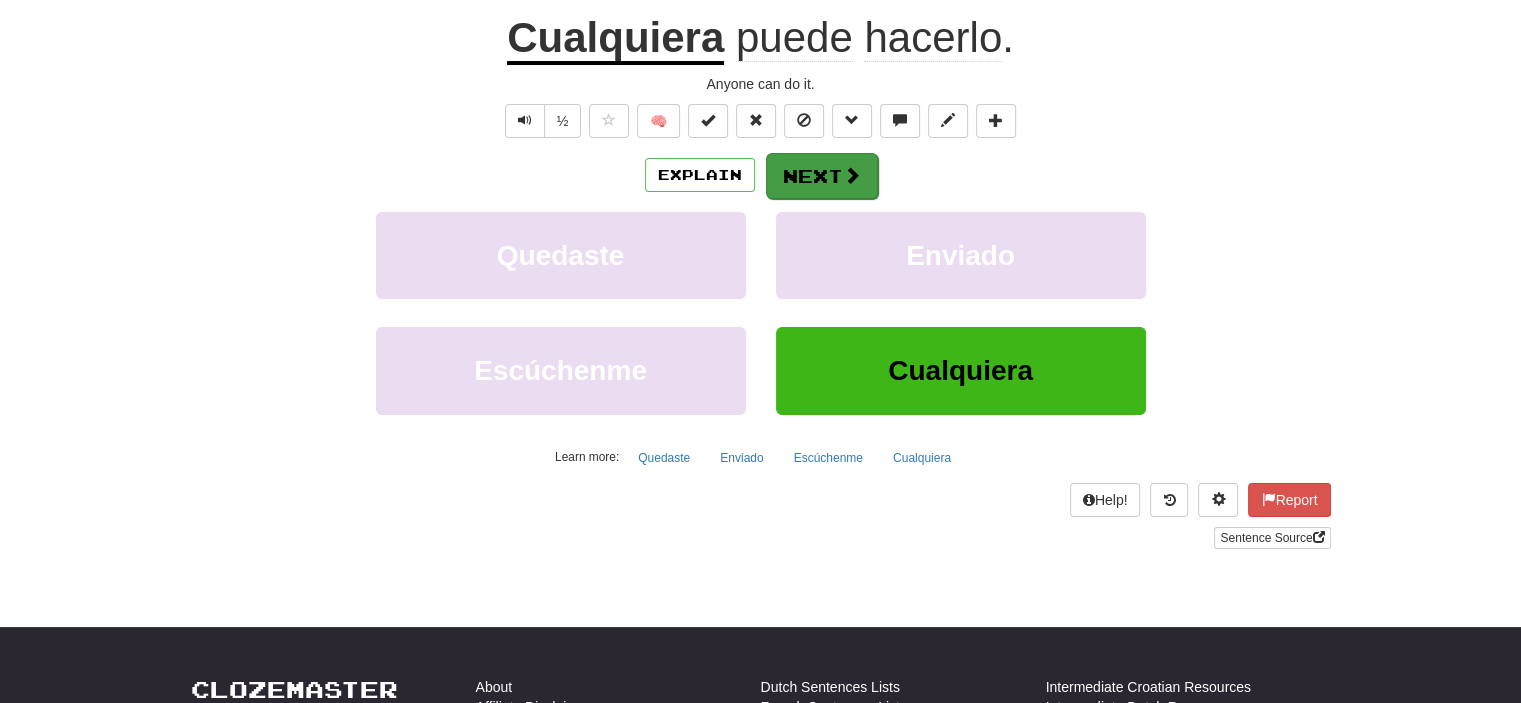 scroll, scrollTop: 187, scrollLeft: 0, axis: vertical 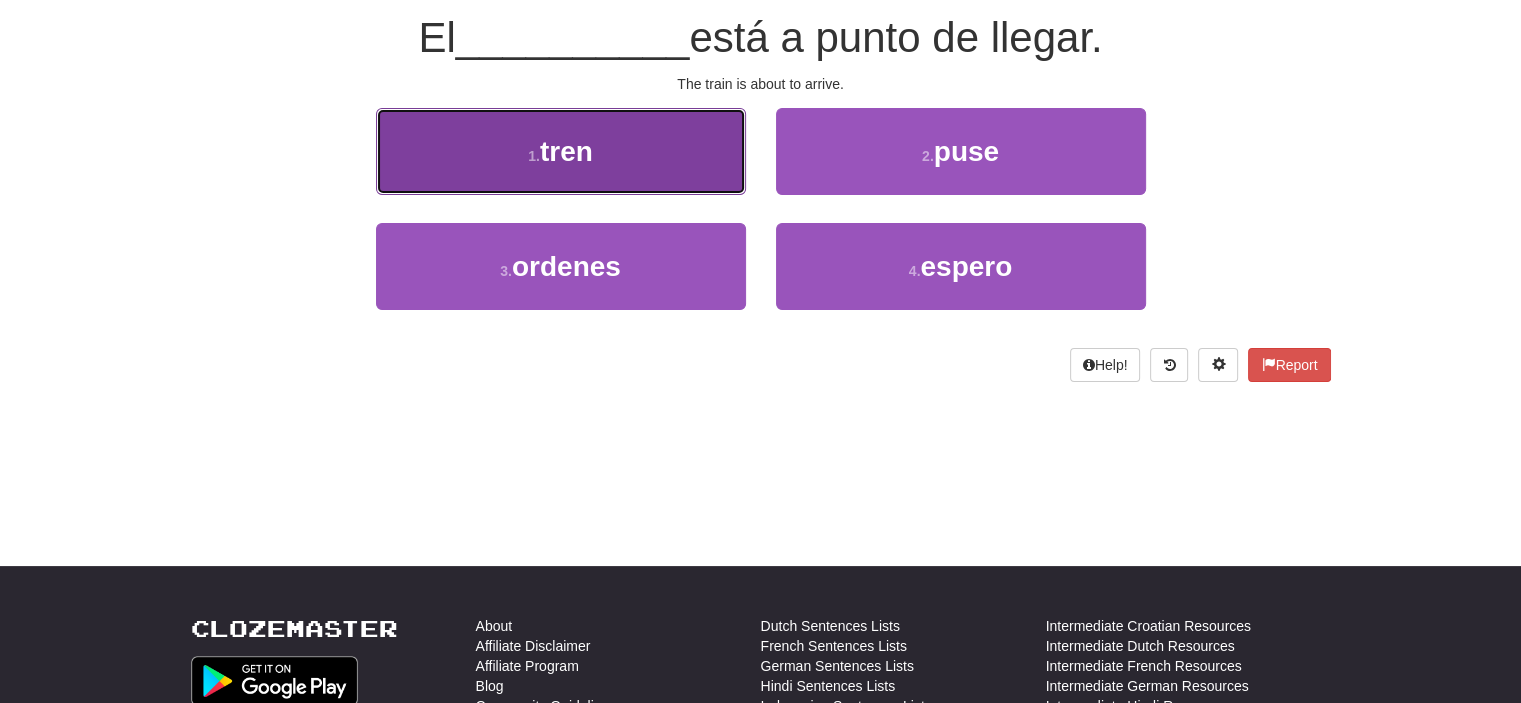 click on "1 .  tren" at bounding box center (561, 151) 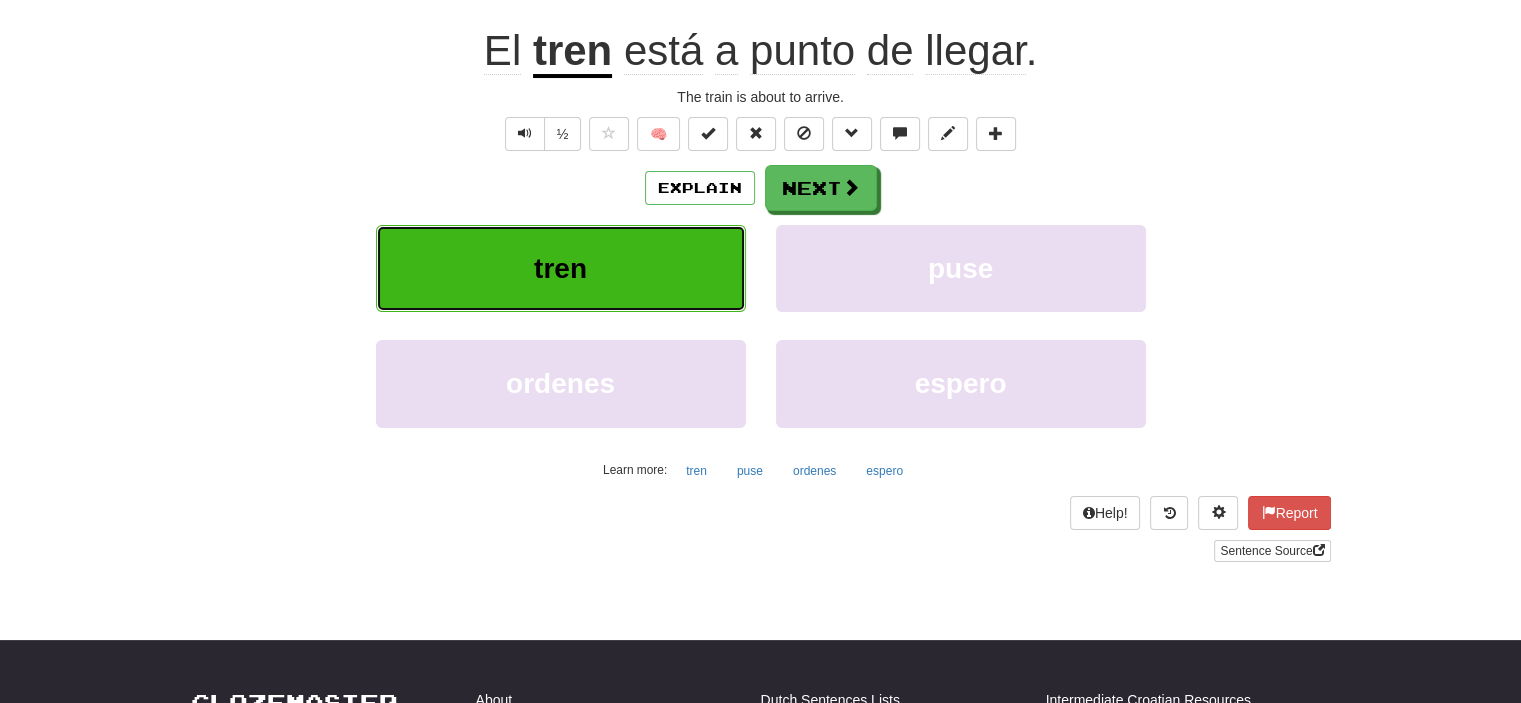 scroll, scrollTop: 200, scrollLeft: 0, axis: vertical 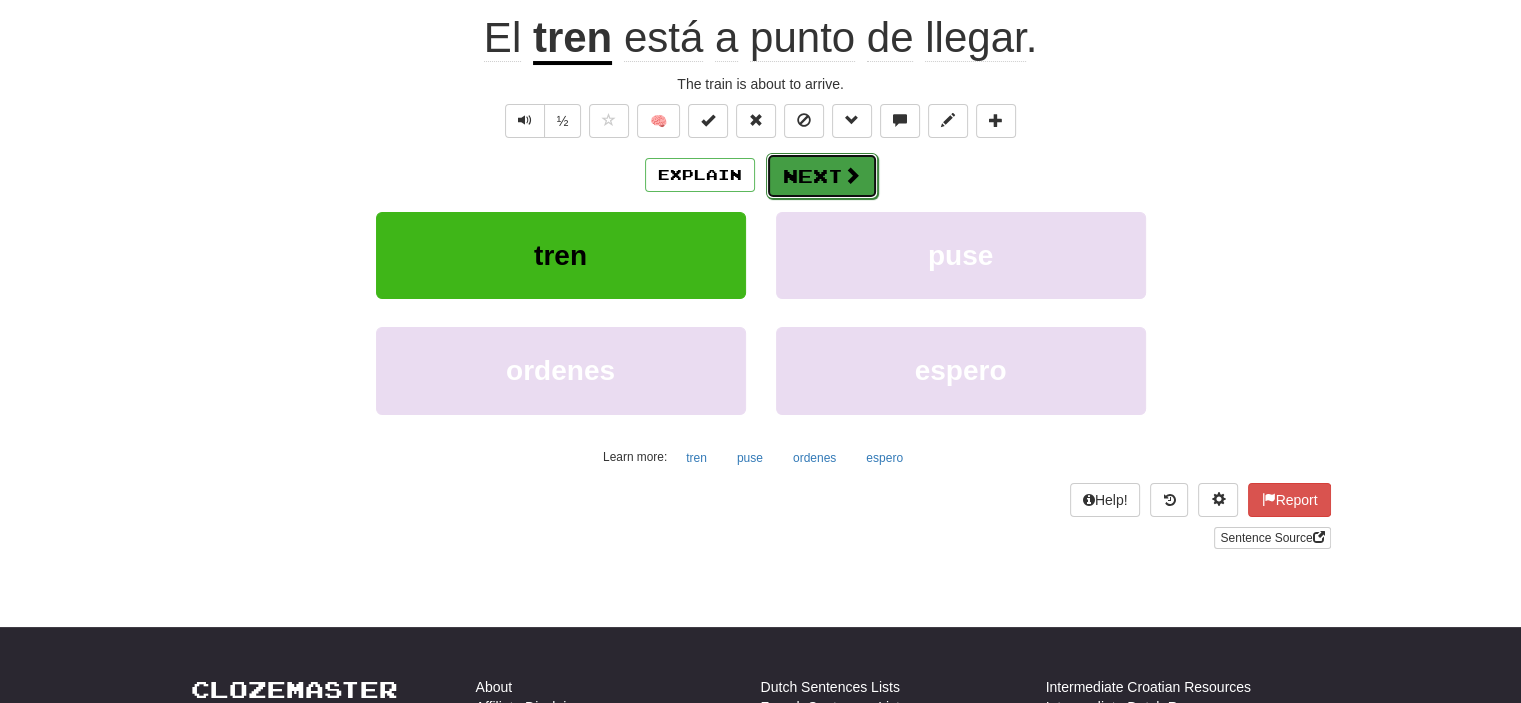 click on "Next" at bounding box center [822, 176] 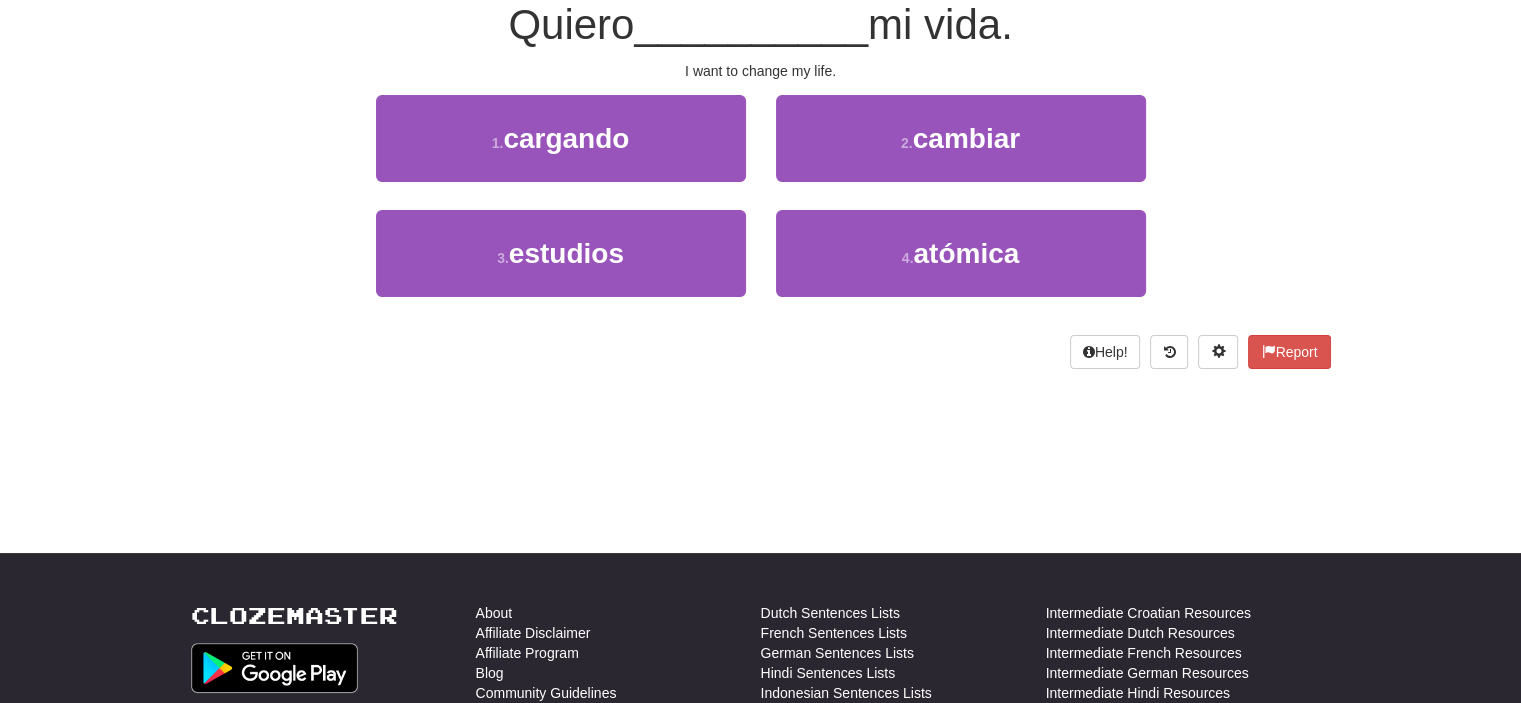 scroll, scrollTop: 187, scrollLeft: 0, axis: vertical 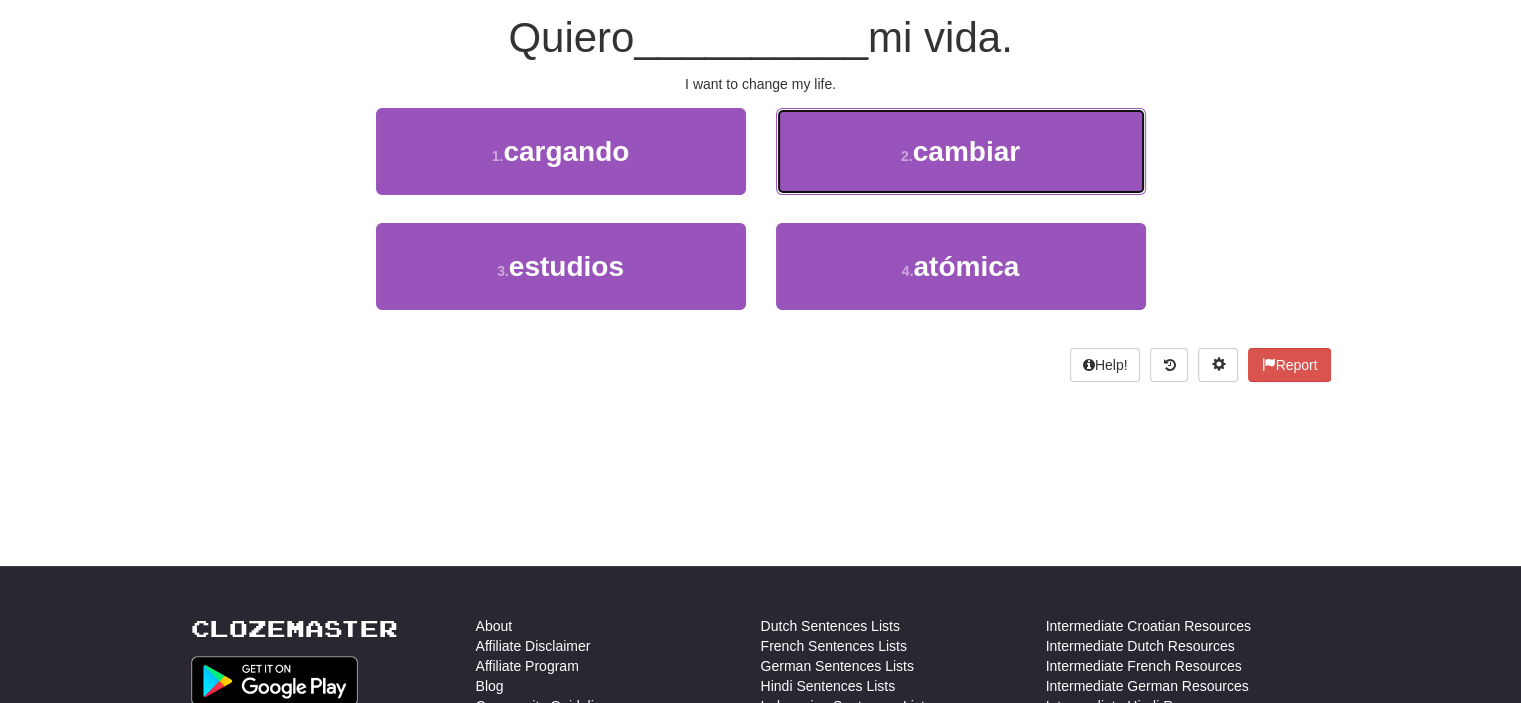 click on "2 .  cambiar" at bounding box center (961, 151) 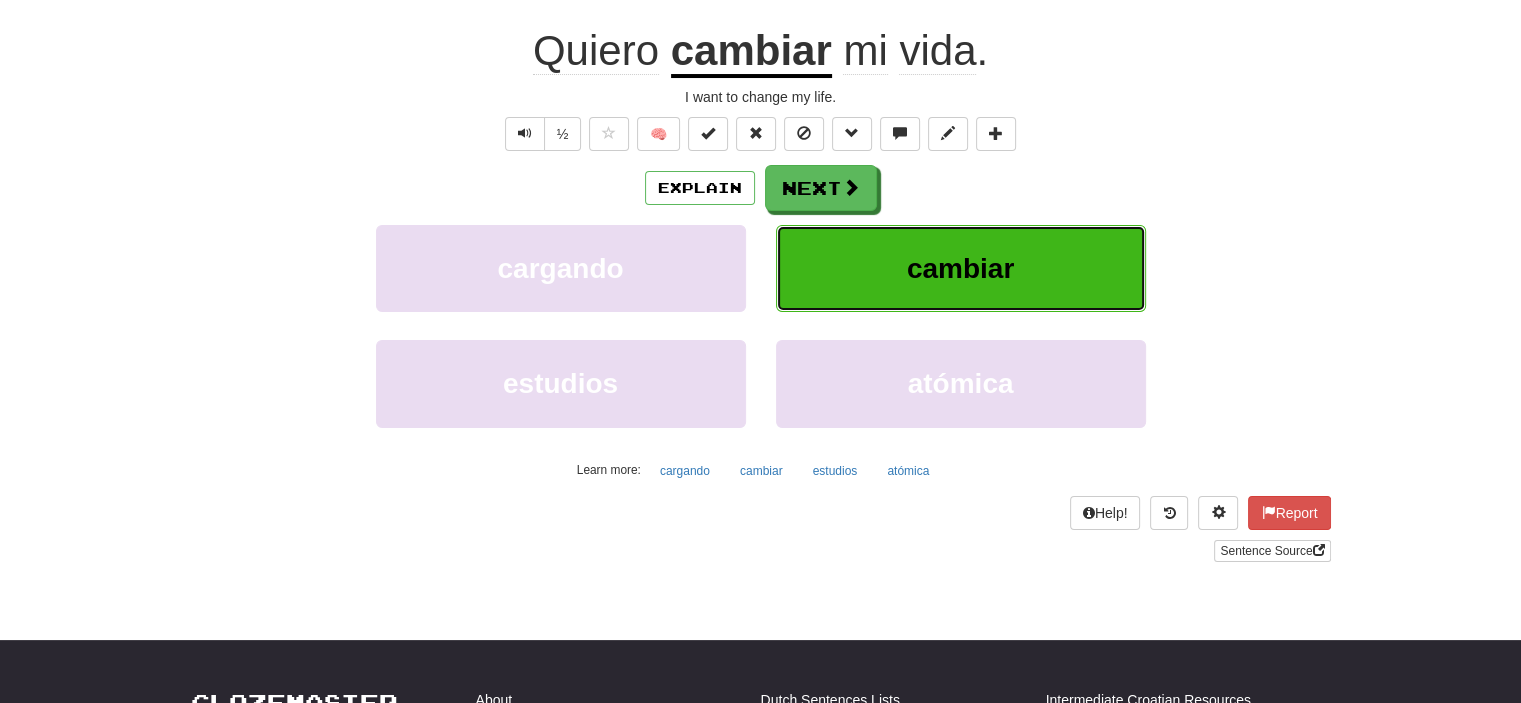 scroll, scrollTop: 200, scrollLeft: 0, axis: vertical 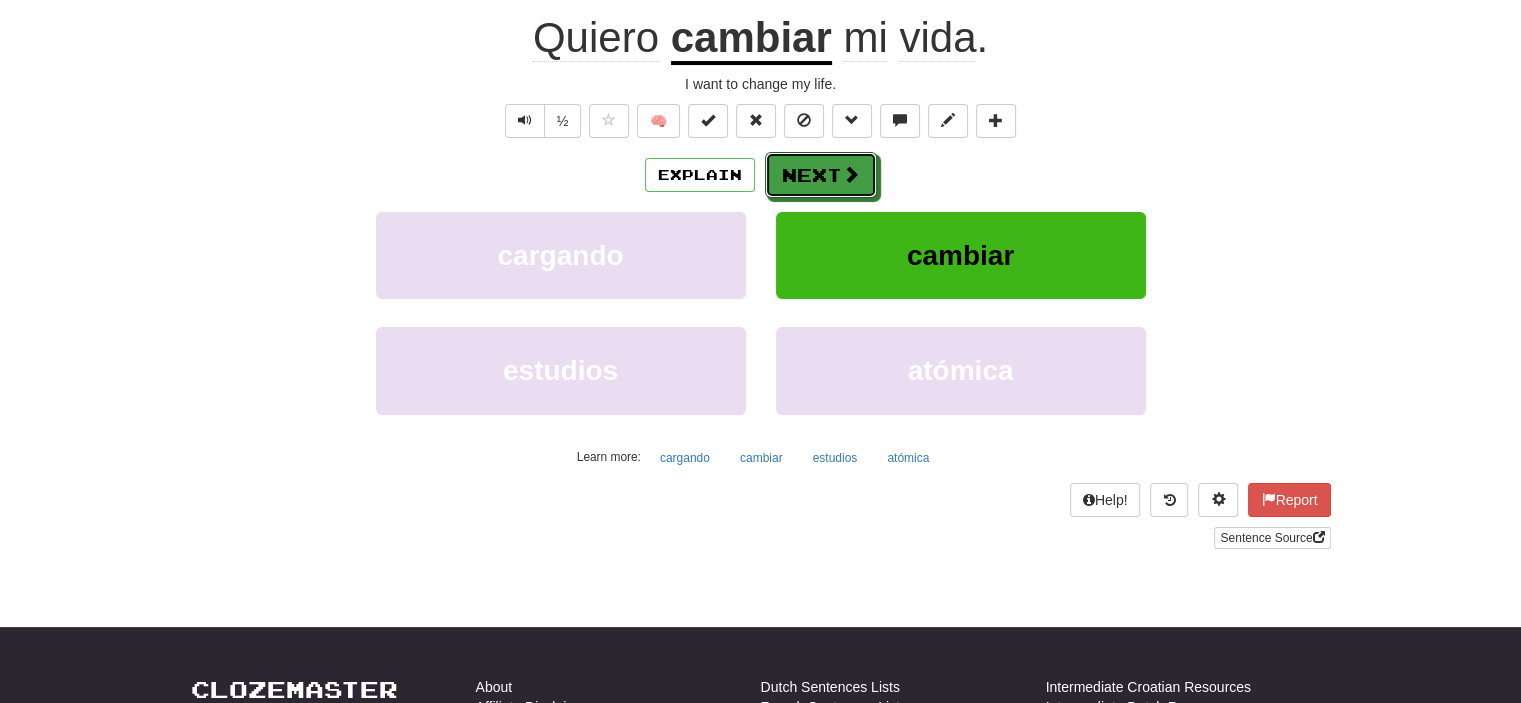 click on "Next" at bounding box center (821, 175) 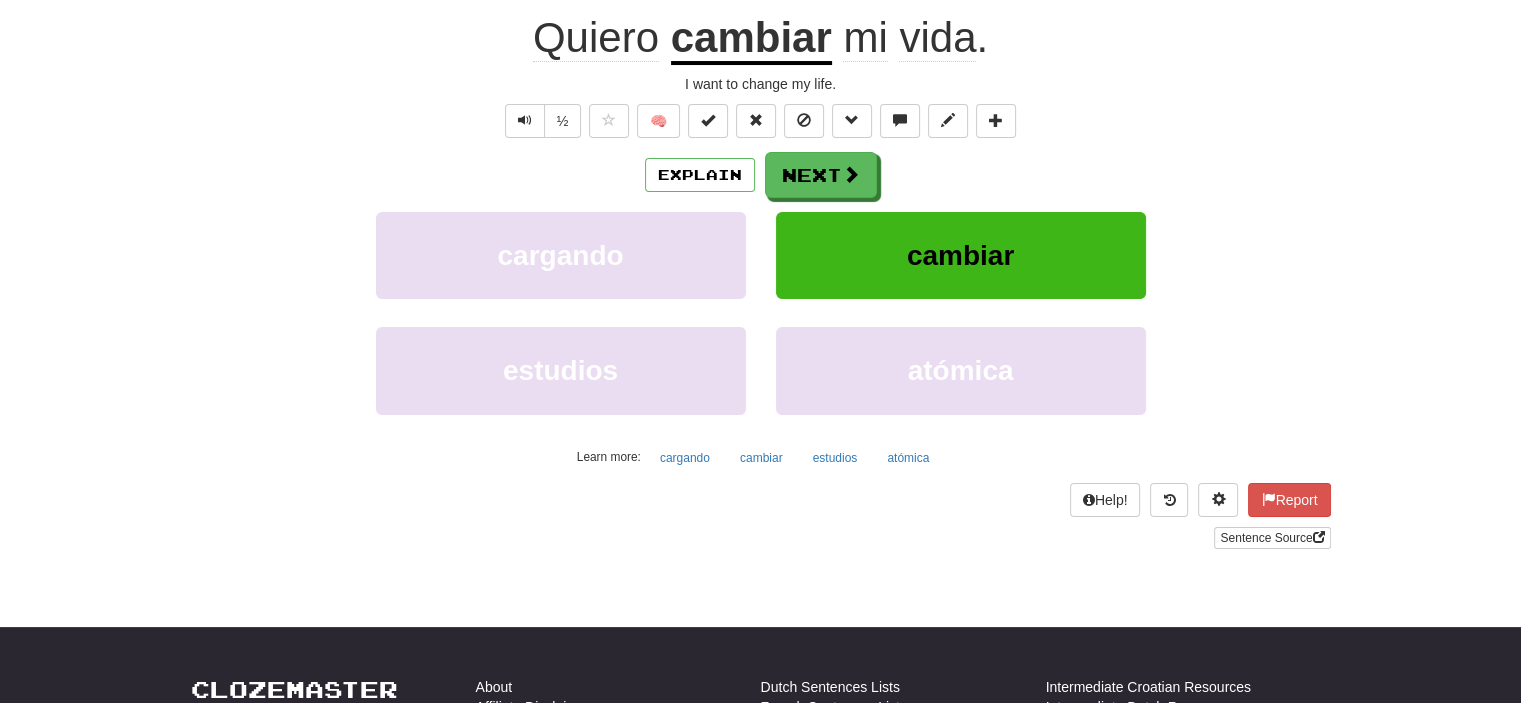 scroll, scrollTop: 187, scrollLeft: 0, axis: vertical 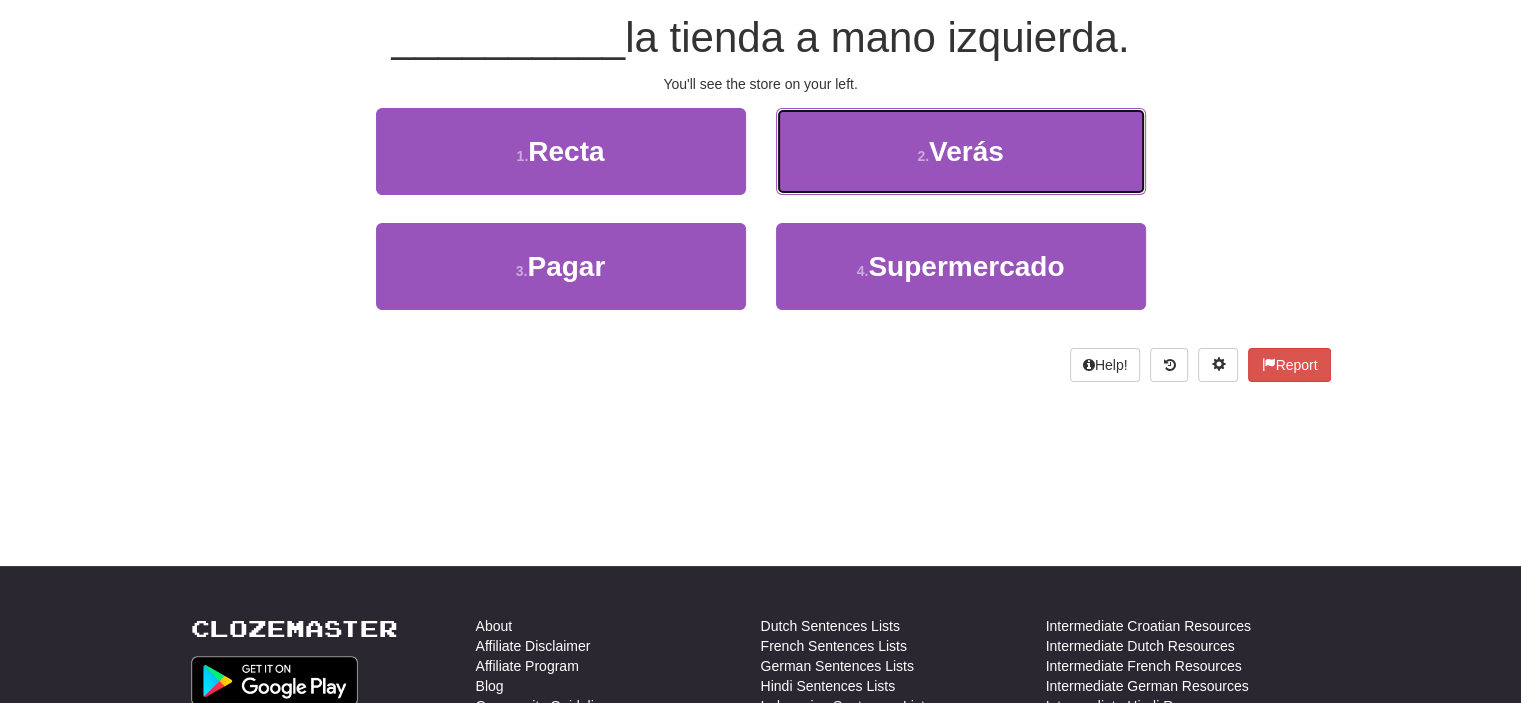 click on "2 . Verás" at bounding box center (961, 151) 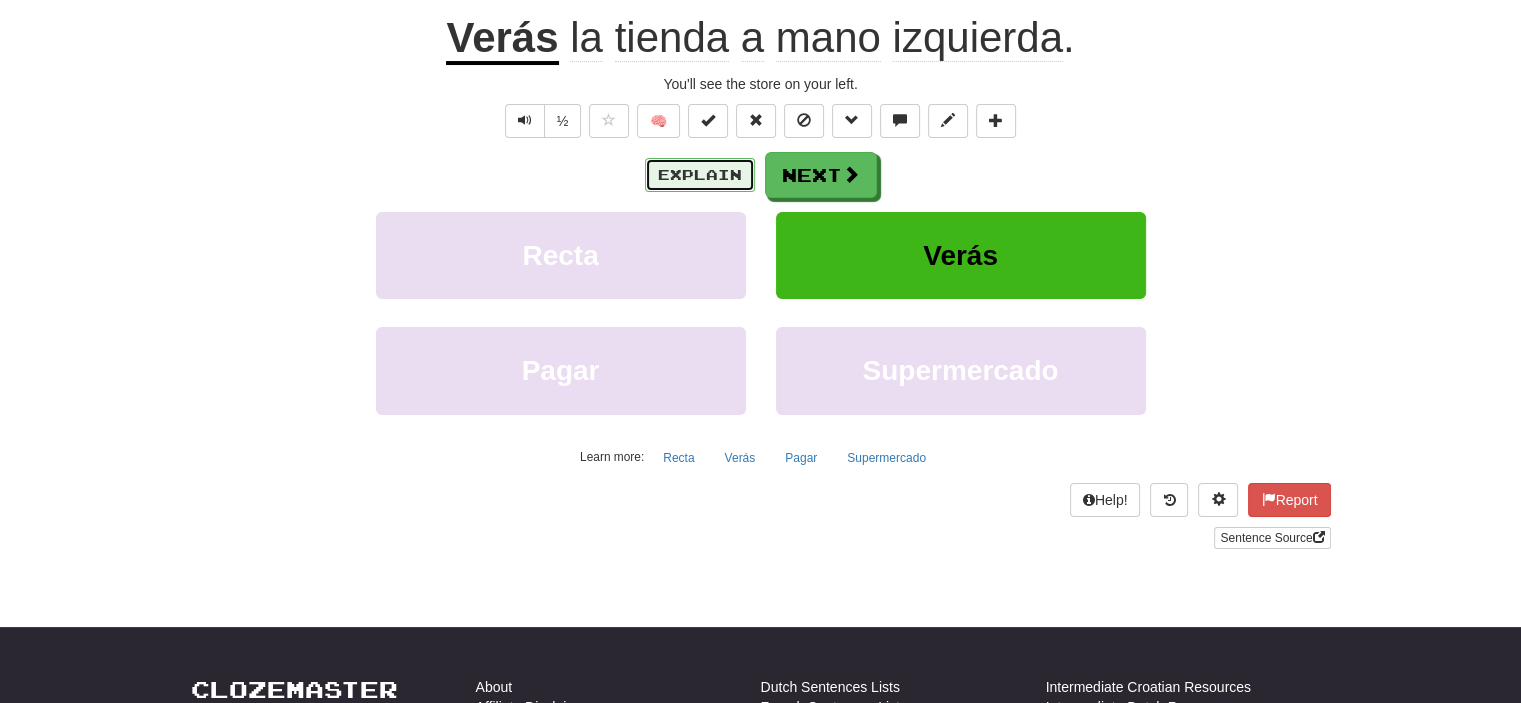 click on "Explain" at bounding box center (700, 175) 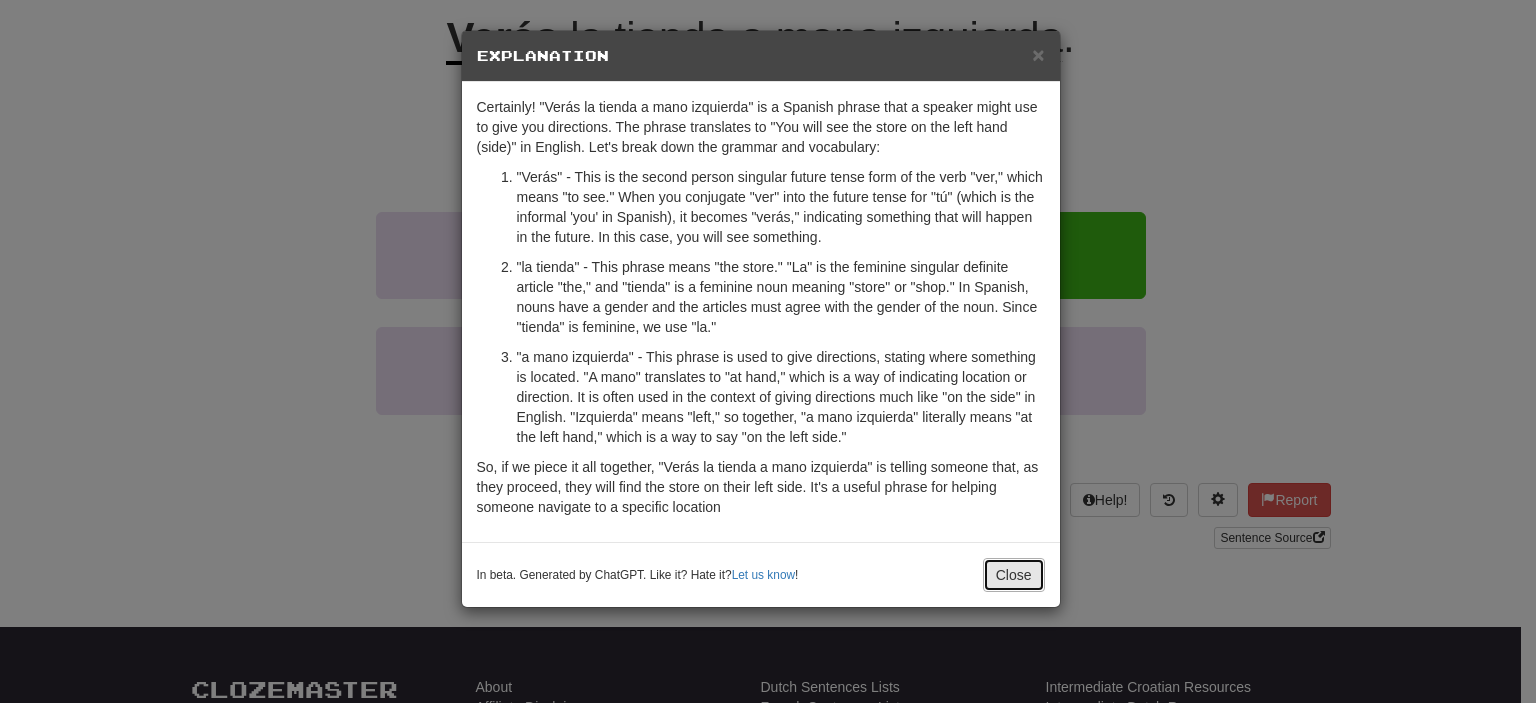 click on "Close" at bounding box center (1014, 575) 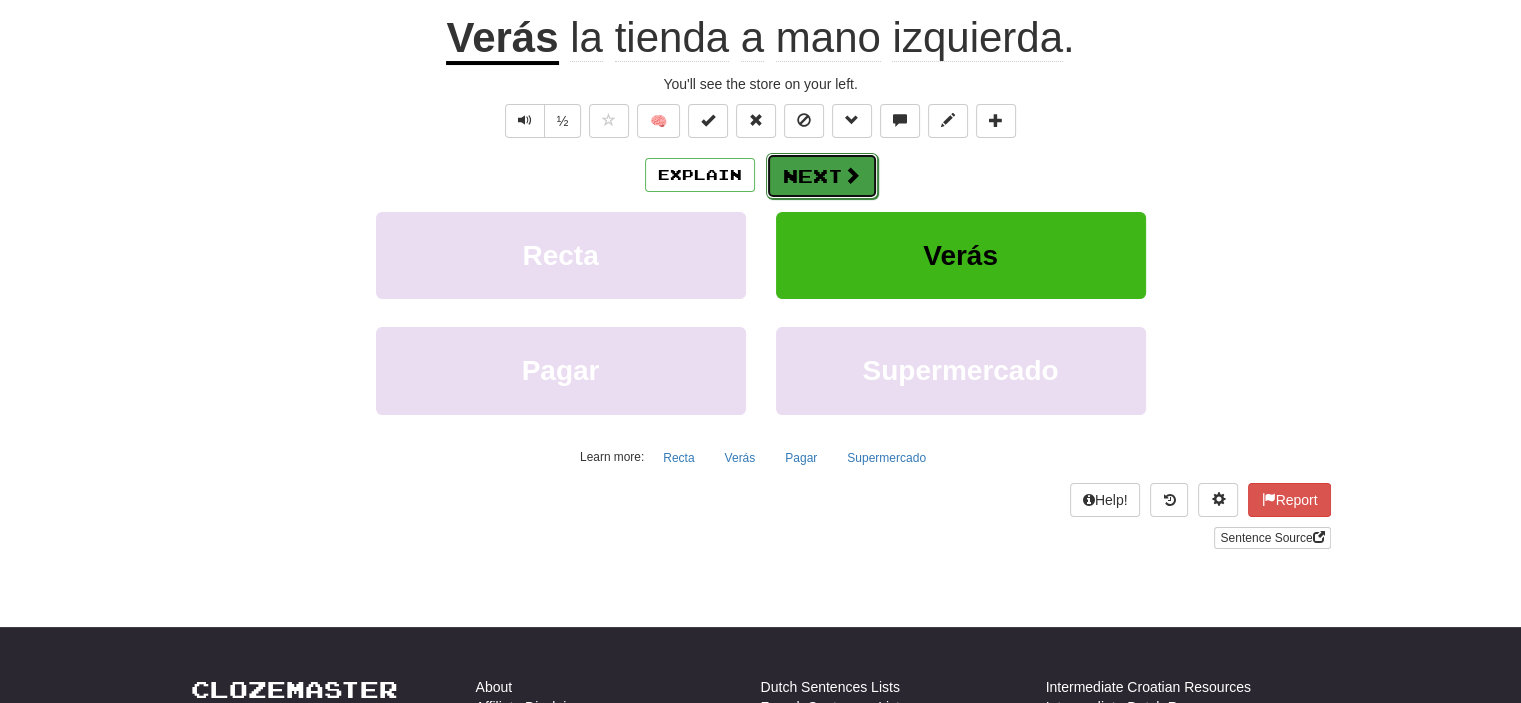 click on "Next" at bounding box center [822, 176] 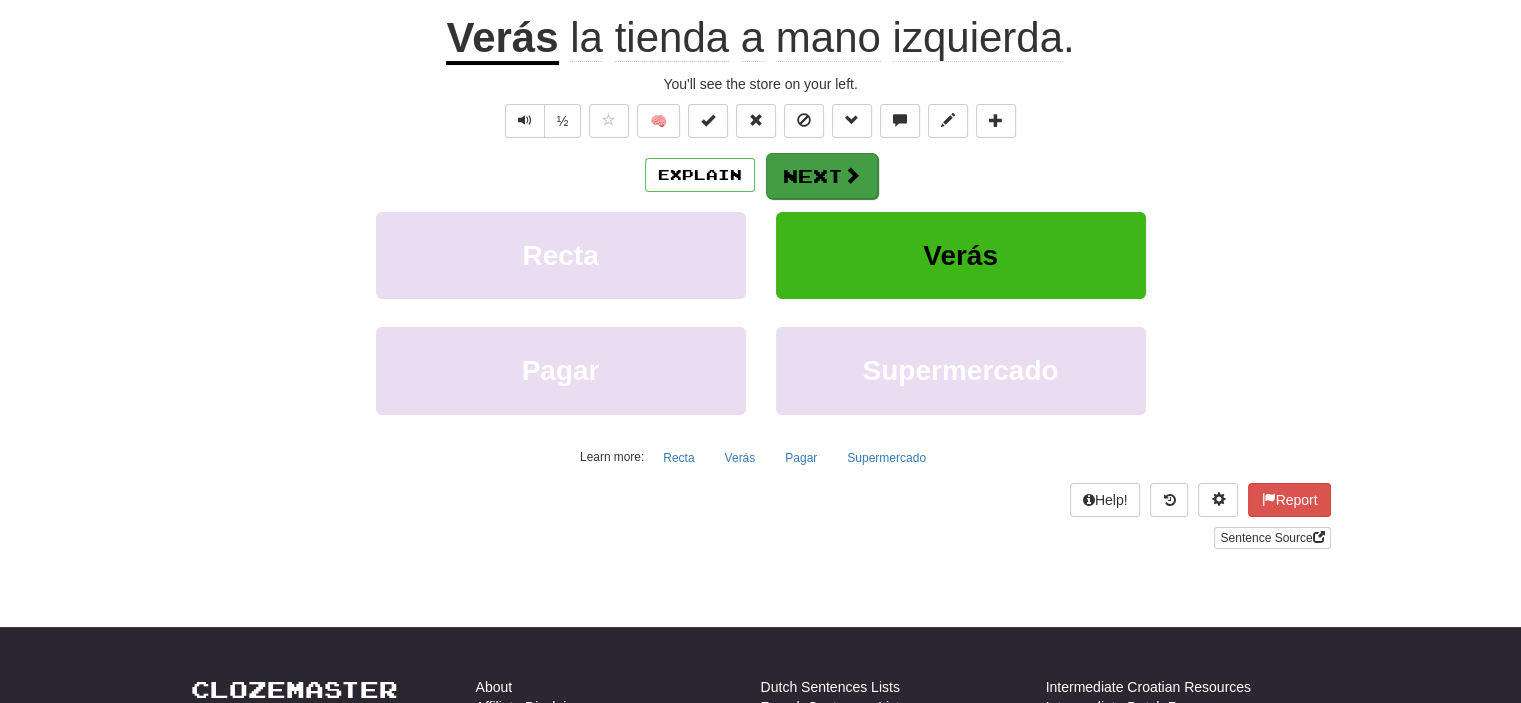 scroll, scrollTop: 187, scrollLeft: 0, axis: vertical 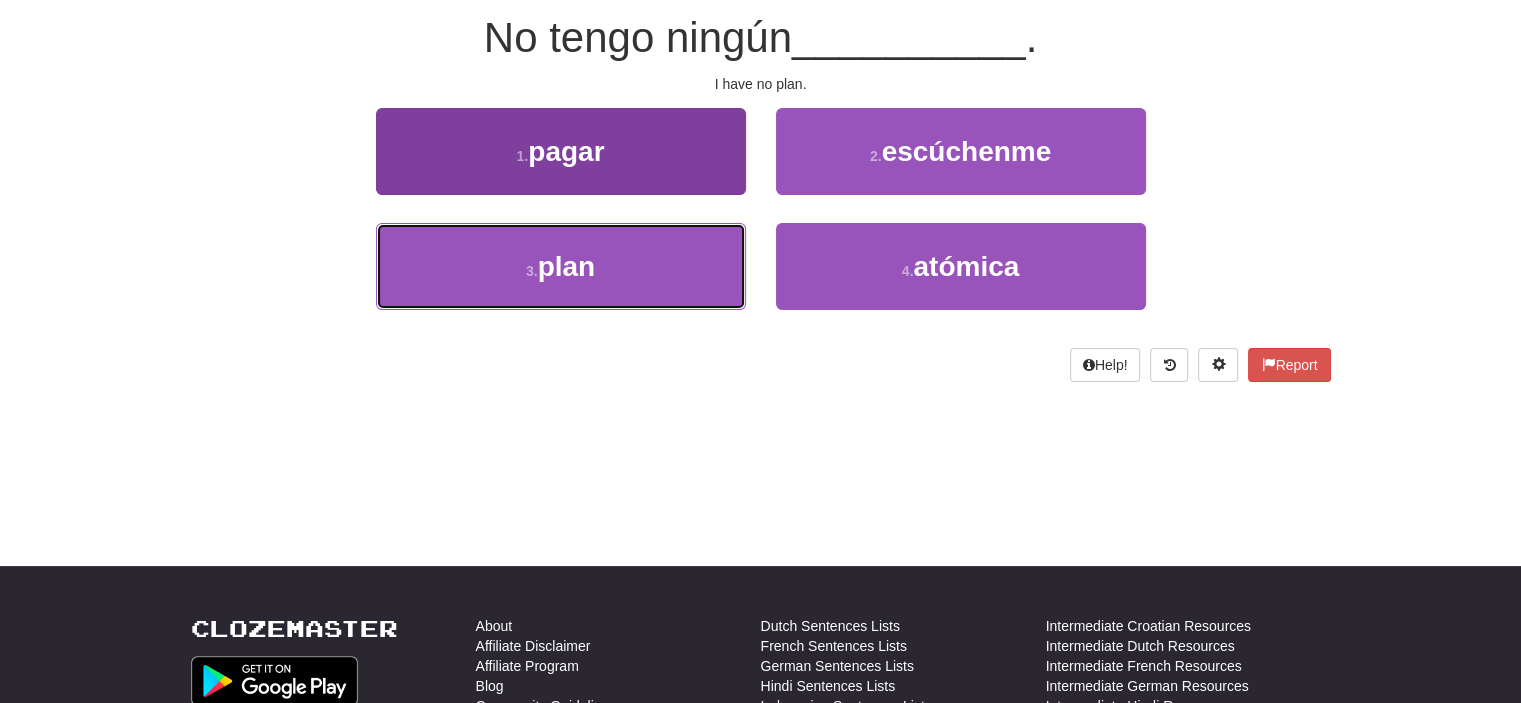 click on "3 .  plan" at bounding box center (561, 266) 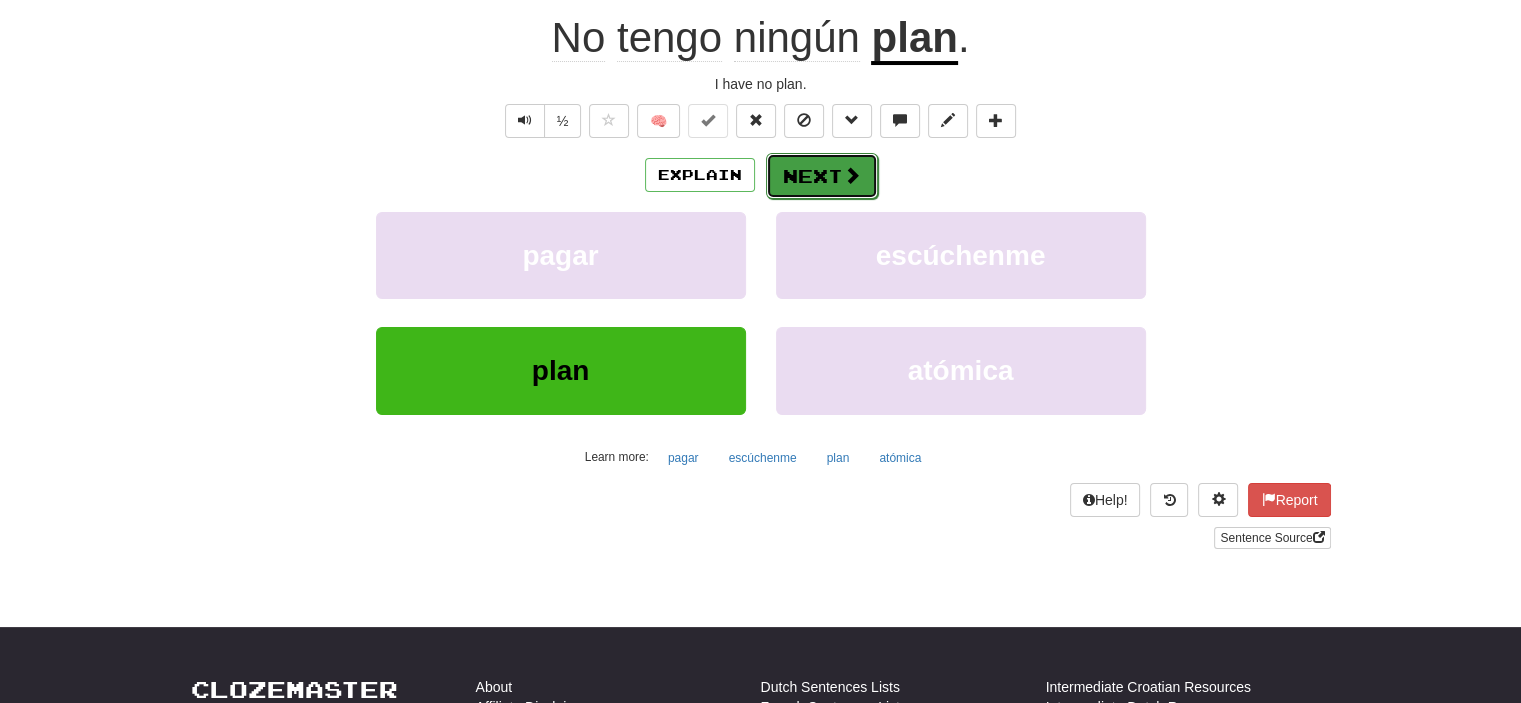 click on "Next" at bounding box center (822, 176) 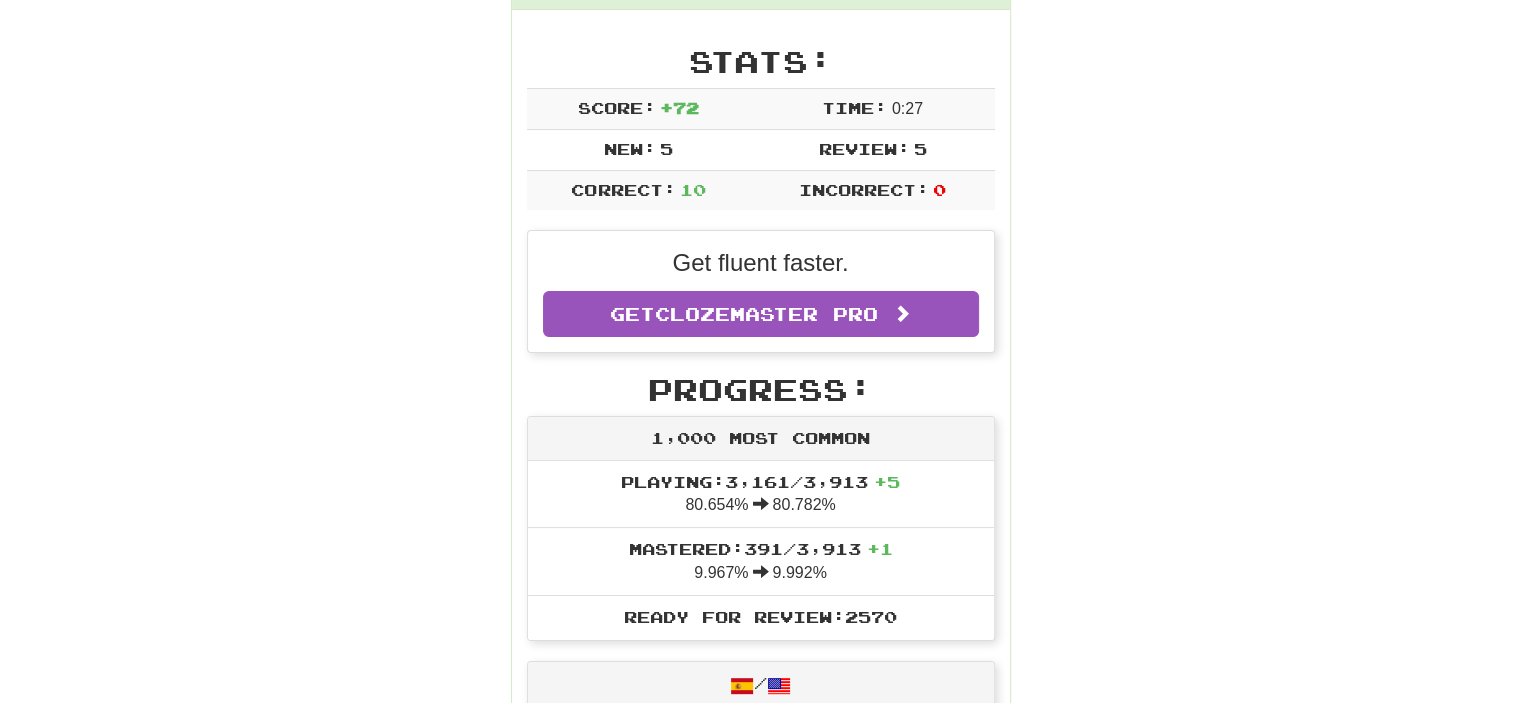 scroll, scrollTop: 87, scrollLeft: 0, axis: vertical 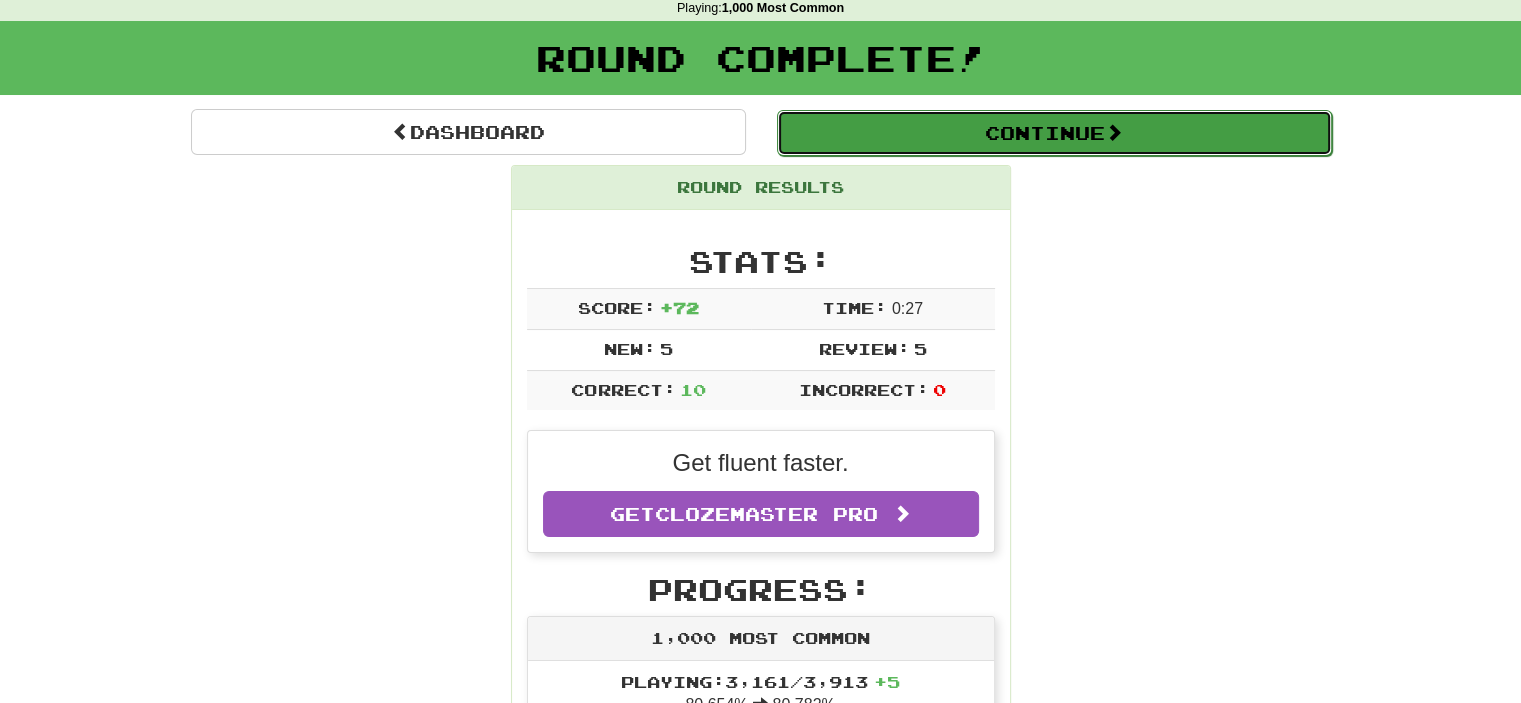 click on "Continue" at bounding box center [1054, 133] 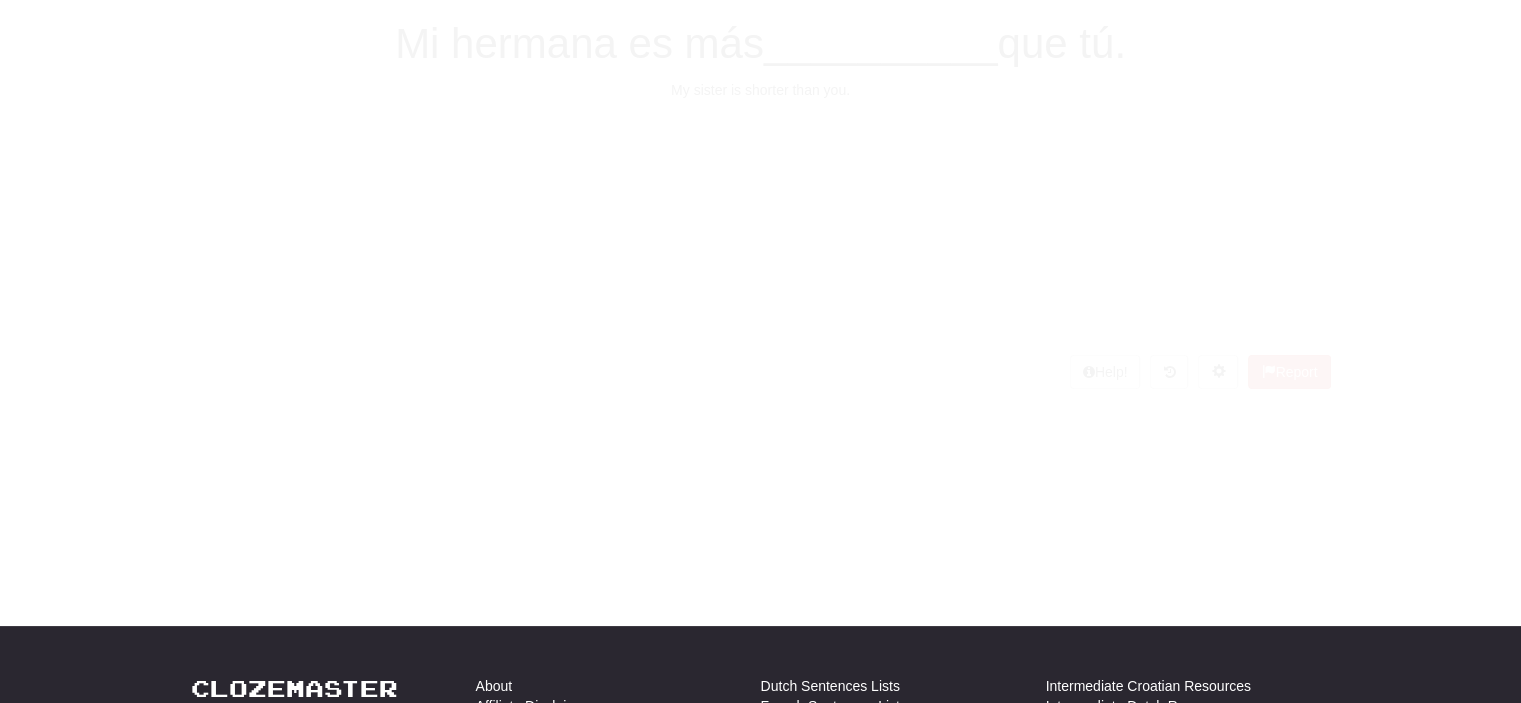 scroll, scrollTop: 87, scrollLeft: 0, axis: vertical 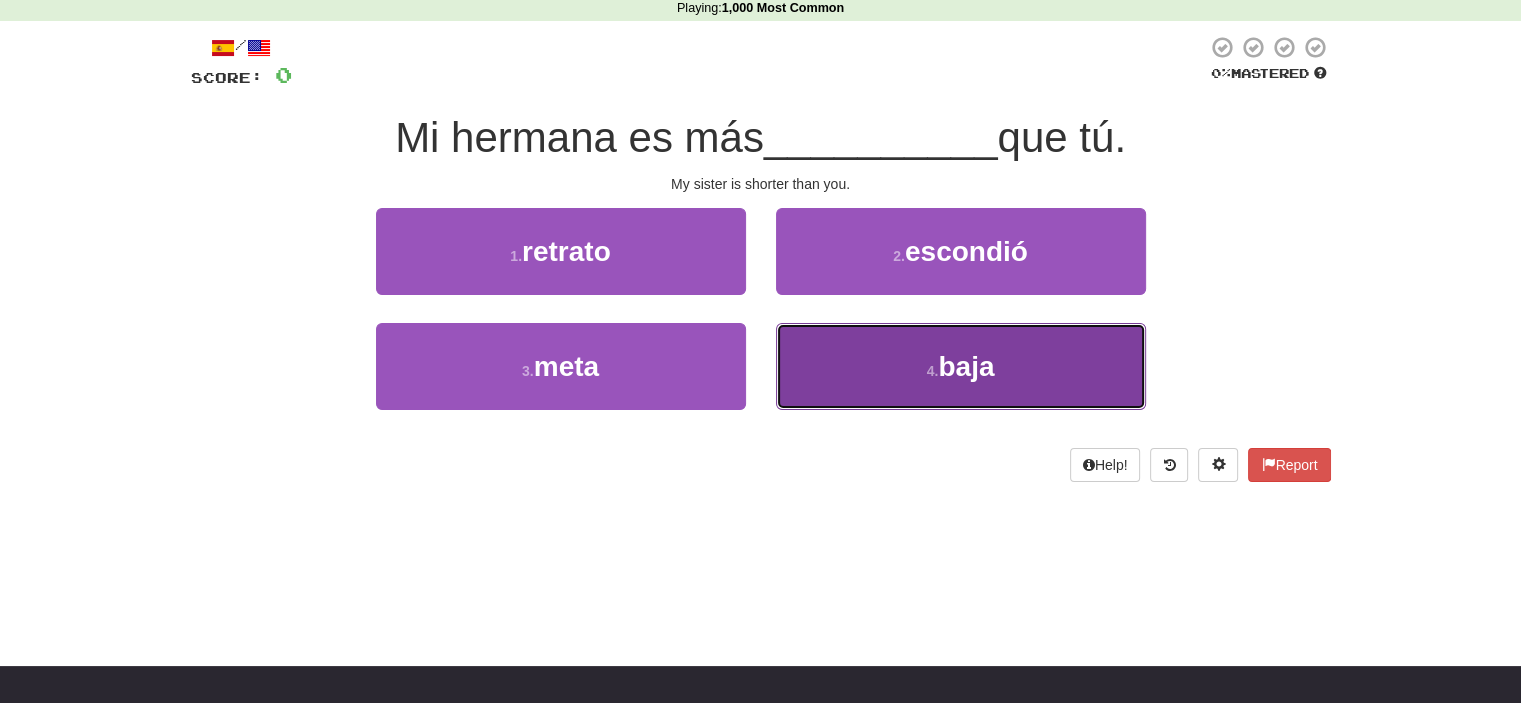 click on "4 . baja" at bounding box center (961, 366) 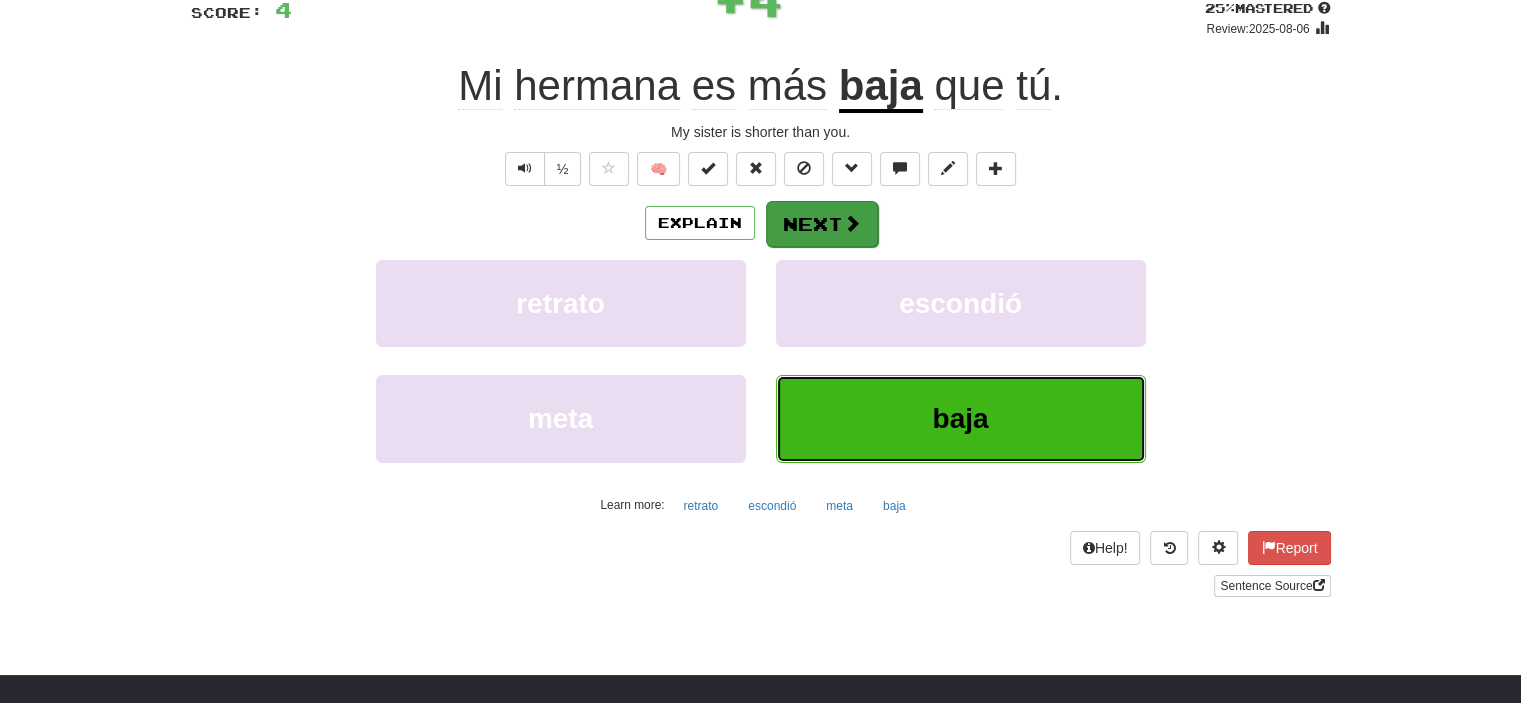 scroll, scrollTop: 187, scrollLeft: 0, axis: vertical 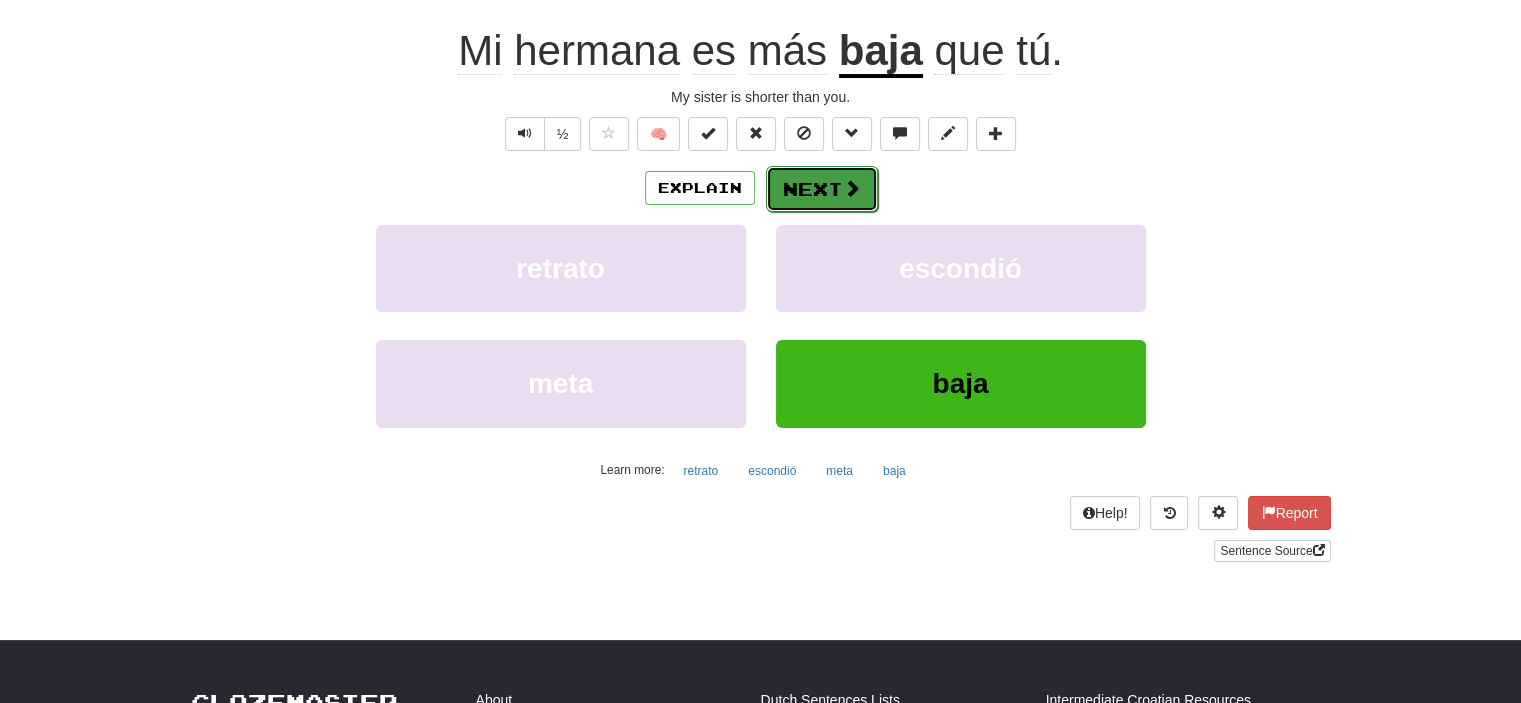 click on "Next" at bounding box center [822, 189] 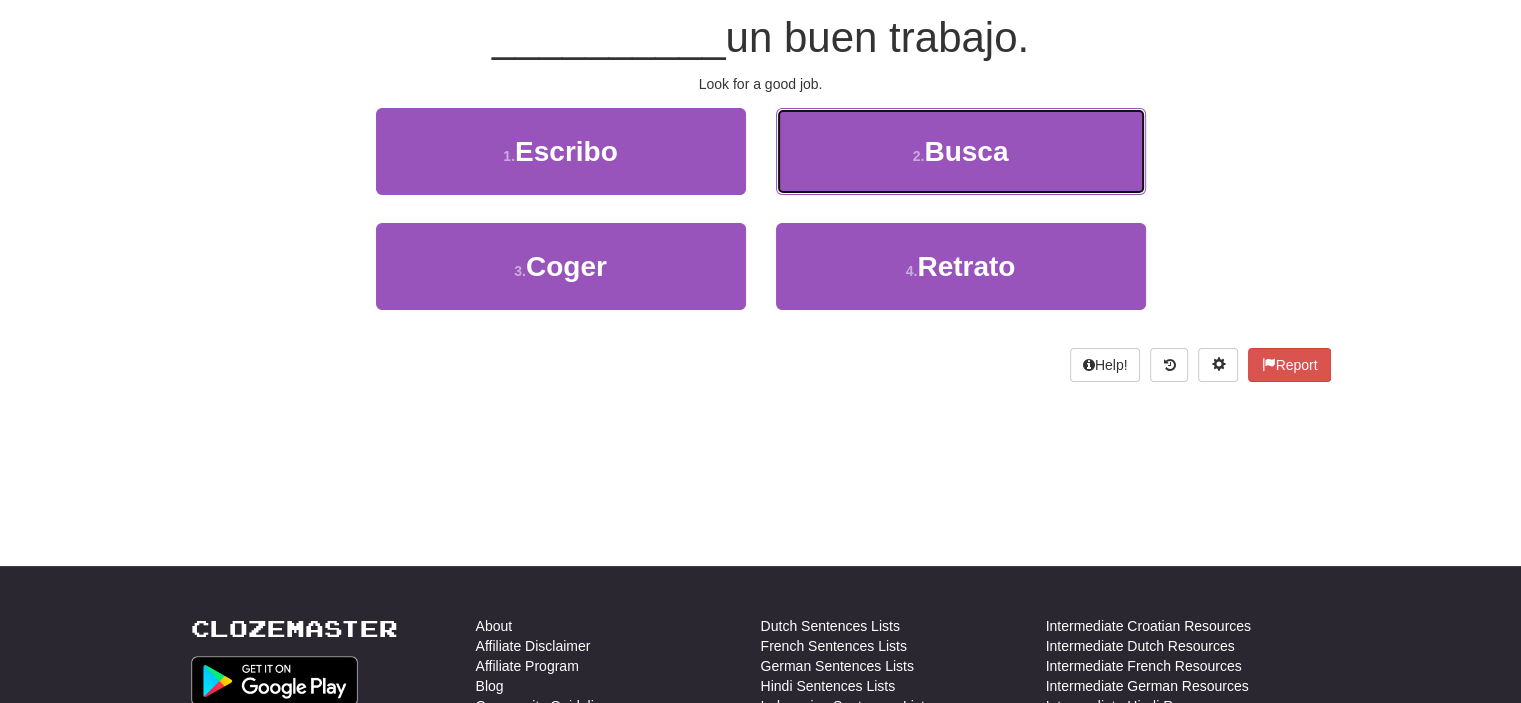 click on "2 . Busca" at bounding box center [961, 151] 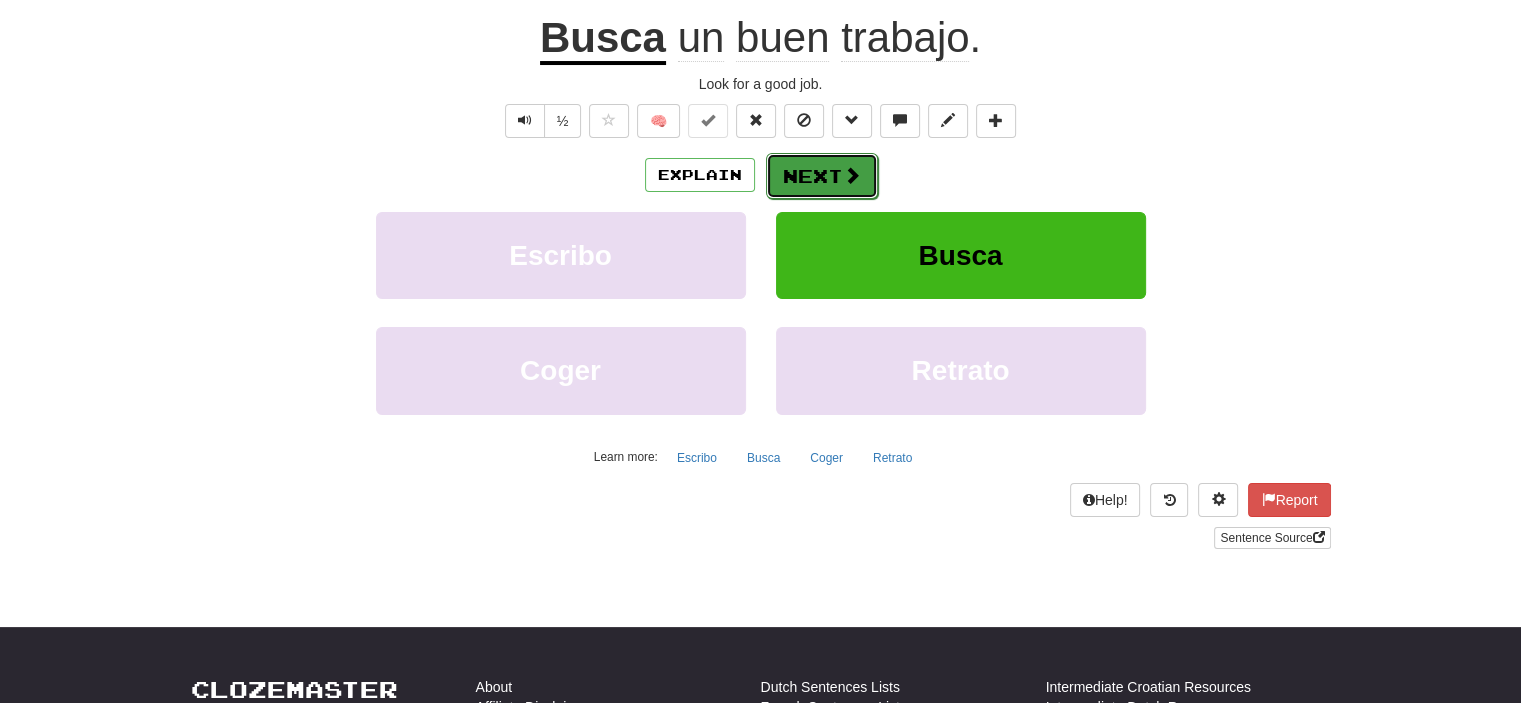 click on "Next" at bounding box center [822, 176] 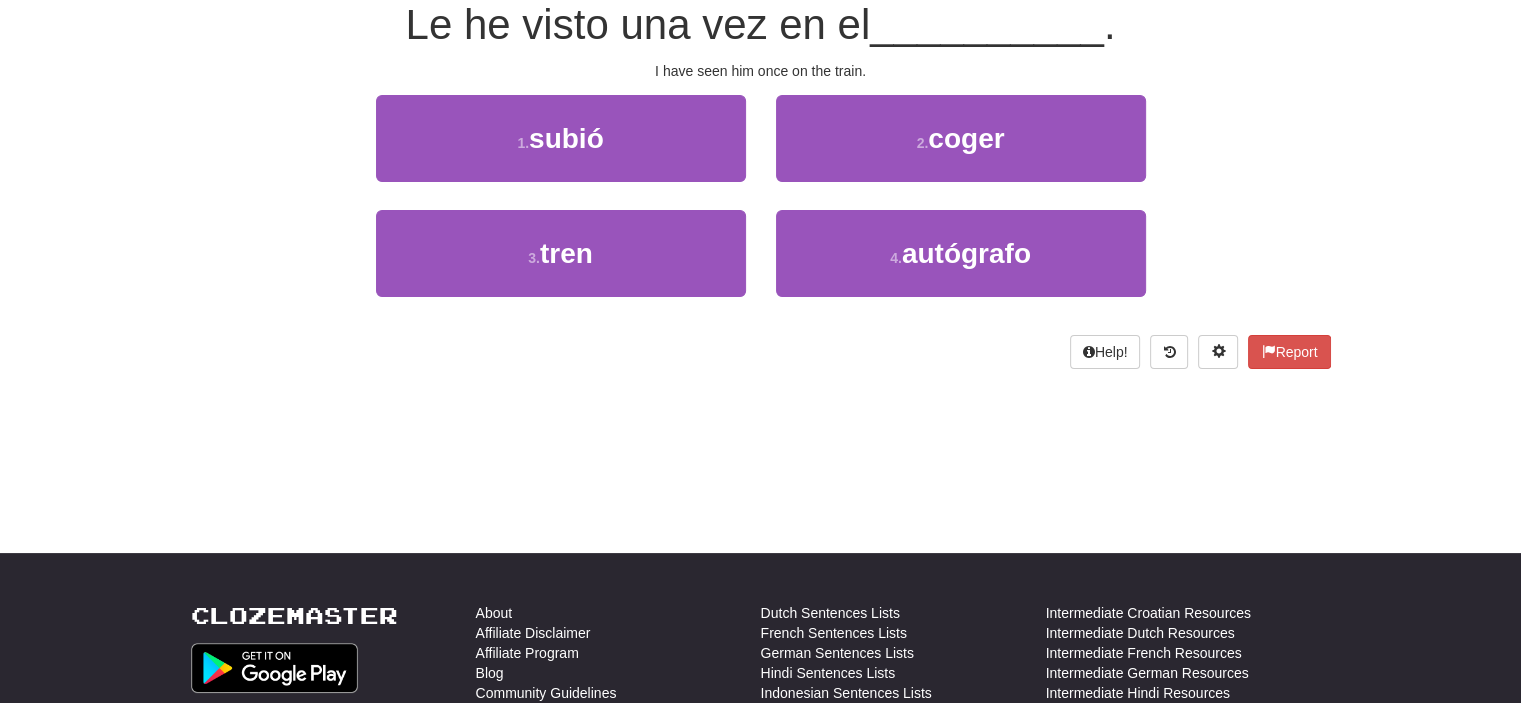 scroll, scrollTop: 187, scrollLeft: 0, axis: vertical 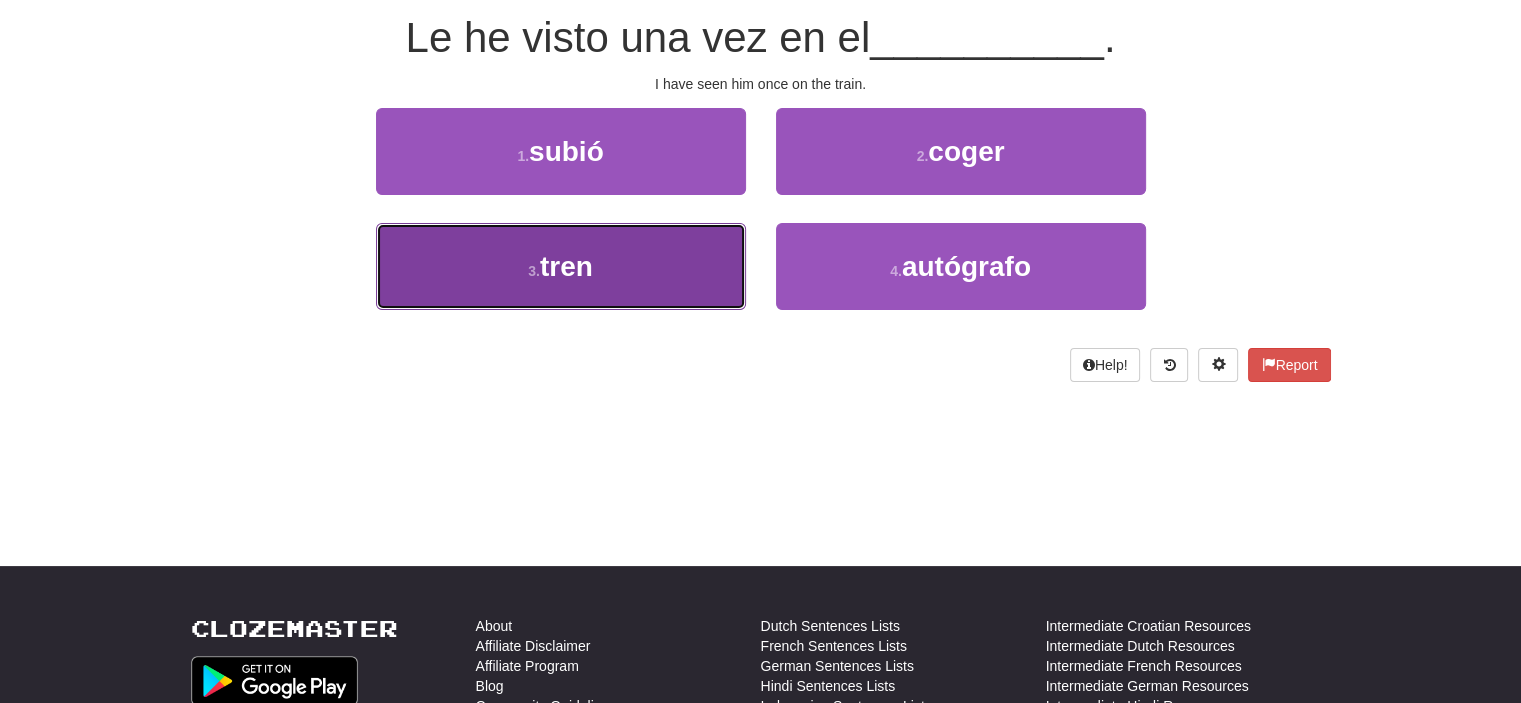 click on "3 .  tren" at bounding box center [561, 266] 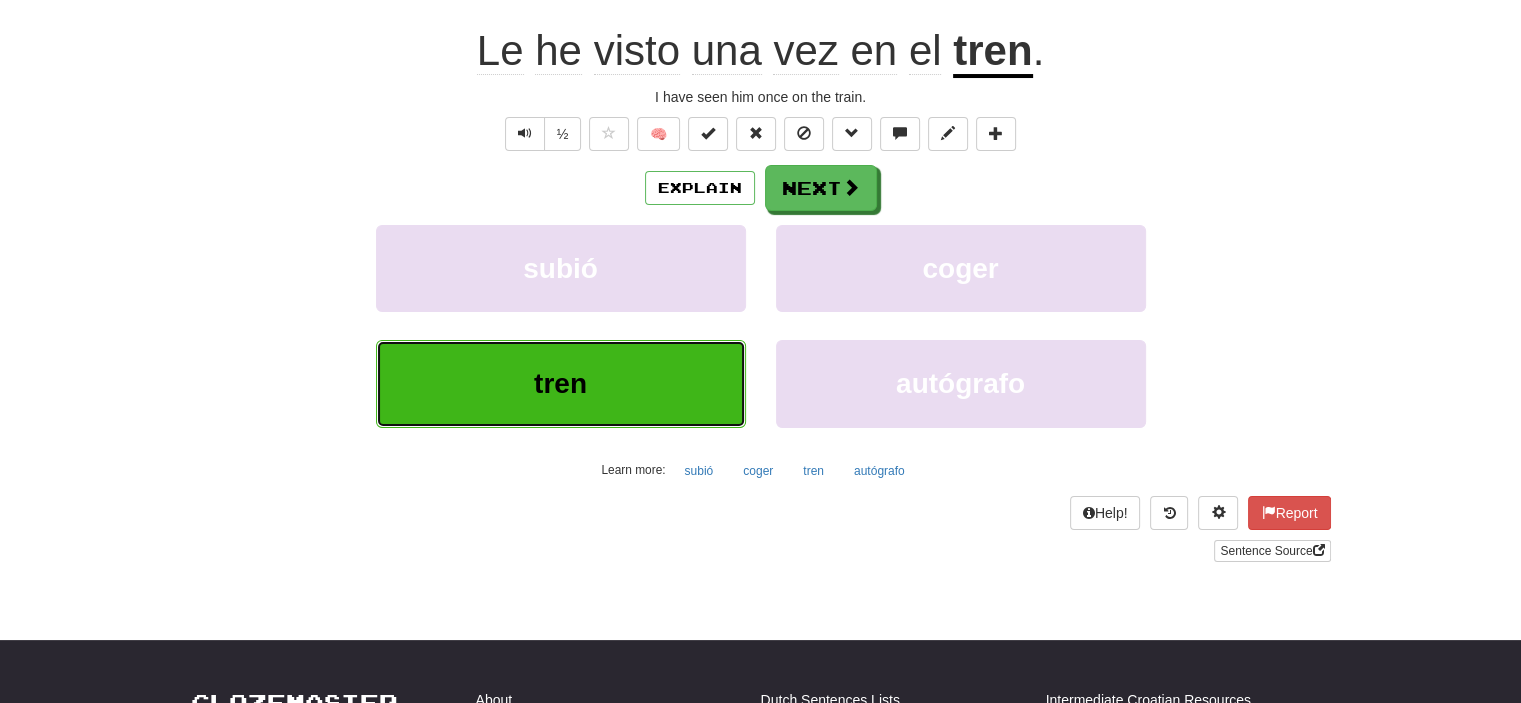 scroll, scrollTop: 200, scrollLeft: 0, axis: vertical 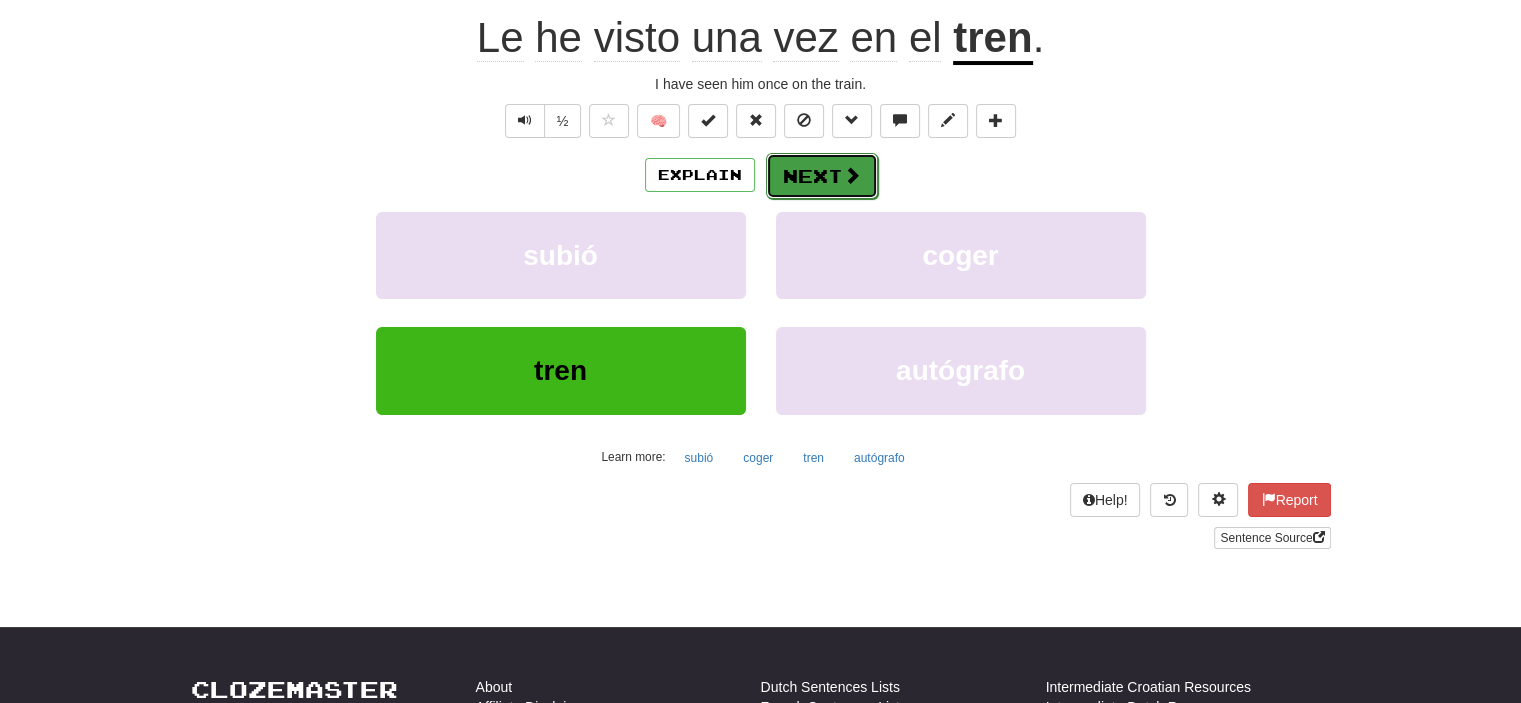 click on "Next" at bounding box center [822, 176] 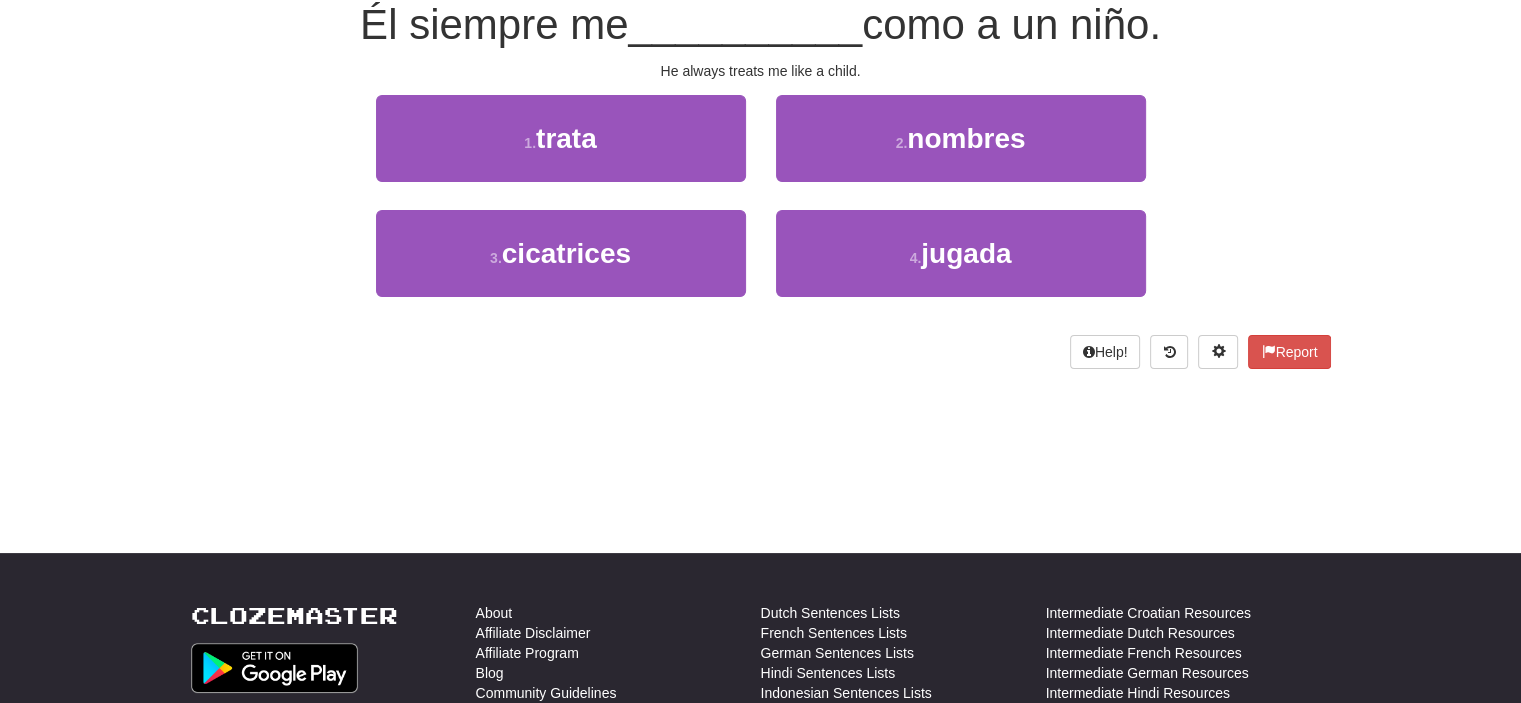 scroll, scrollTop: 187, scrollLeft: 0, axis: vertical 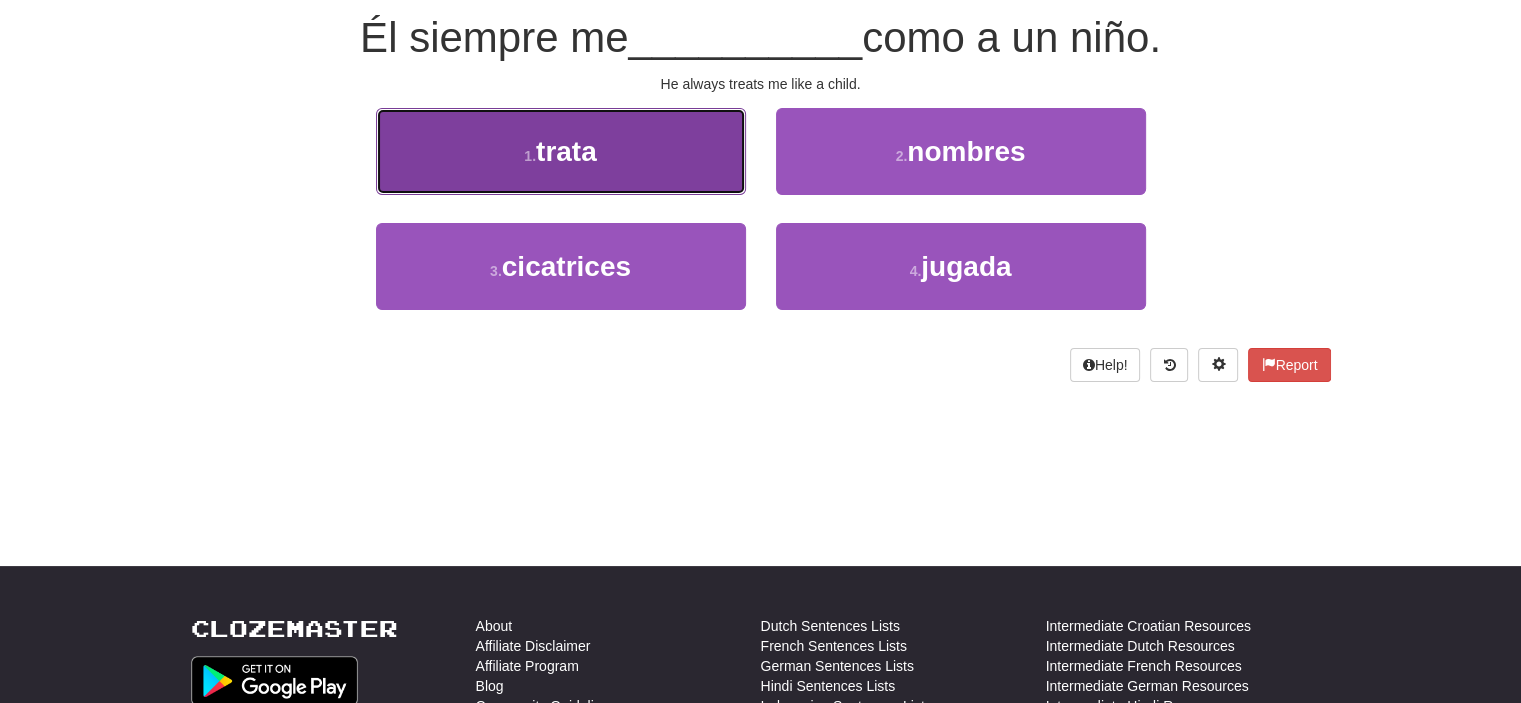 click on "1 .  trata" at bounding box center (561, 151) 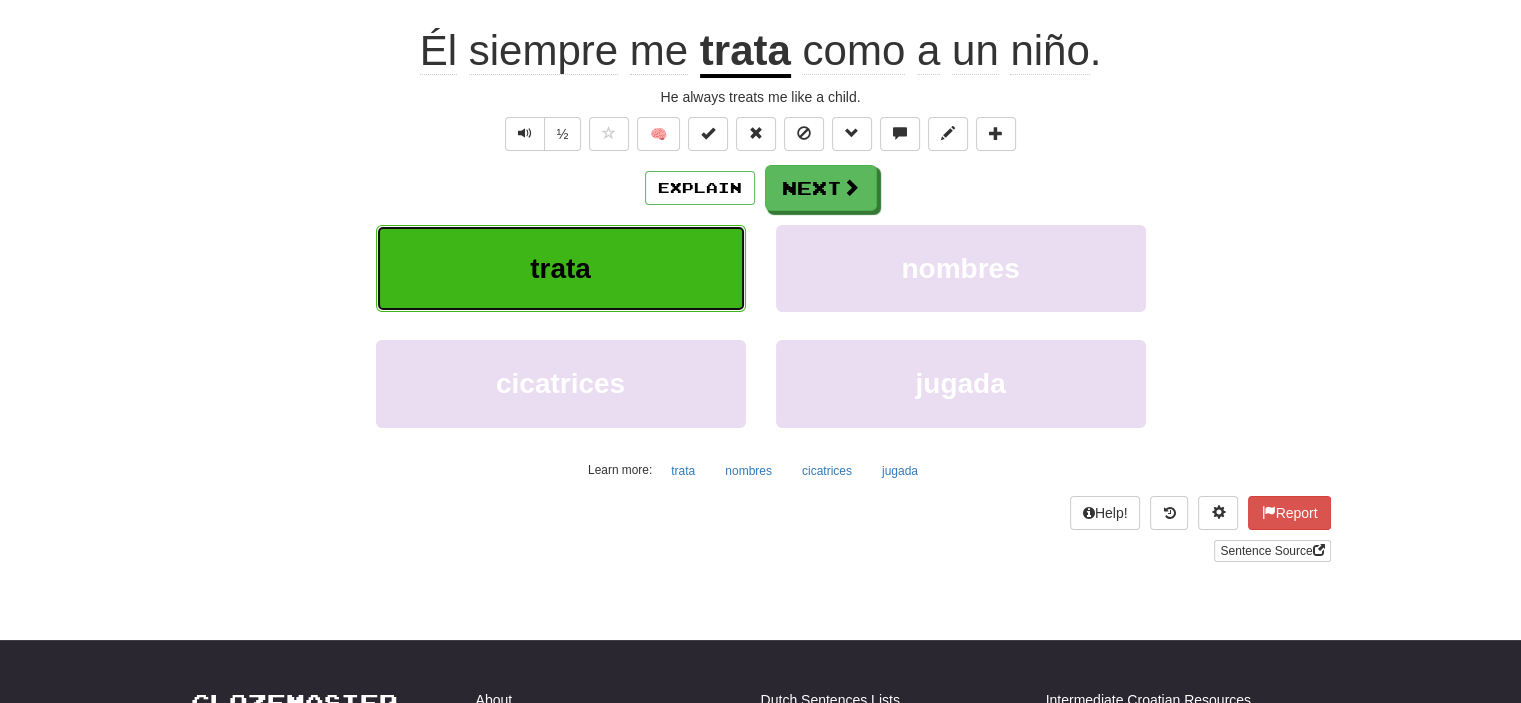 scroll, scrollTop: 200, scrollLeft: 0, axis: vertical 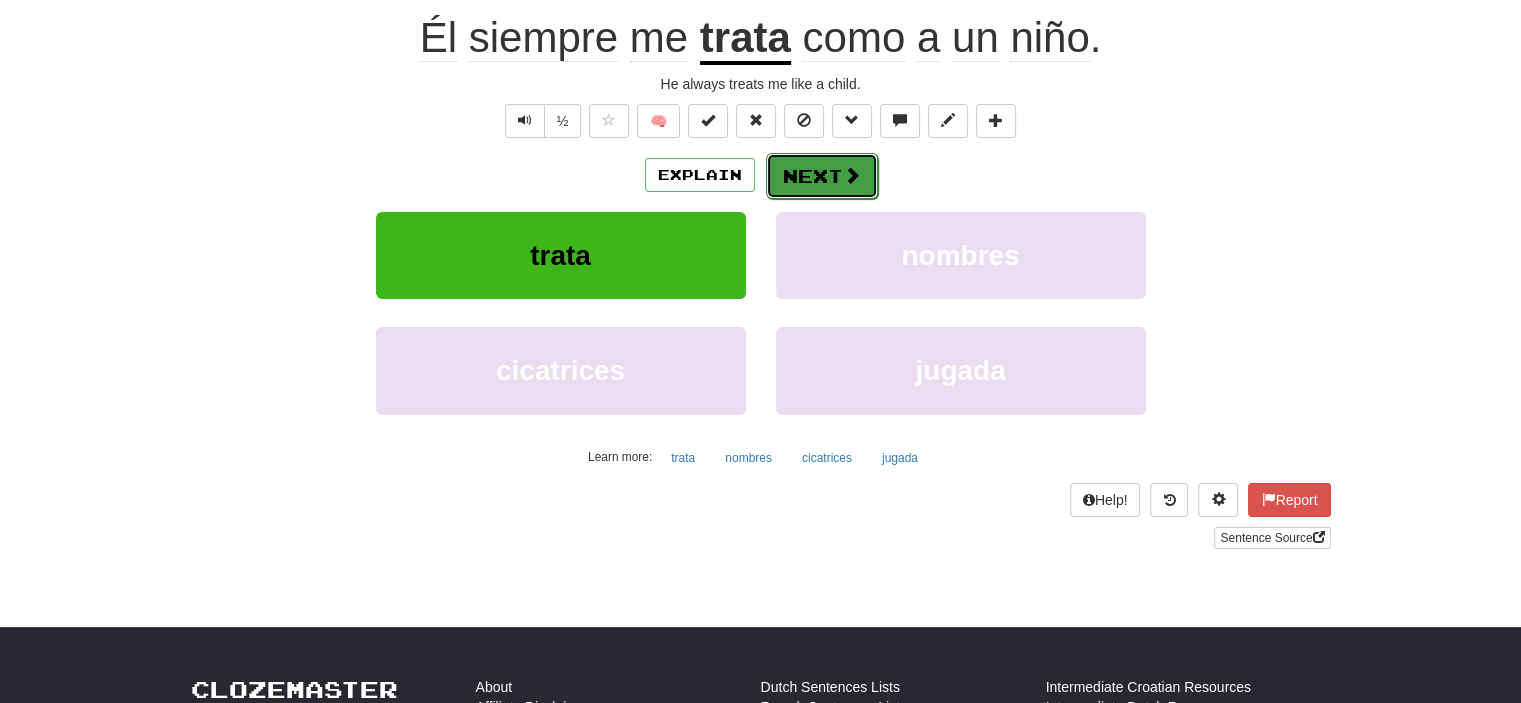 click on "Next" at bounding box center [822, 176] 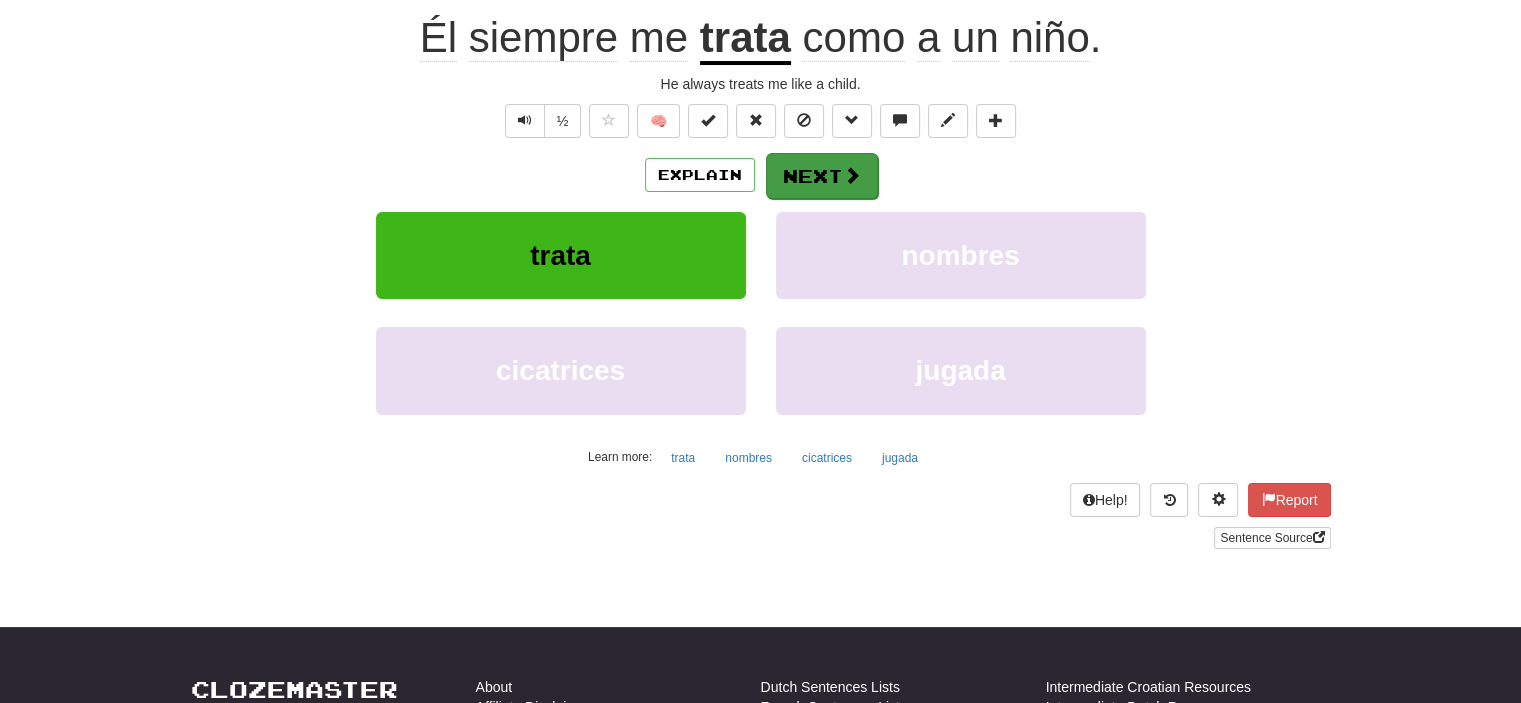 scroll, scrollTop: 187, scrollLeft: 0, axis: vertical 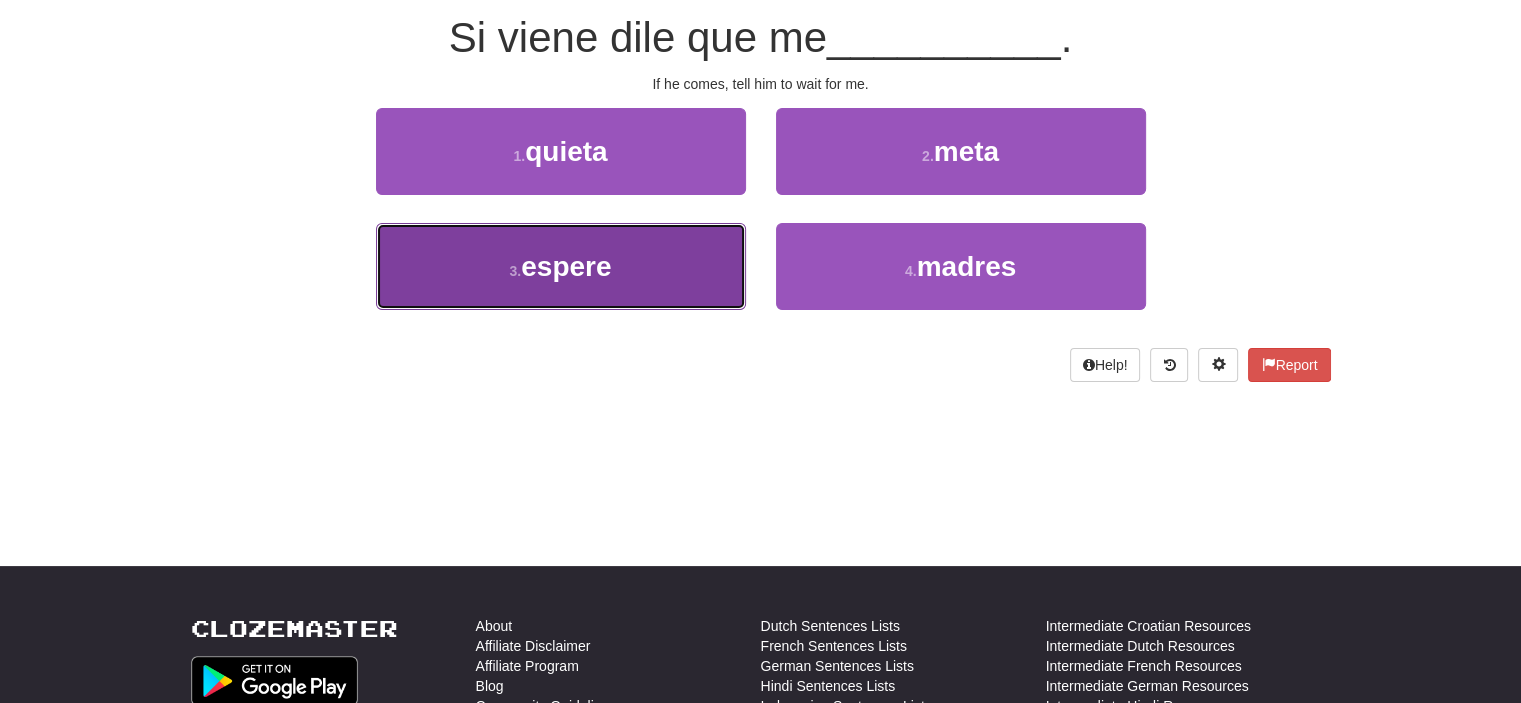 click on "3 .  espere" at bounding box center (561, 266) 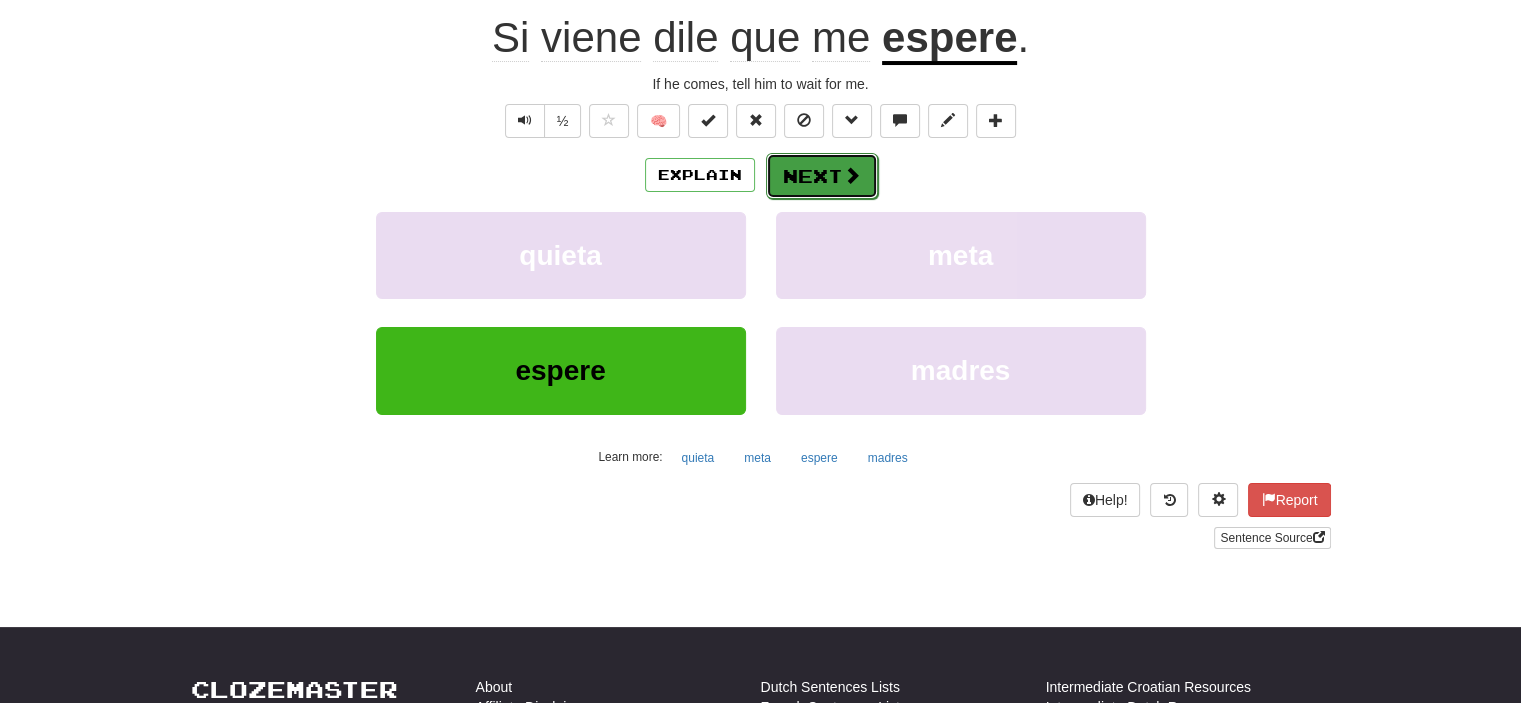 click on "Next" at bounding box center [822, 176] 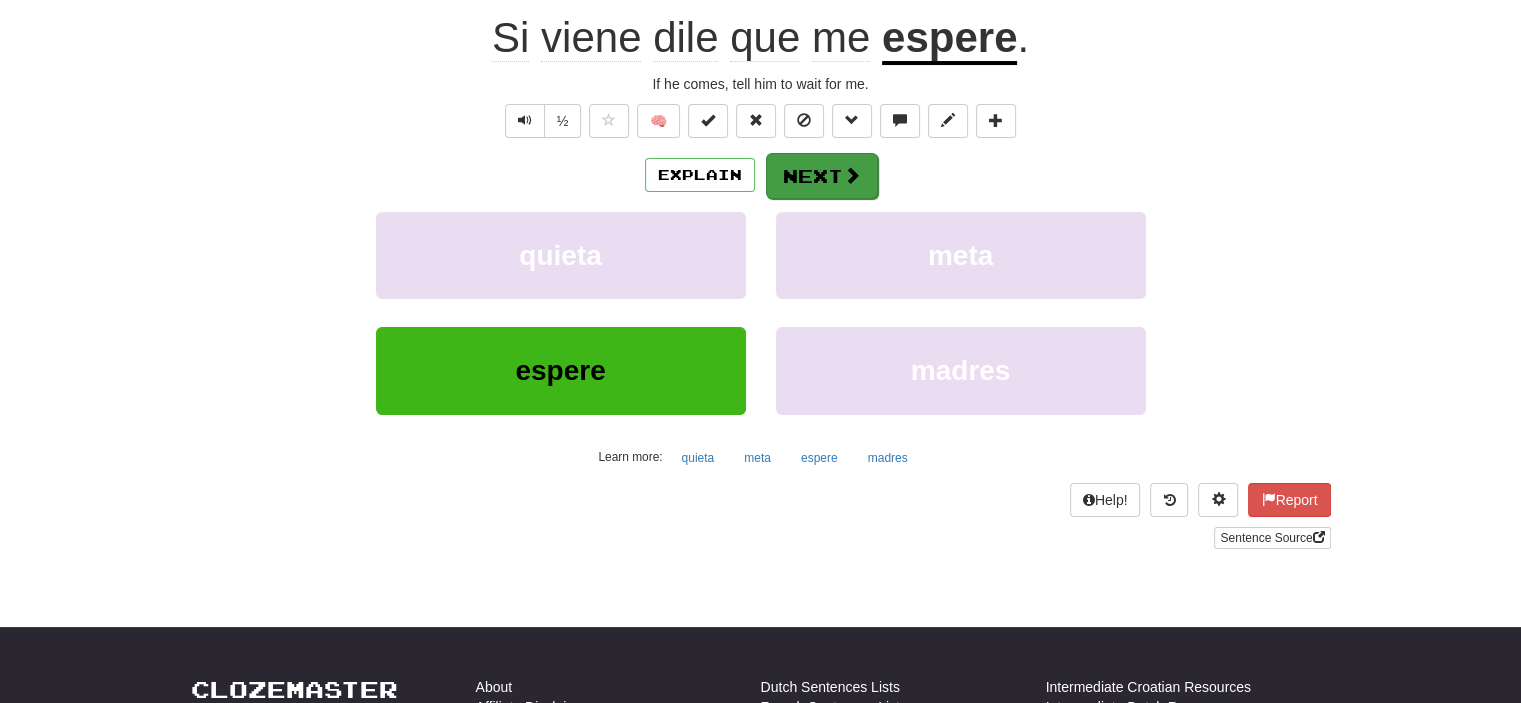 scroll, scrollTop: 187, scrollLeft: 0, axis: vertical 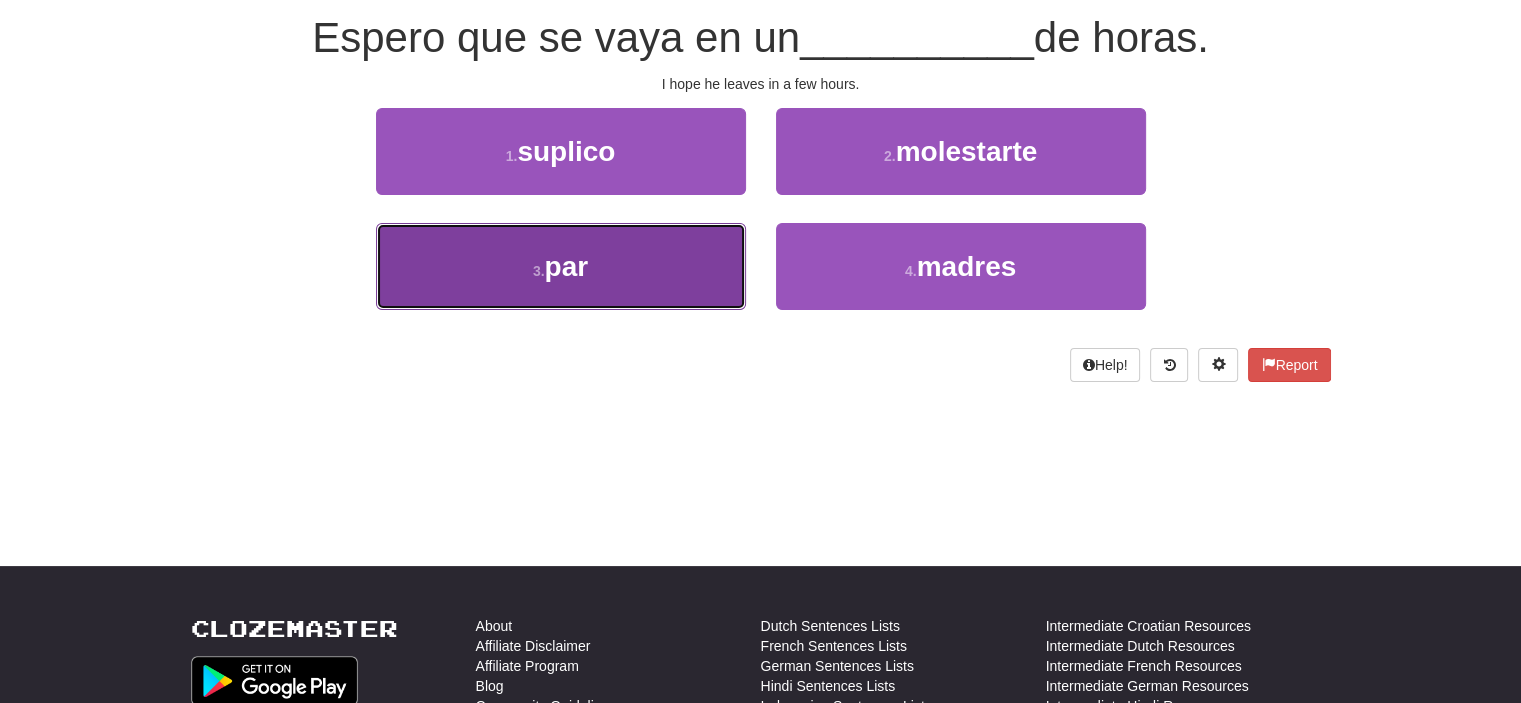 click on "3 .  par" at bounding box center (561, 266) 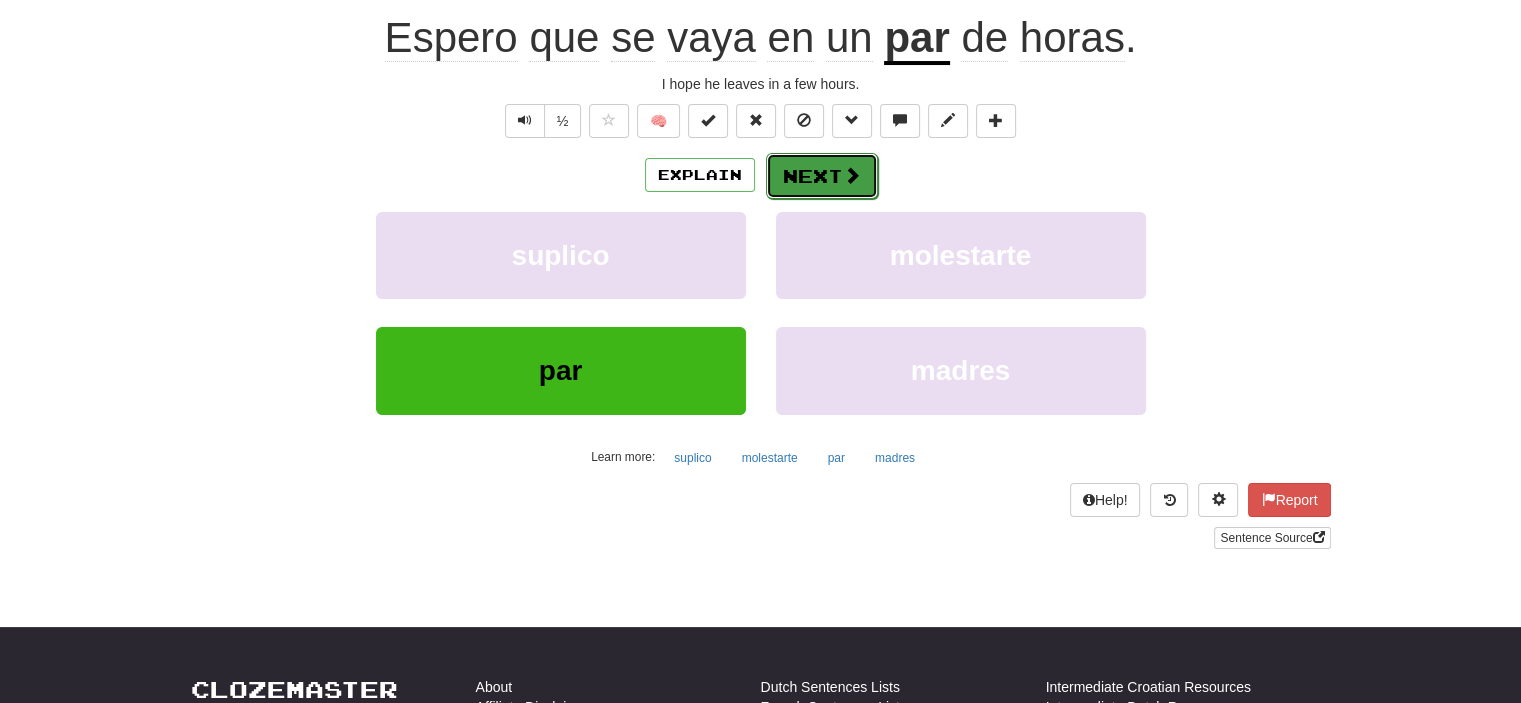 click on "Next" at bounding box center (822, 176) 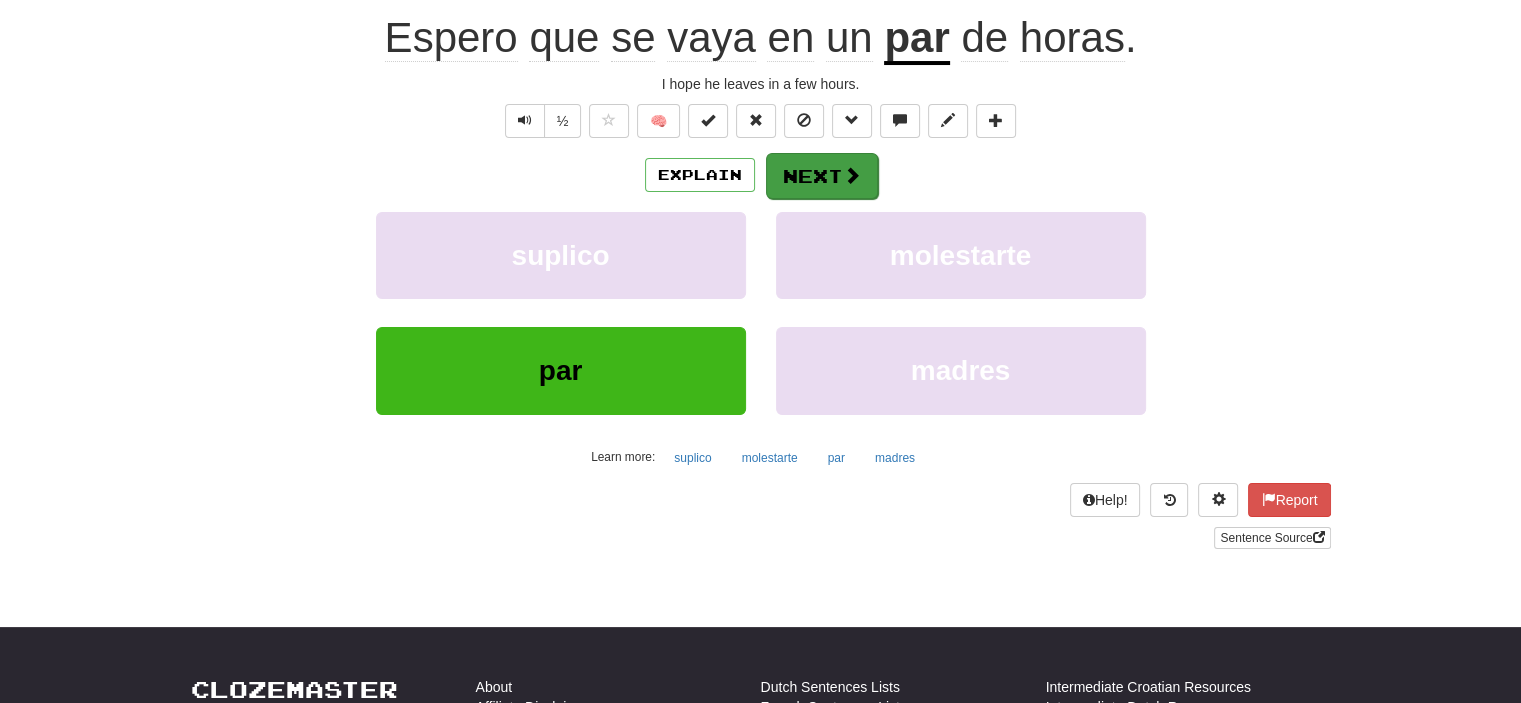 scroll, scrollTop: 187, scrollLeft: 0, axis: vertical 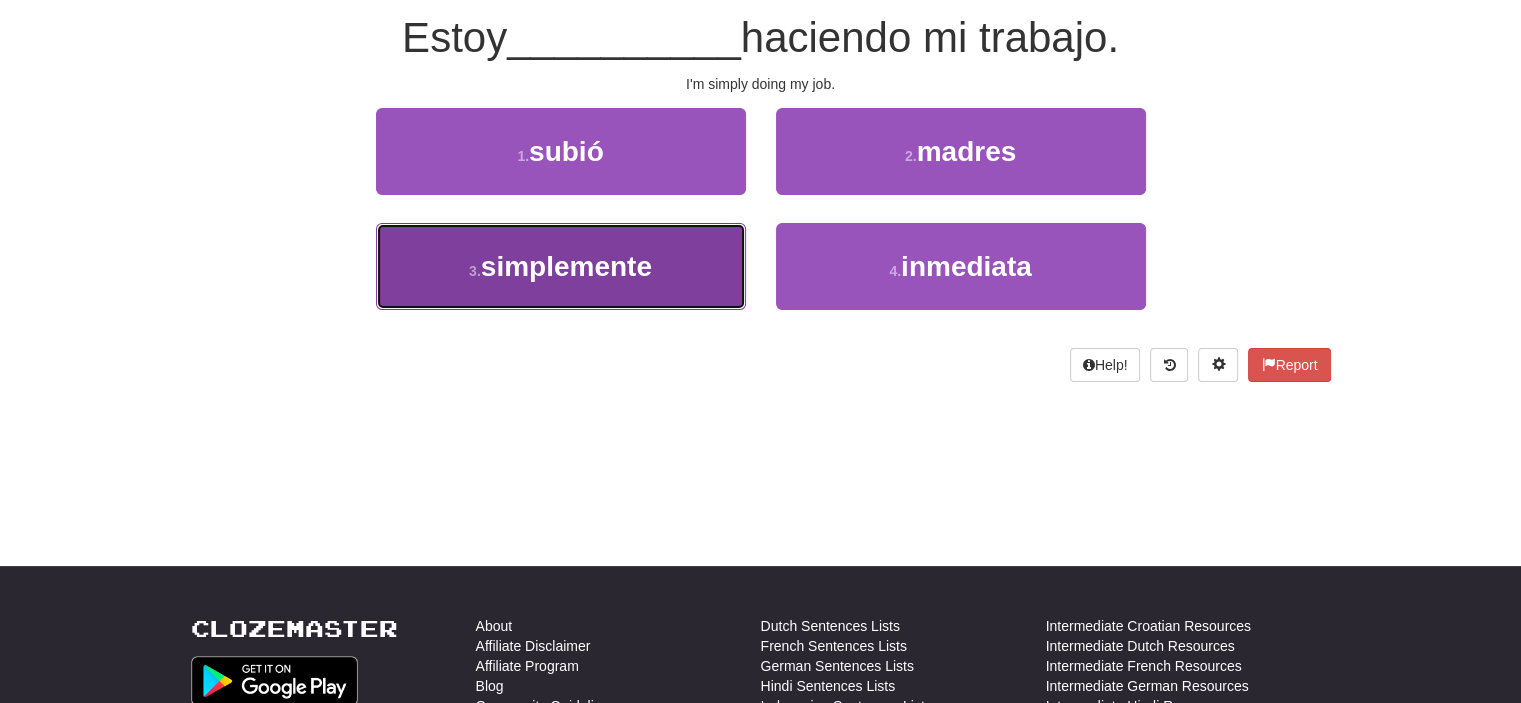 click on "3 . simplemente" at bounding box center (561, 266) 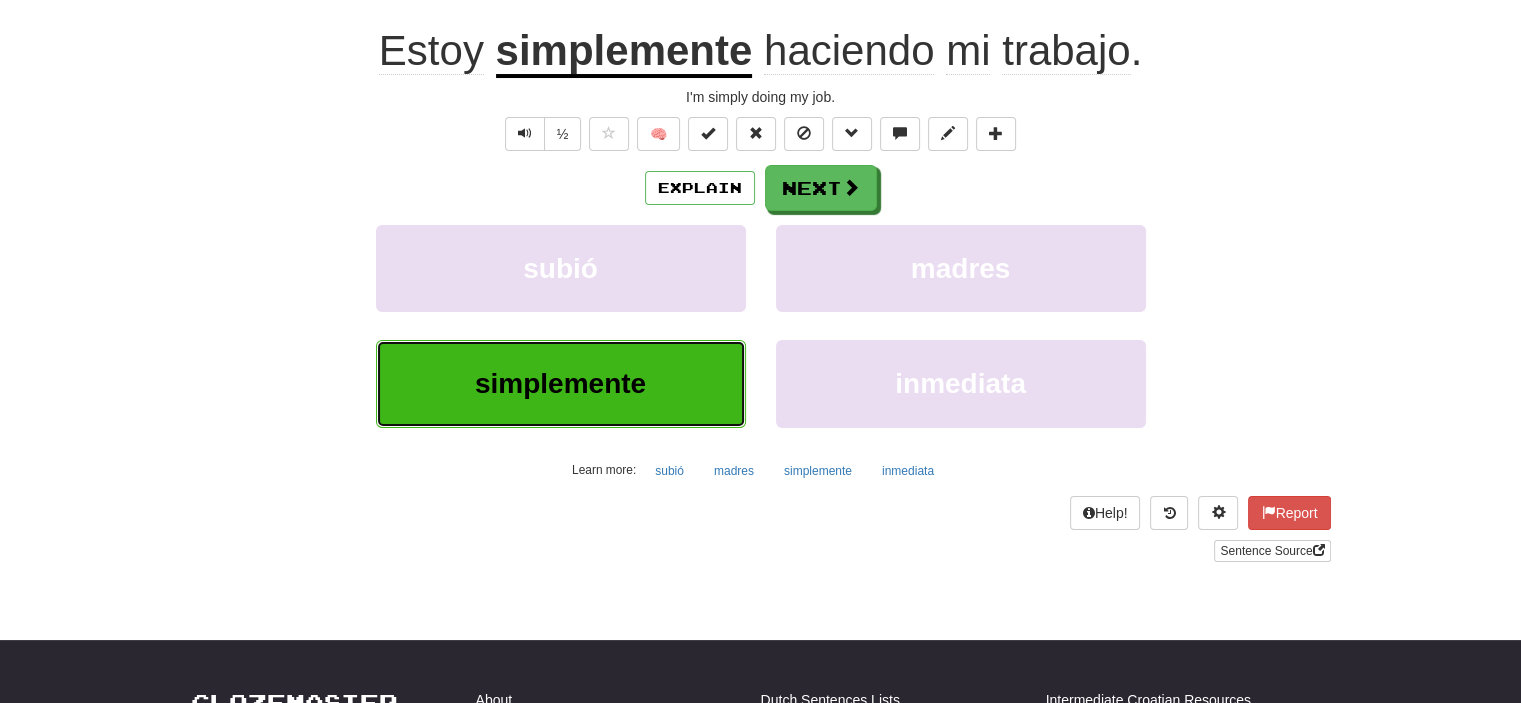 scroll, scrollTop: 200, scrollLeft: 0, axis: vertical 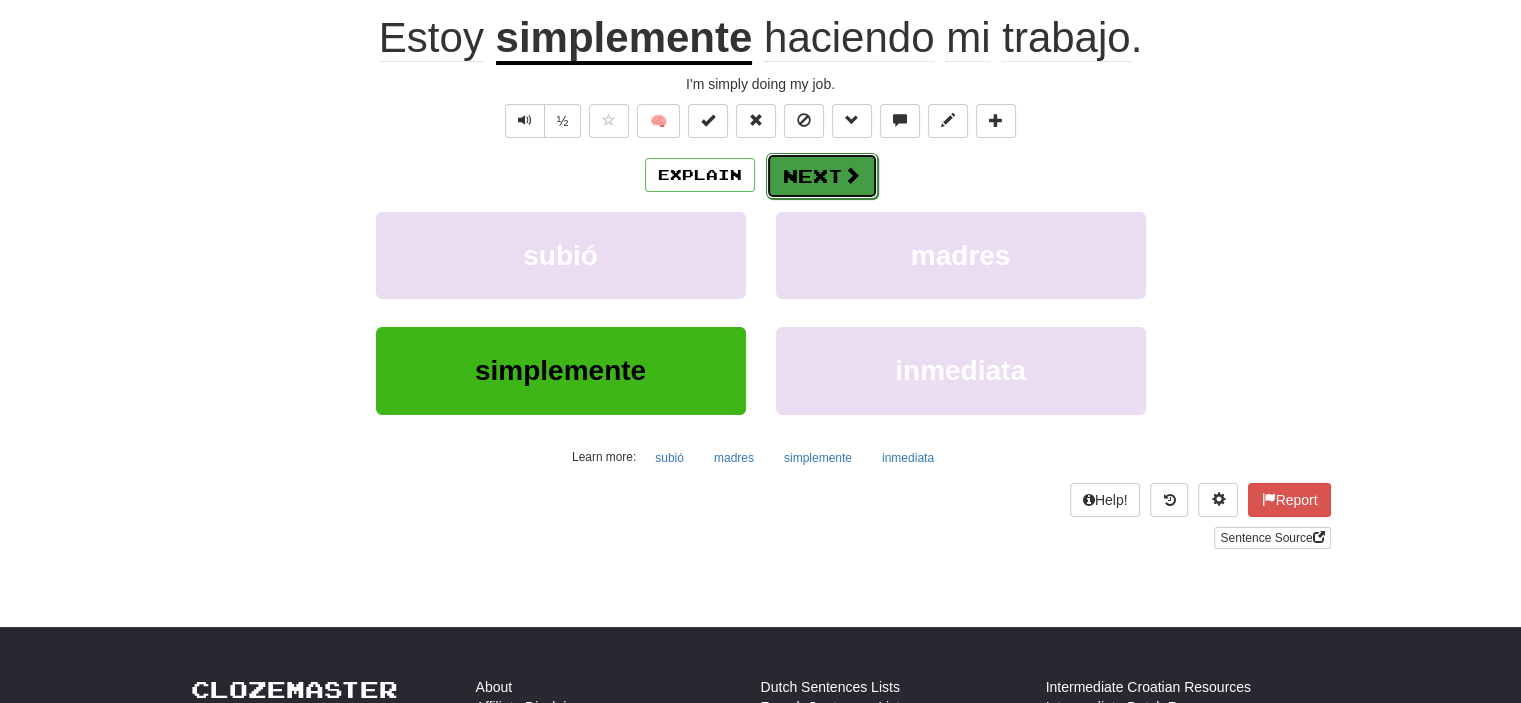 click at bounding box center [852, 175] 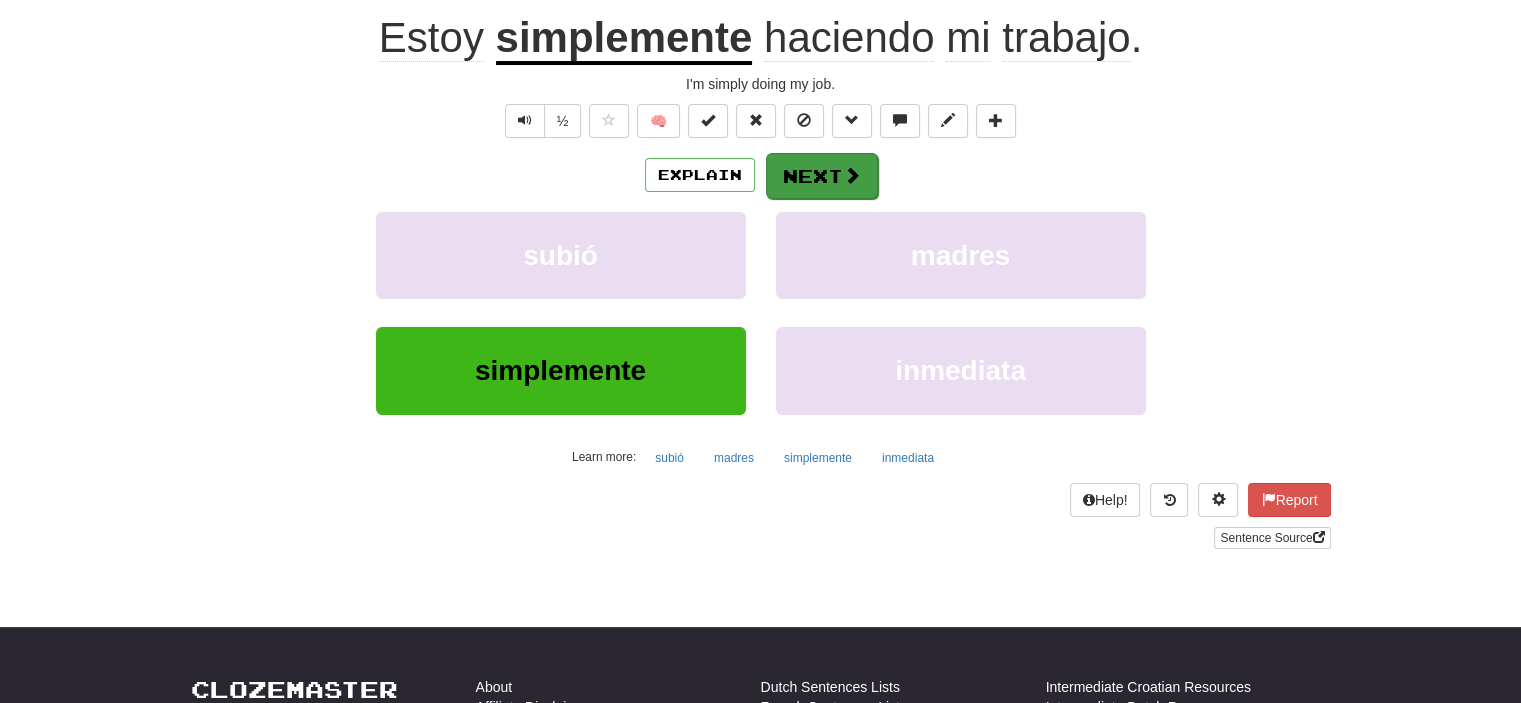 scroll, scrollTop: 187, scrollLeft: 0, axis: vertical 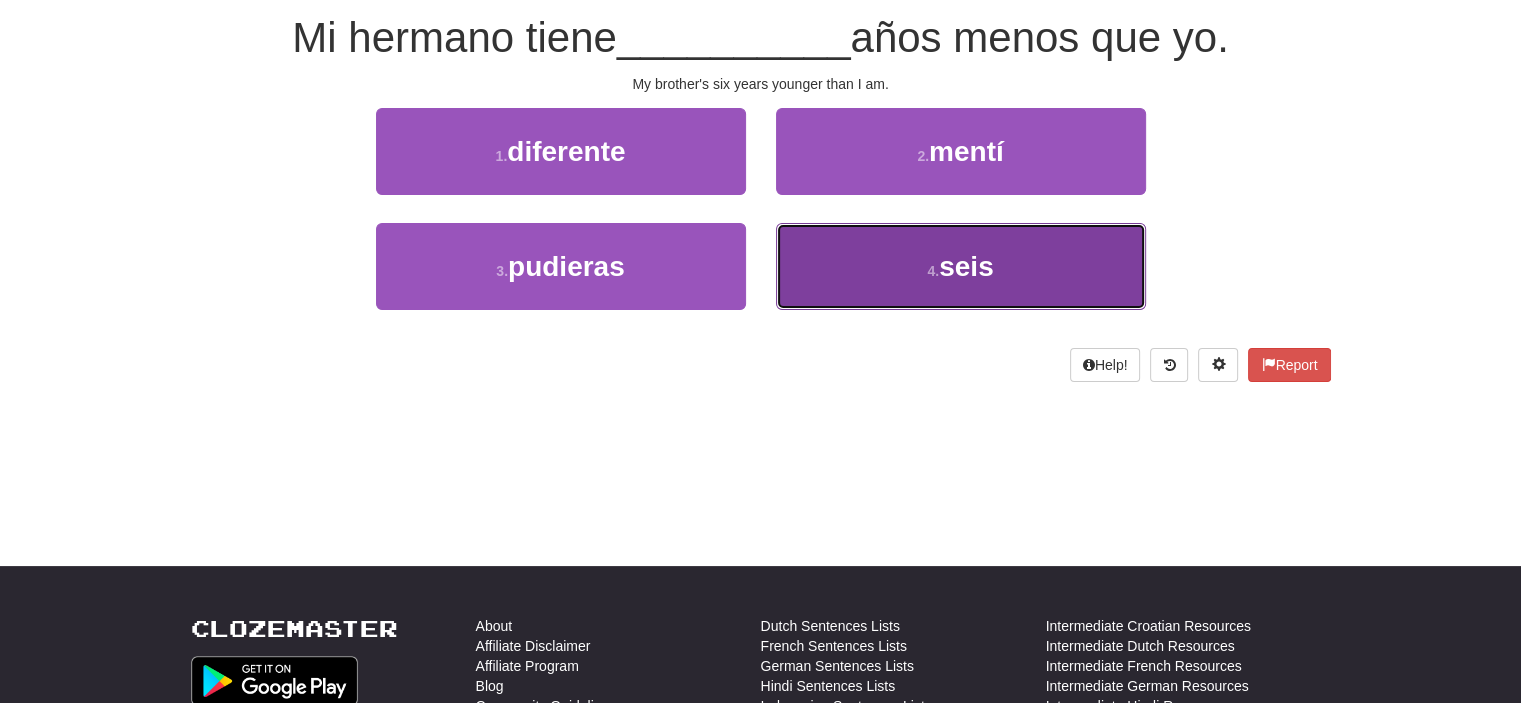 click on "4 .  seis" at bounding box center [961, 266] 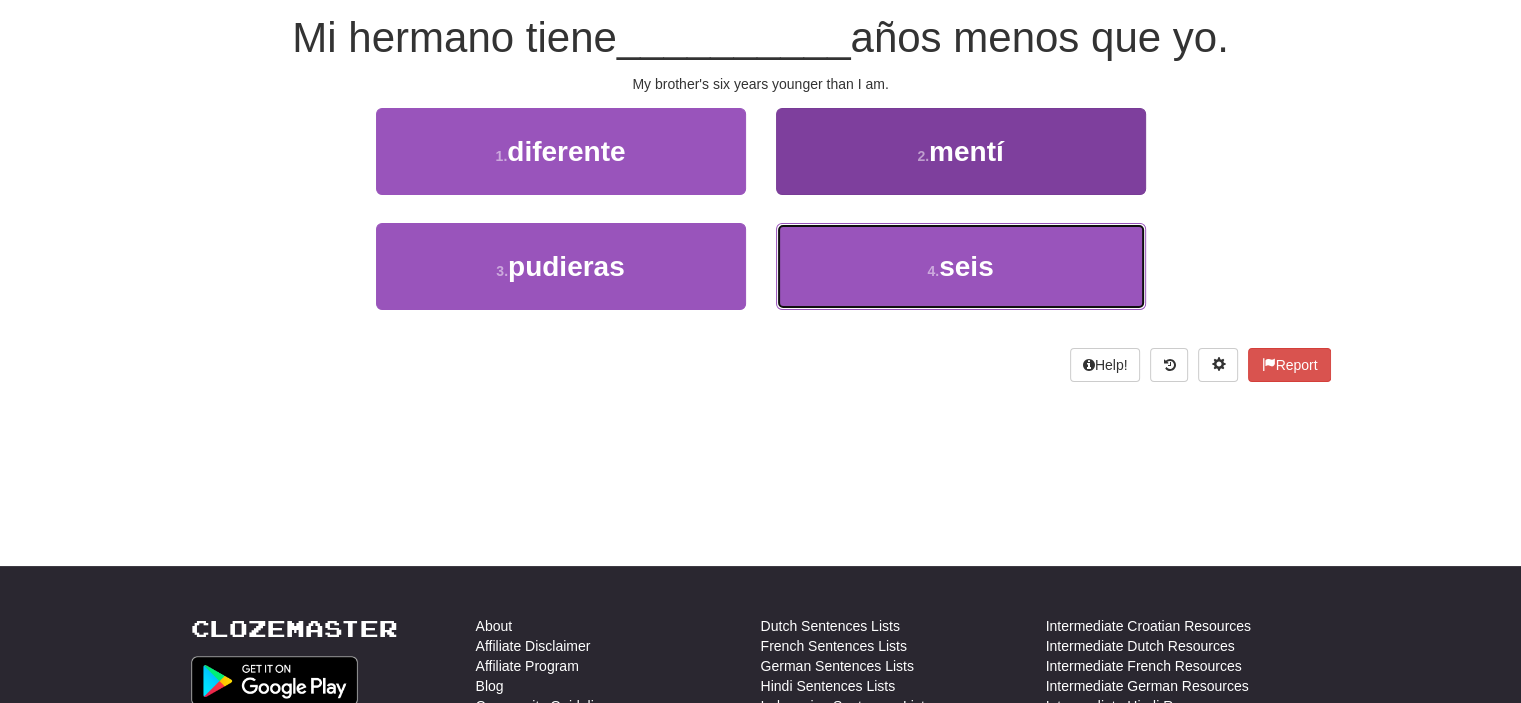 scroll, scrollTop: 200, scrollLeft: 0, axis: vertical 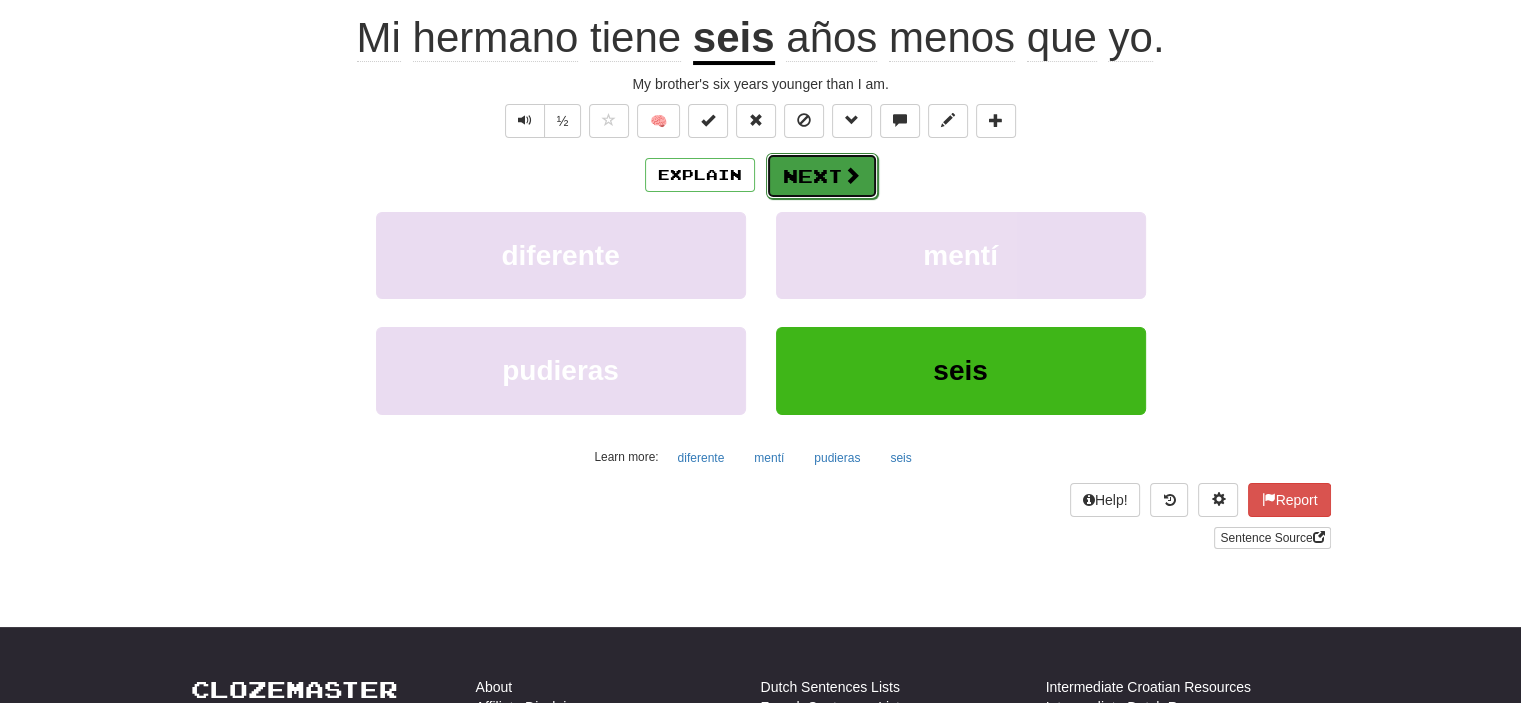 click on "Next" at bounding box center (822, 176) 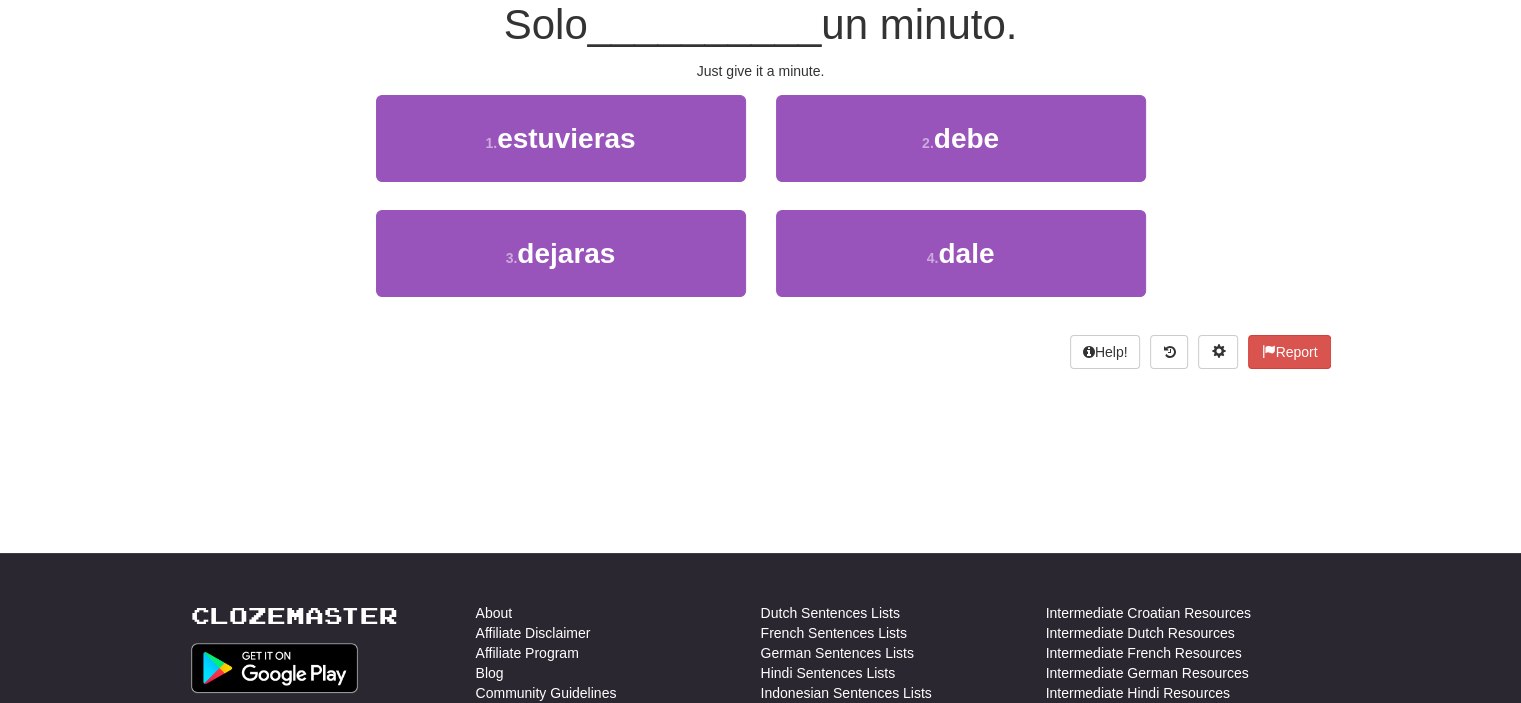 scroll, scrollTop: 187, scrollLeft: 0, axis: vertical 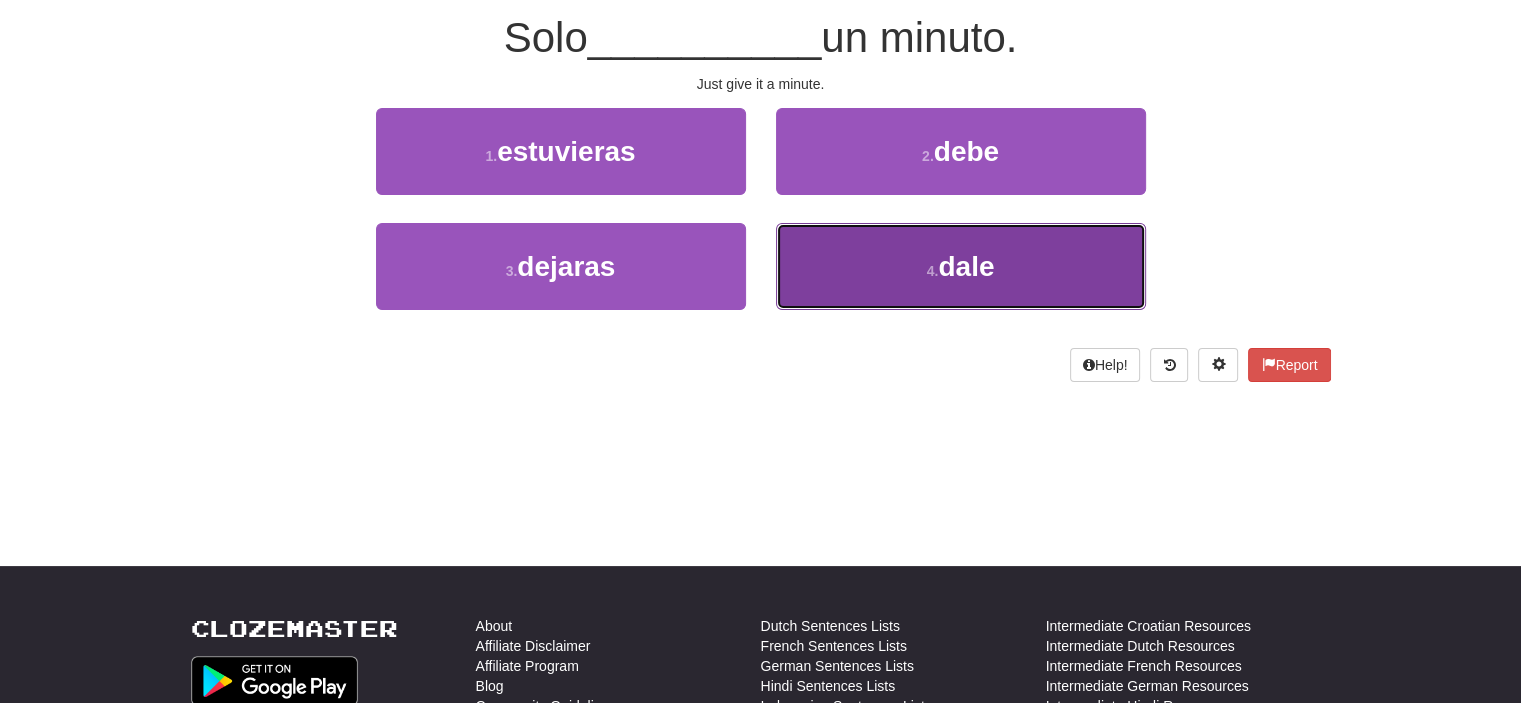 click on "4 . dale" at bounding box center (961, 266) 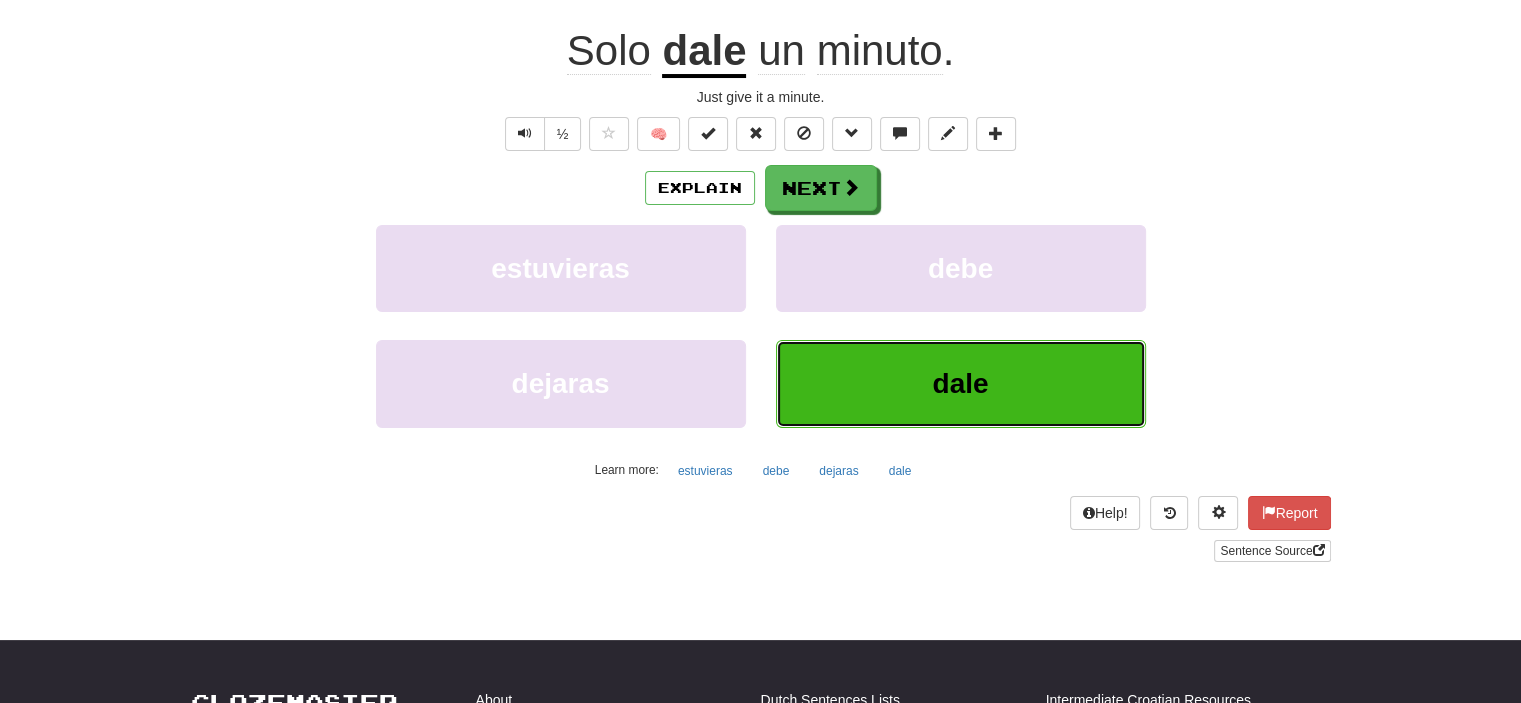 scroll, scrollTop: 200, scrollLeft: 0, axis: vertical 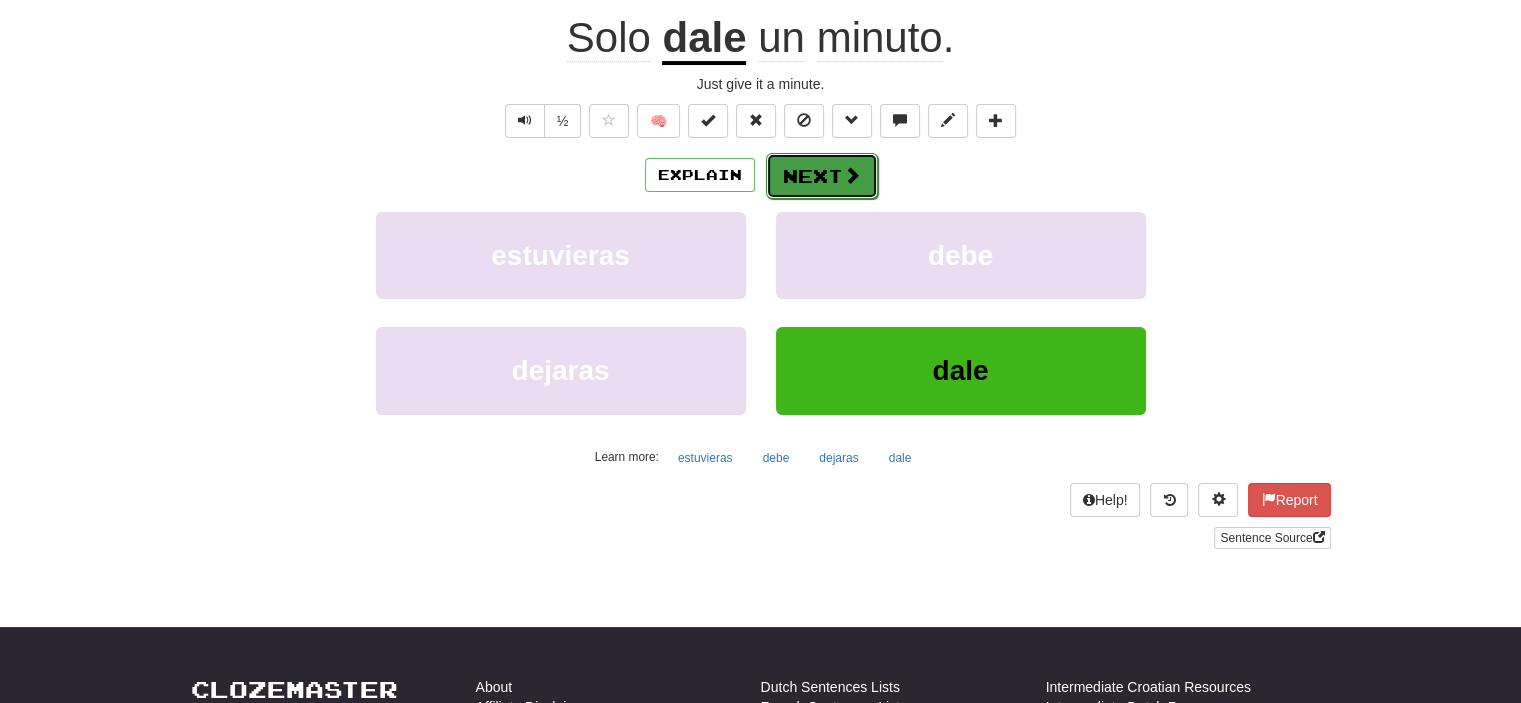 click on "Next" at bounding box center [822, 176] 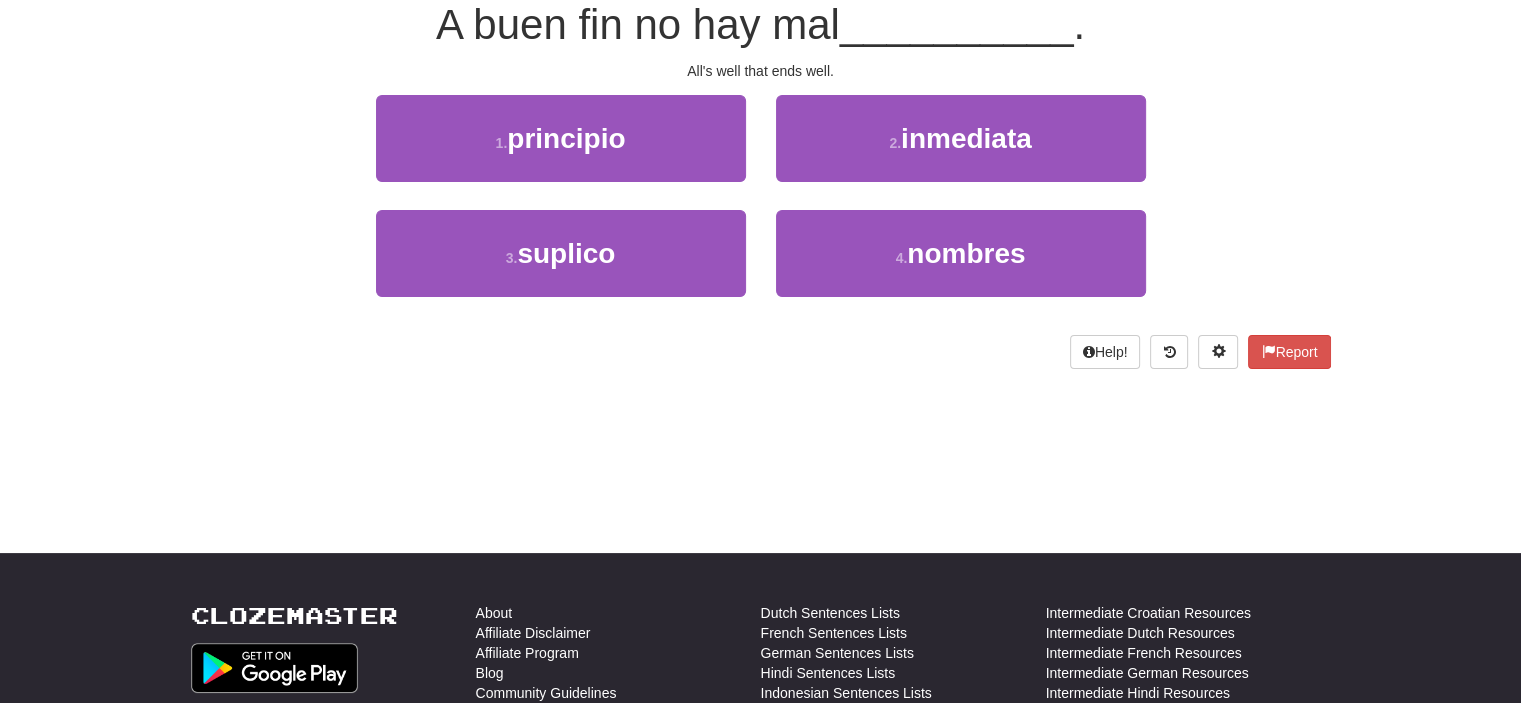 scroll, scrollTop: 187, scrollLeft: 0, axis: vertical 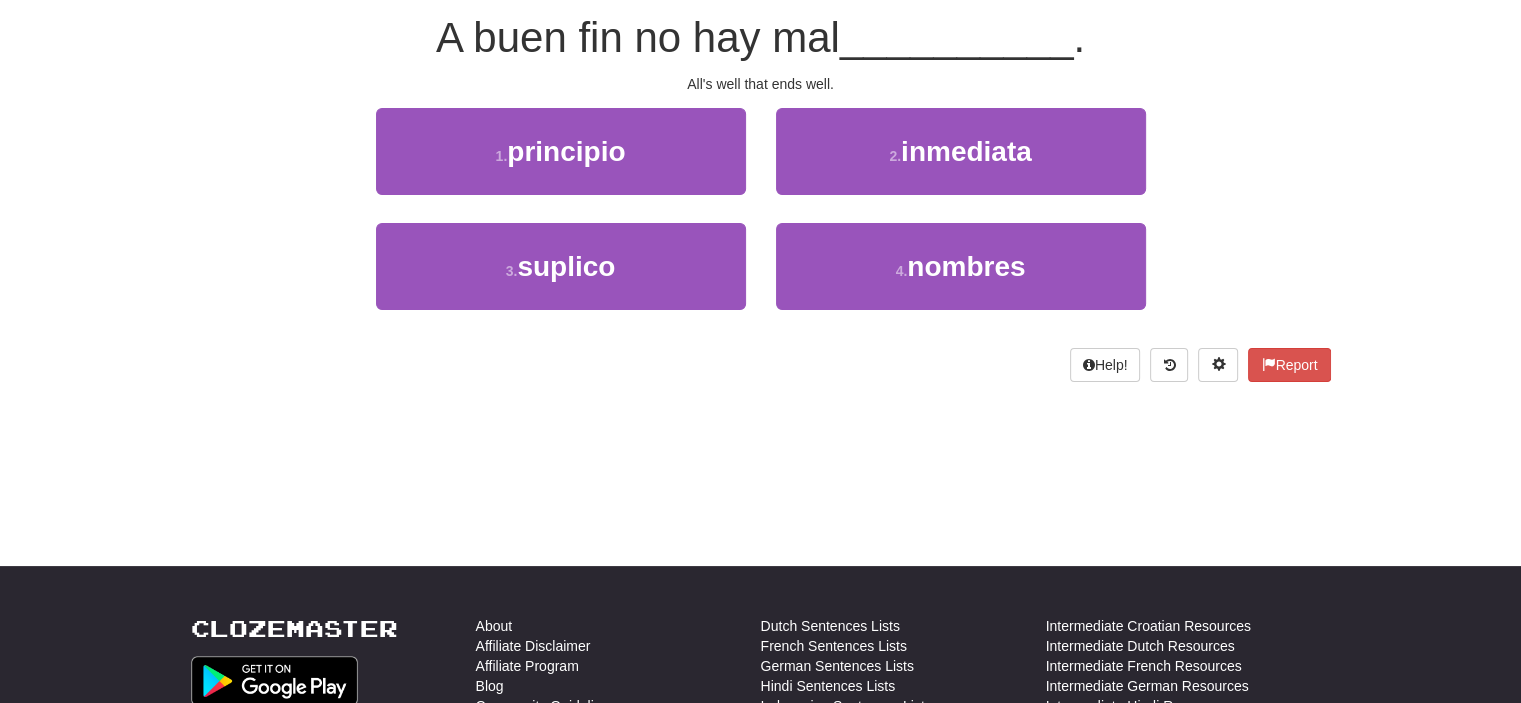 drag, startPoint x: 683, startPoint y: 79, endPoint x: 715, endPoint y: 83, distance: 32.24903 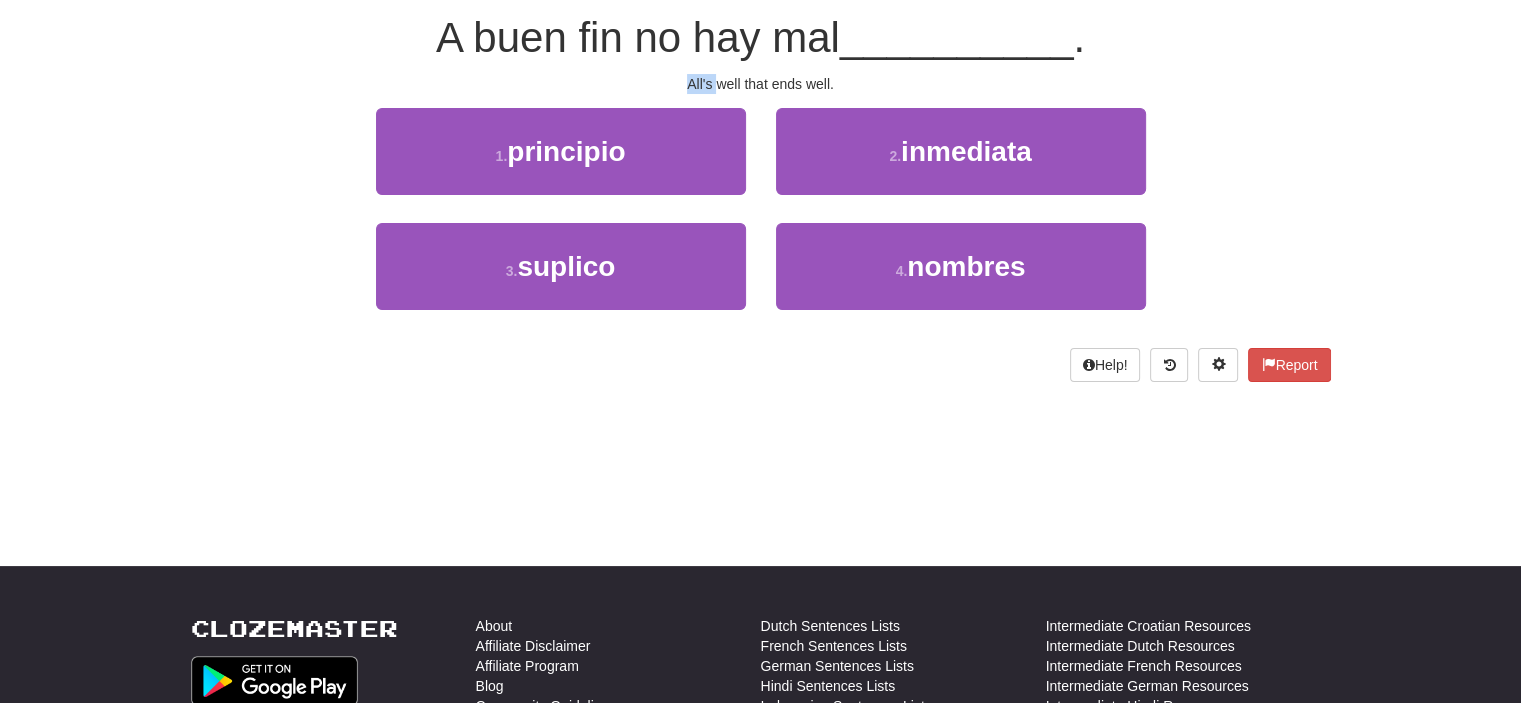 click on "/  Score:   68 0 %  Mastered A buen fin no hay mal  __________ . All's well that ends well. 1 . principio 2 . inmediata 3 . suplico 4 . nombres  Help!  Report" at bounding box center [761, 158] 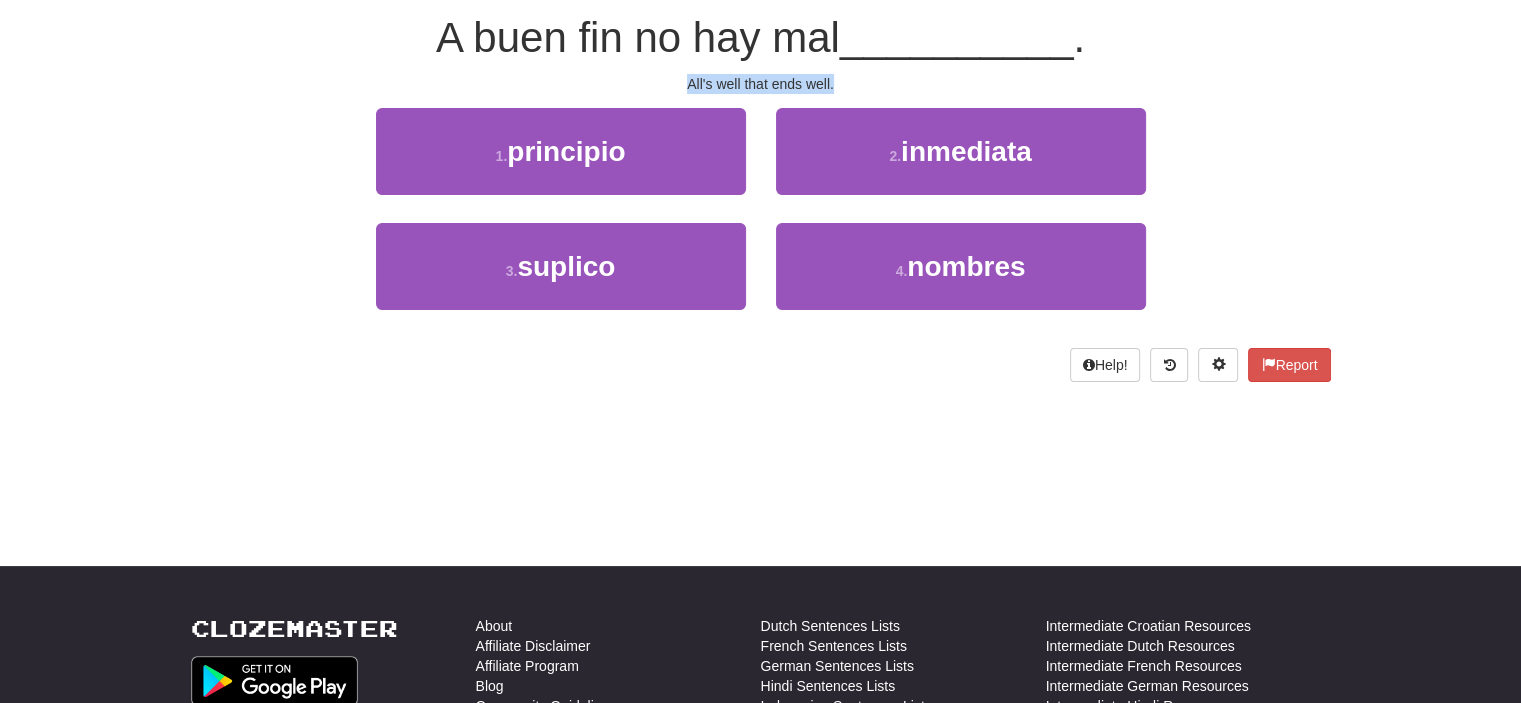drag, startPoint x: 676, startPoint y: 81, endPoint x: 864, endPoint y: 79, distance: 188.01064 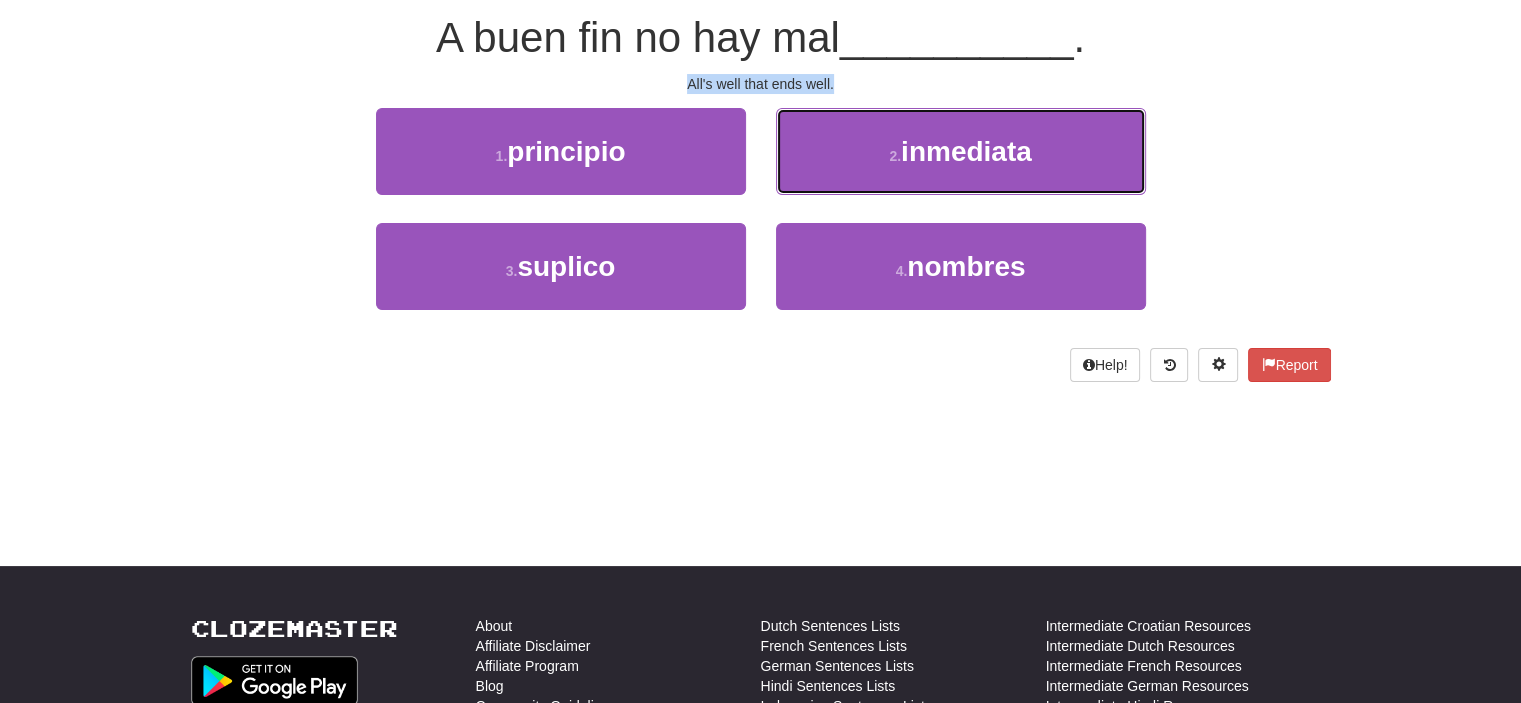 click on "2 . inmediata" at bounding box center (961, 151) 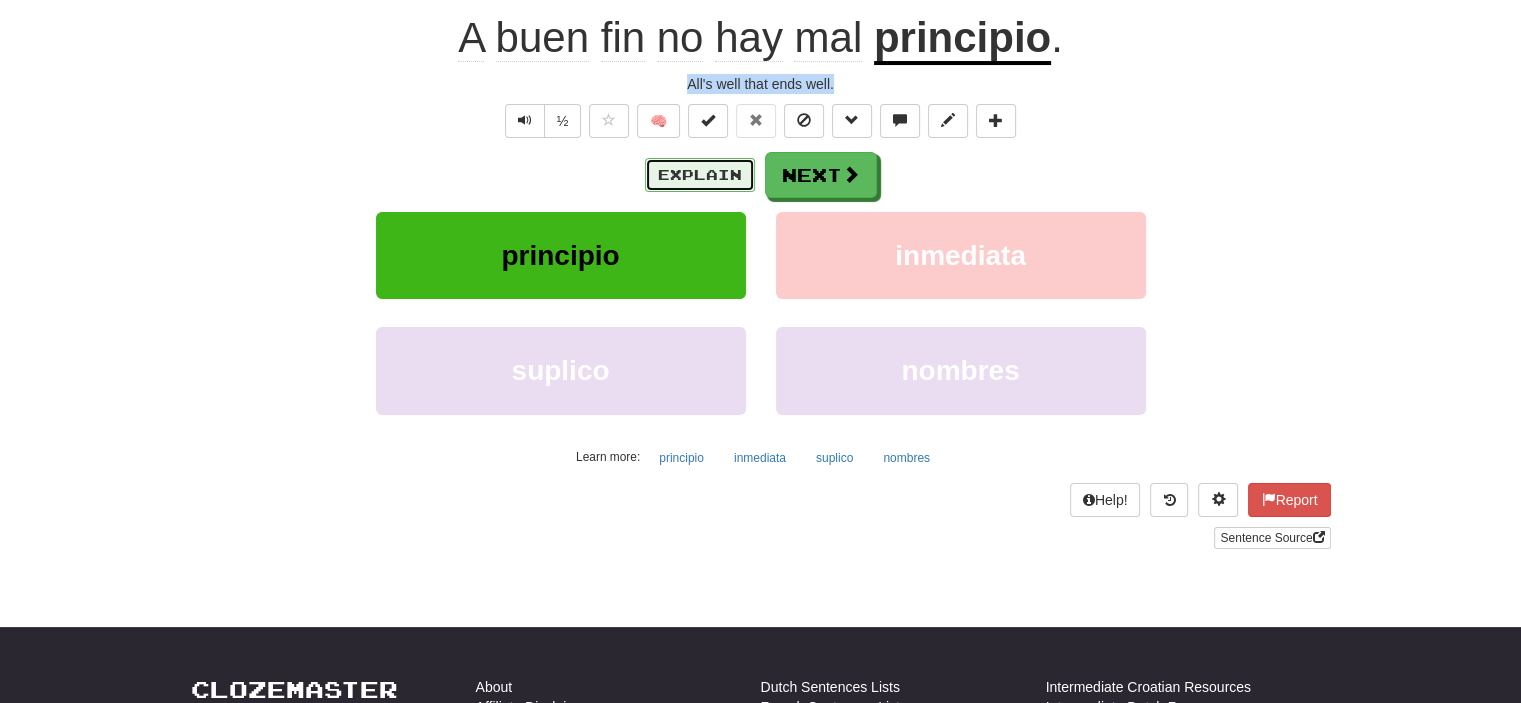 click on "Explain" at bounding box center [700, 175] 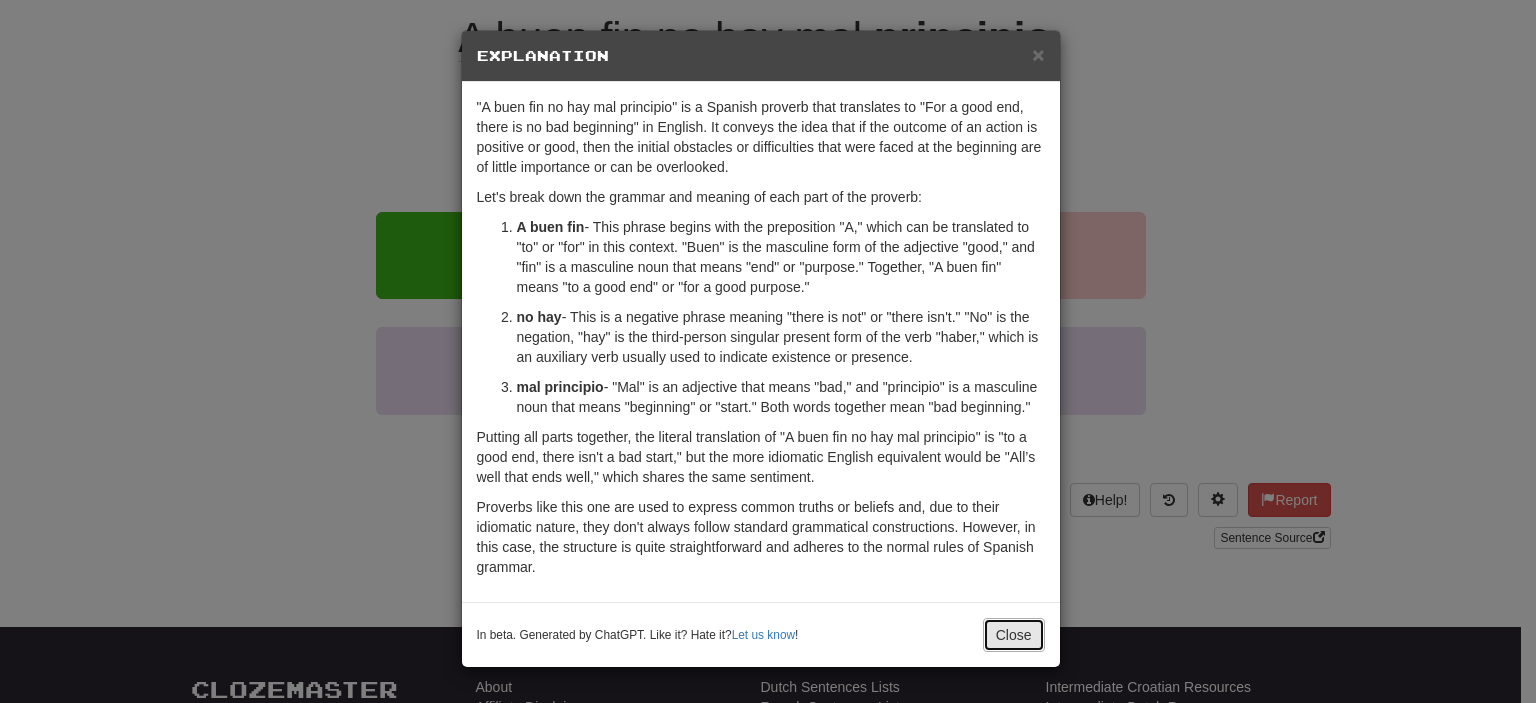 click on "Close" at bounding box center [1014, 635] 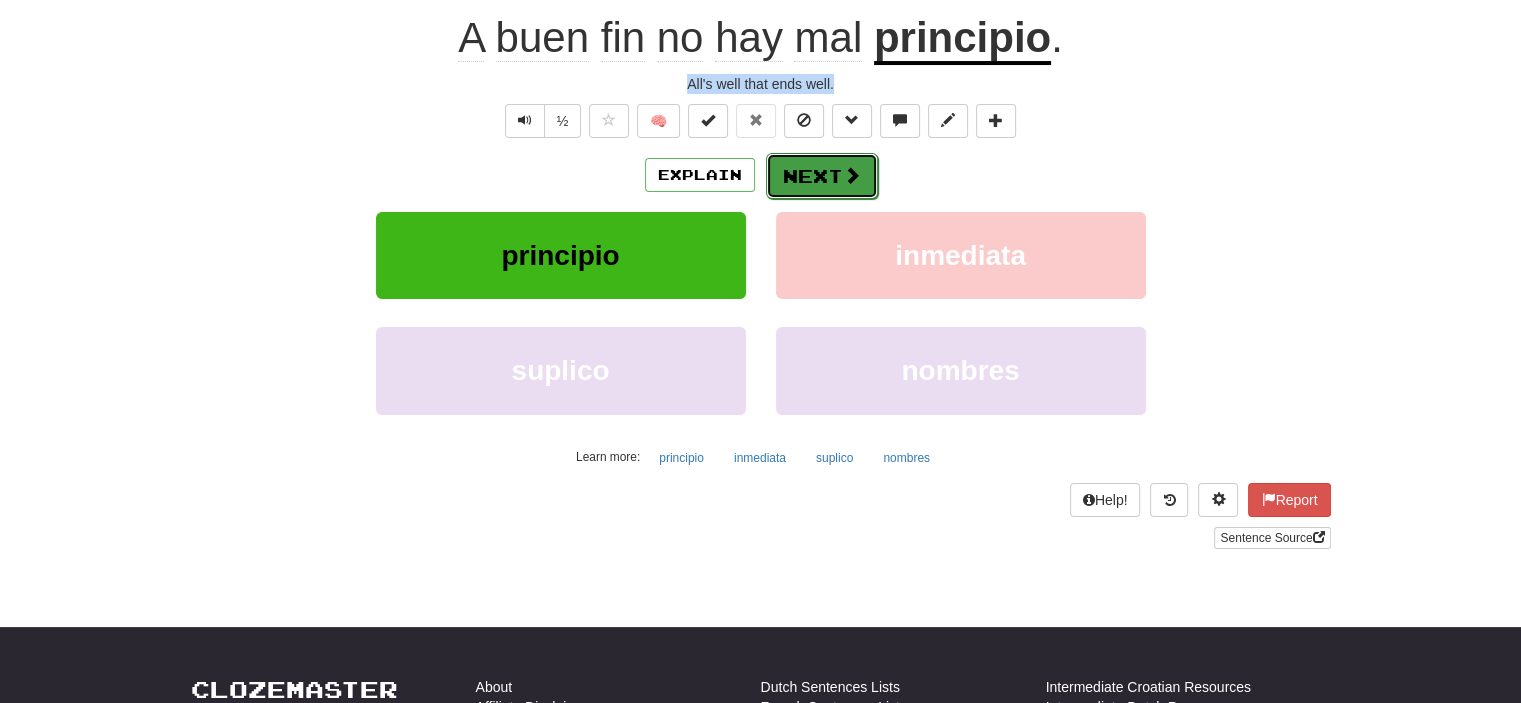 click on "Next" at bounding box center [822, 176] 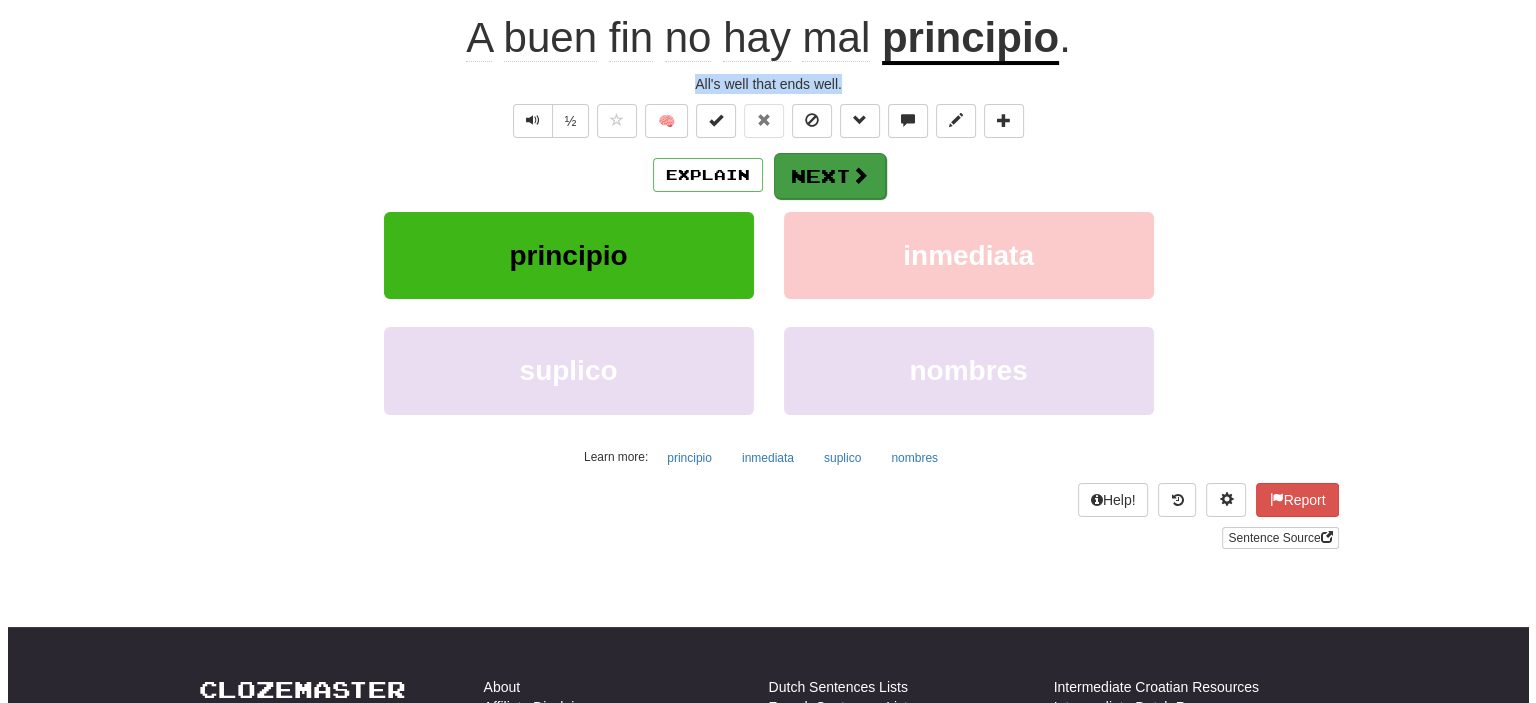 scroll, scrollTop: 187, scrollLeft: 0, axis: vertical 